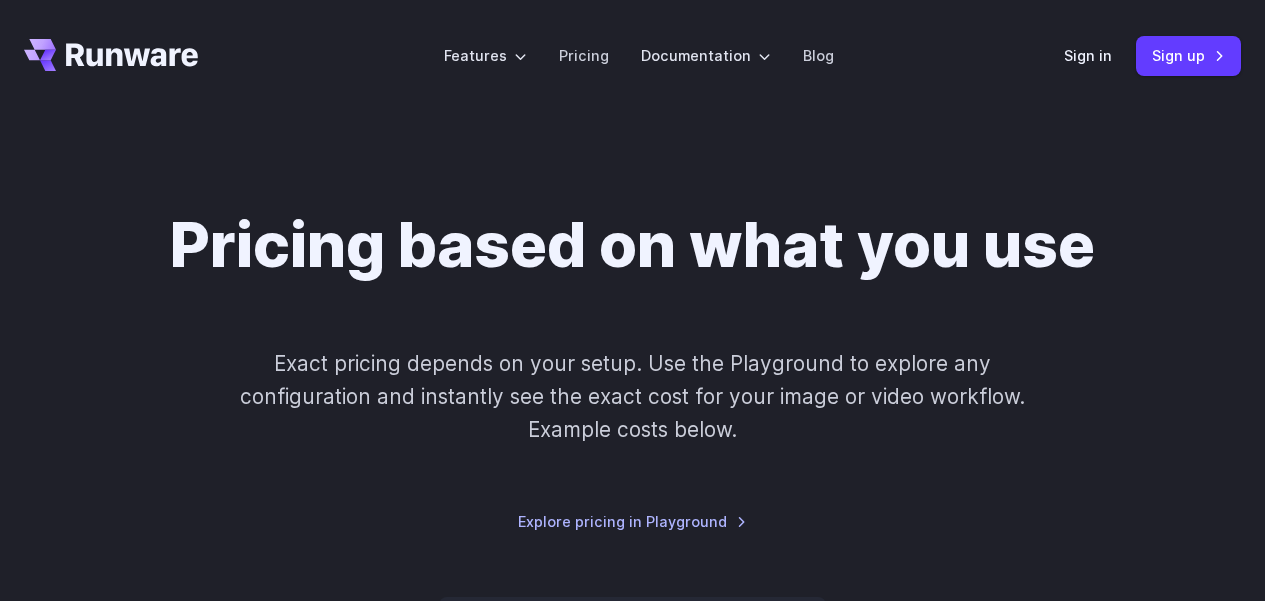 scroll, scrollTop: 600, scrollLeft: 0, axis: vertical 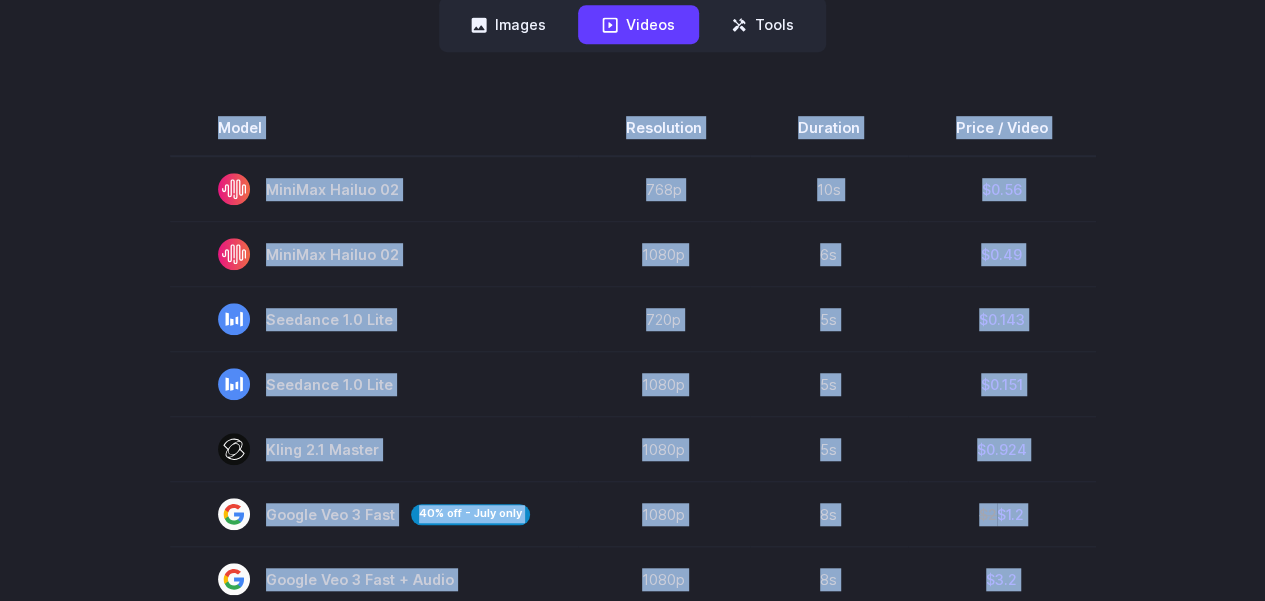 click on "Pricing based on what you use    Exact pricing depends on your setup. Use the Playground to explore any configuration and instantly see the exact cost for your image or video workflow. Example costs below.     Explore pricing in Playground
Images
Videos
Tools
******
******
*****                   Model   Size   Steps   Price / Video         FLUX.1 [schnell]   1024x1024   4   $0.0013       FLUX.1 [dev]   1024x1024   28   $0.0038       FLUX.1 Kontext [dev]   1024x1024   28   $0.0105       FLUX.1 Kontext [pro]   1024x1024   -   $0.04       FLUX.1 Kontext [max]   1024x1024   -   $0.08       HiDream-I1 Fast   1024x1024   16   $0.0032       HiDream-I1 Dev   1024x1024   28   $0.0045       HiDream-I1 Full   1024x1024   30   $0.009       SD 3   1024x1024   30   $0.0019       SDXL 1.0   1024x1024   30   $0.0019       SD 1.5   512x512   30   $0.0006                       Model   Resolution   Duration   Price / Video" at bounding box center [632, 577] 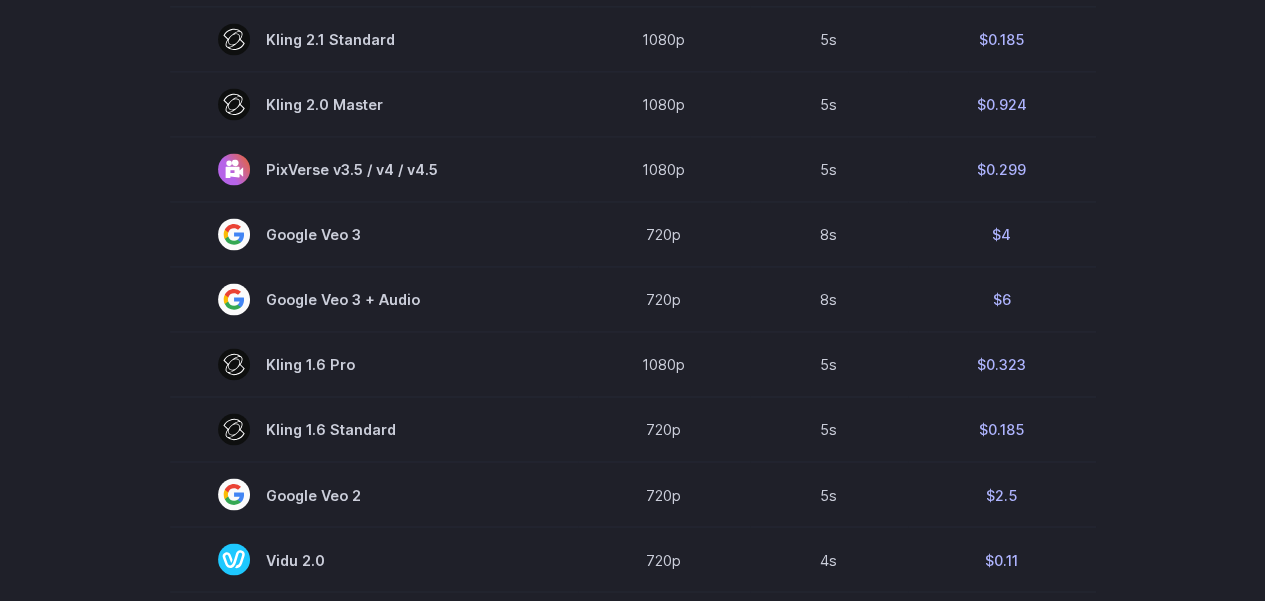 scroll, scrollTop: 1500, scrollLeft: 0, axis: vertical 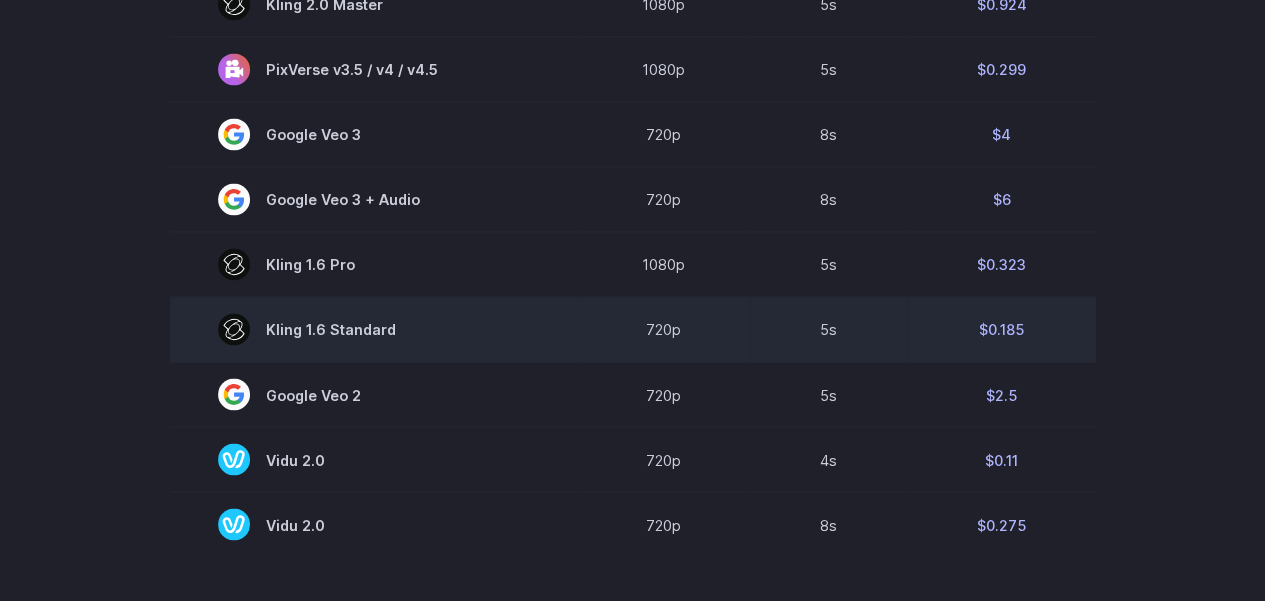 drag, startPoint x: 341, startPoint y: 337, endPoint x: 392, endPoint y: 337, distance: 51 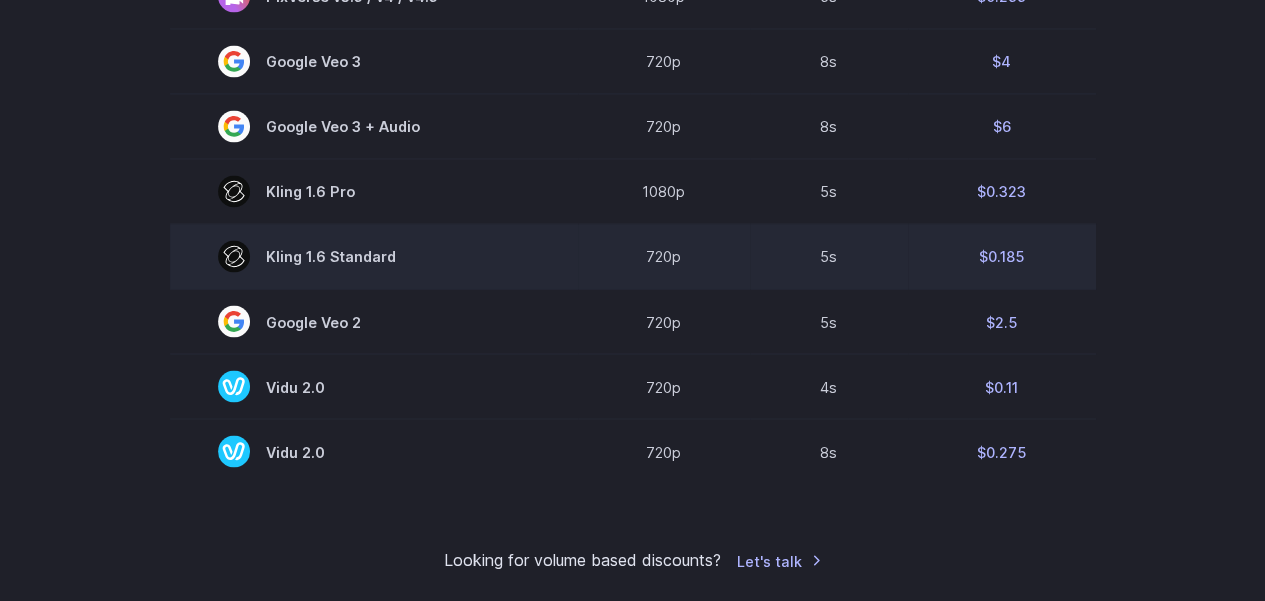 scroll, scrollTop: 1600, scrollLeft: 0, axis: vertical 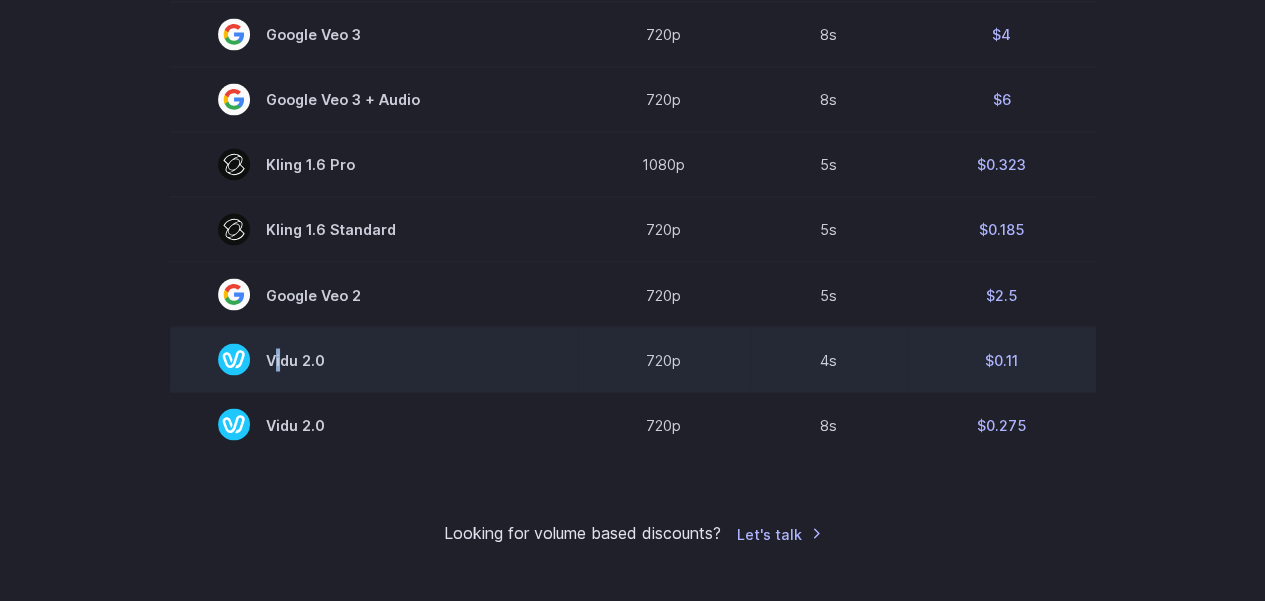 drag, startPoint x: 283, startPoint y: 362, endPoint x: 338, endPoint y: 371, distance: 55.7315 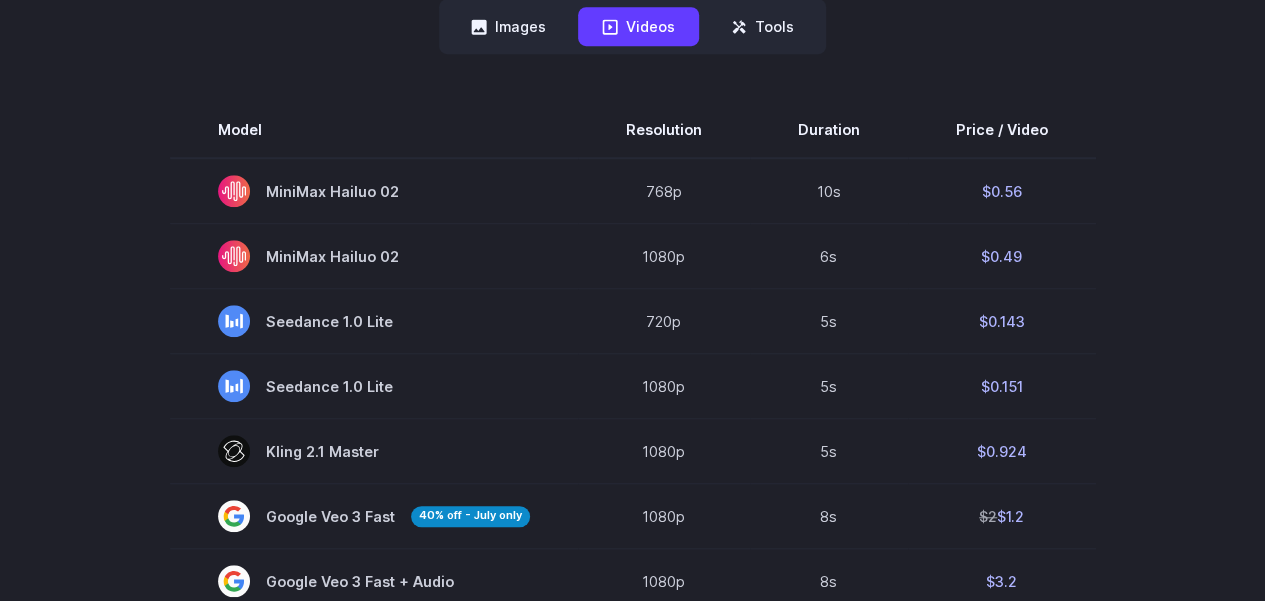 scroll, scrollTop: 600, scrollLeft: 0, axis: vertical 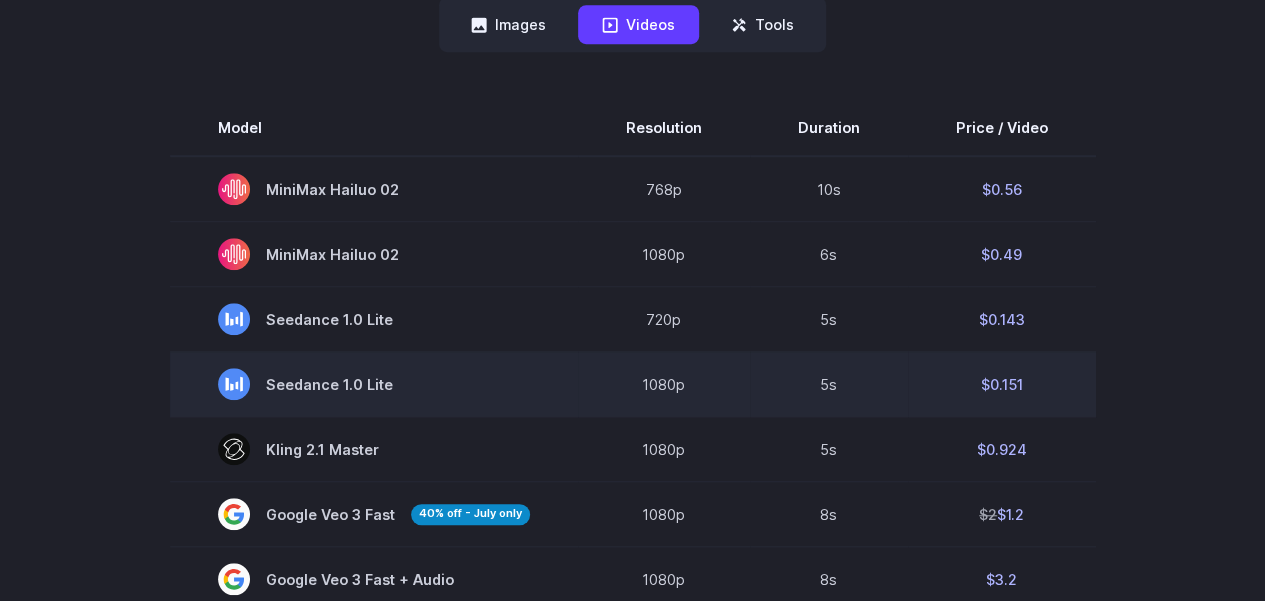drag, startPoint x: 268, startPoint y: 375, endPoint x: 484, endPoint y: 377, distance: 216.00926 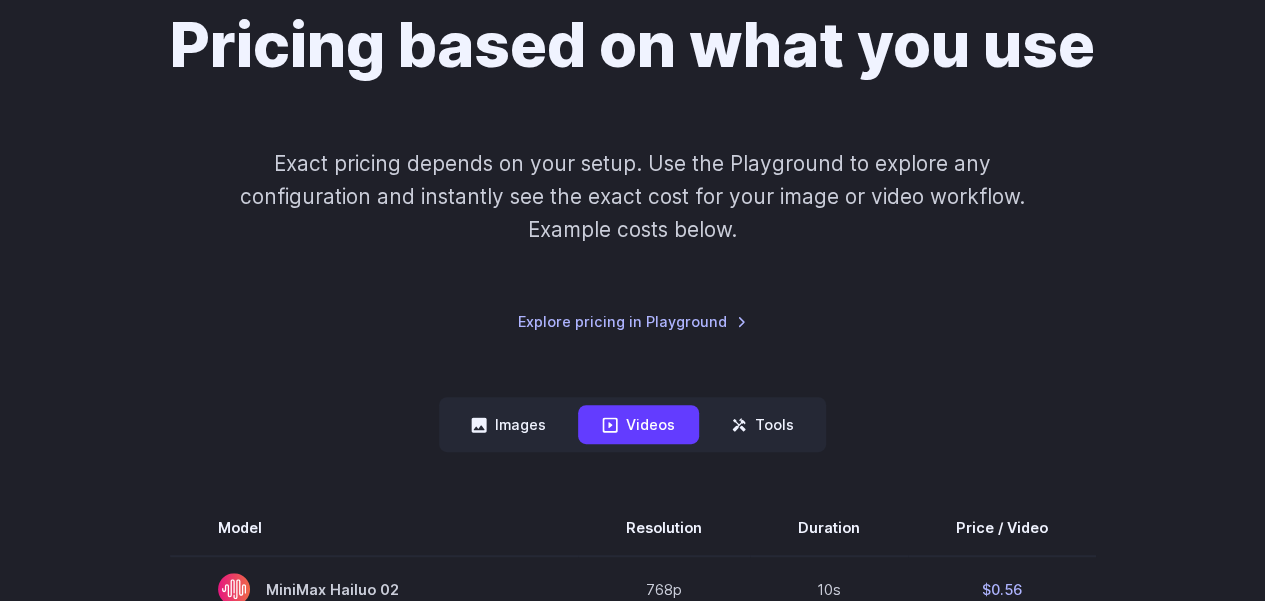 scroll, scrollTop: 0, scrollLeft: 0, axis: both 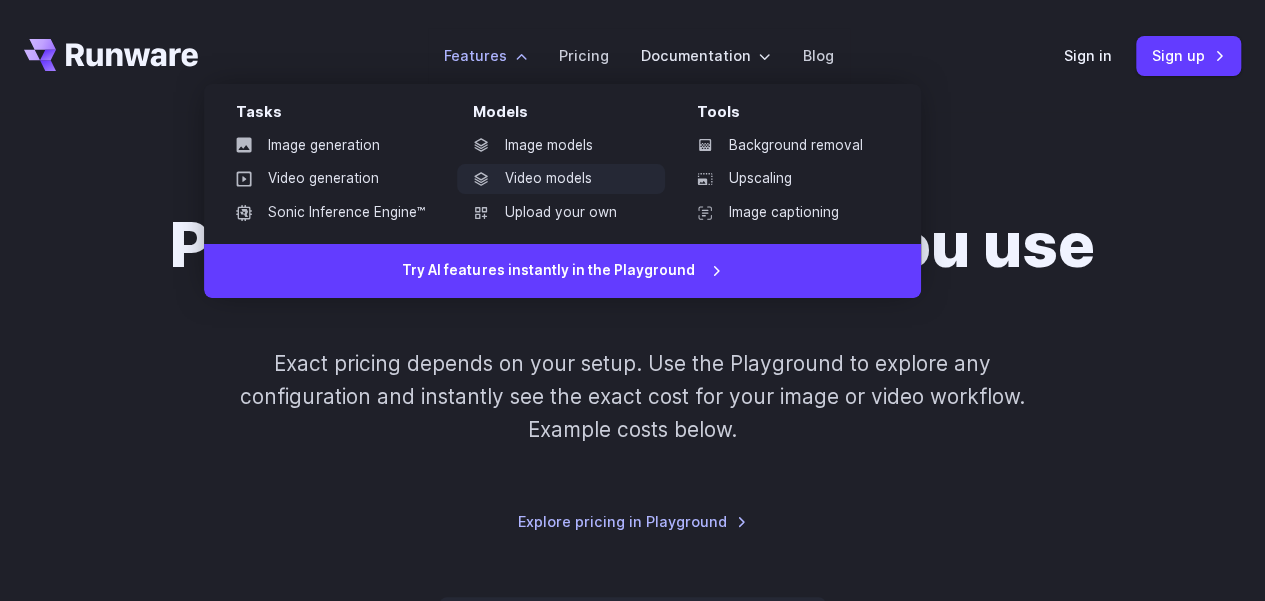 click on "Video models" at bounding box center (561, 179) 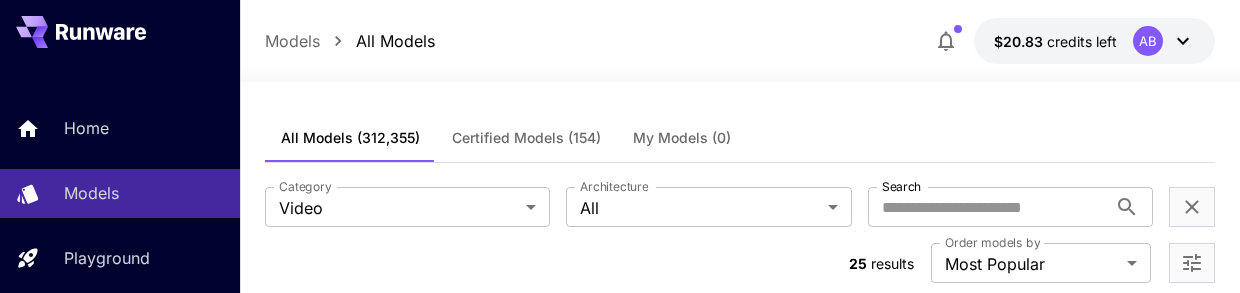 scroll, scrollTop: 700, scrollLeft: 0, axis: vertical 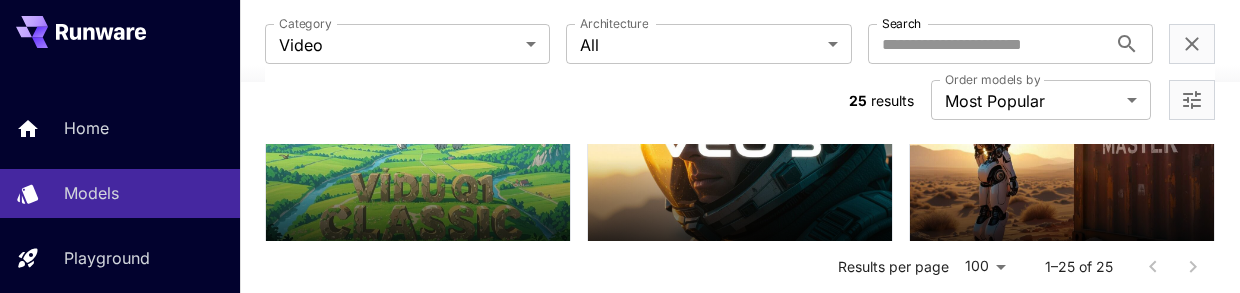 click on "Playground" at bounding box center (107, 258) 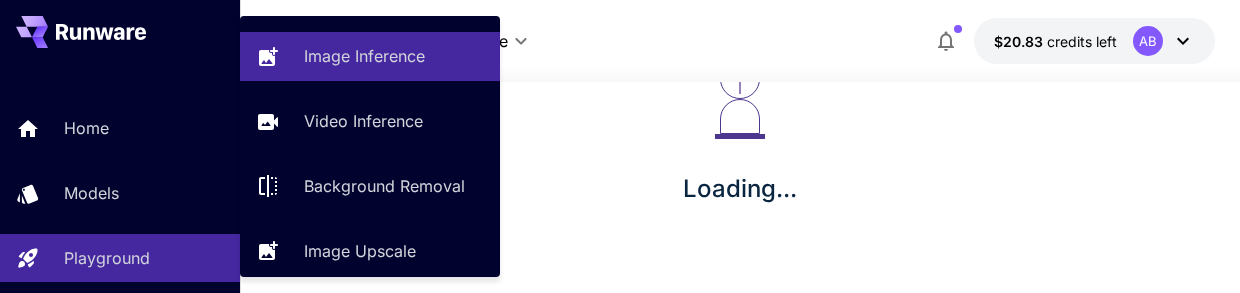 scroll, scrollTop: 108, scrollLeft: 0, axis: vertical 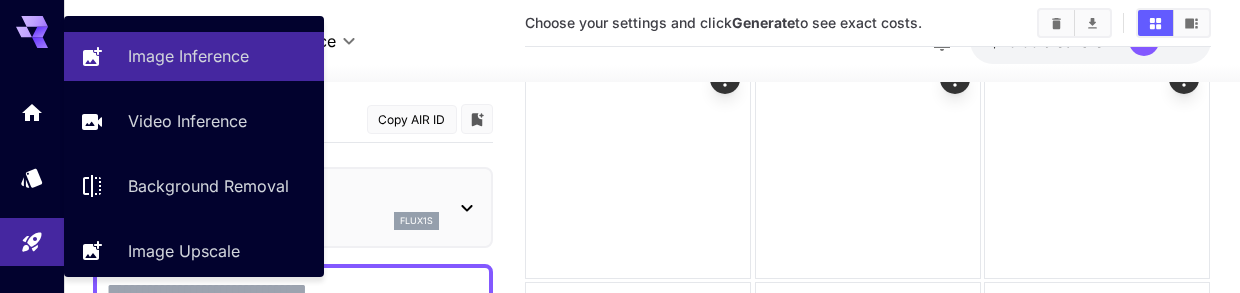 type on "**********" 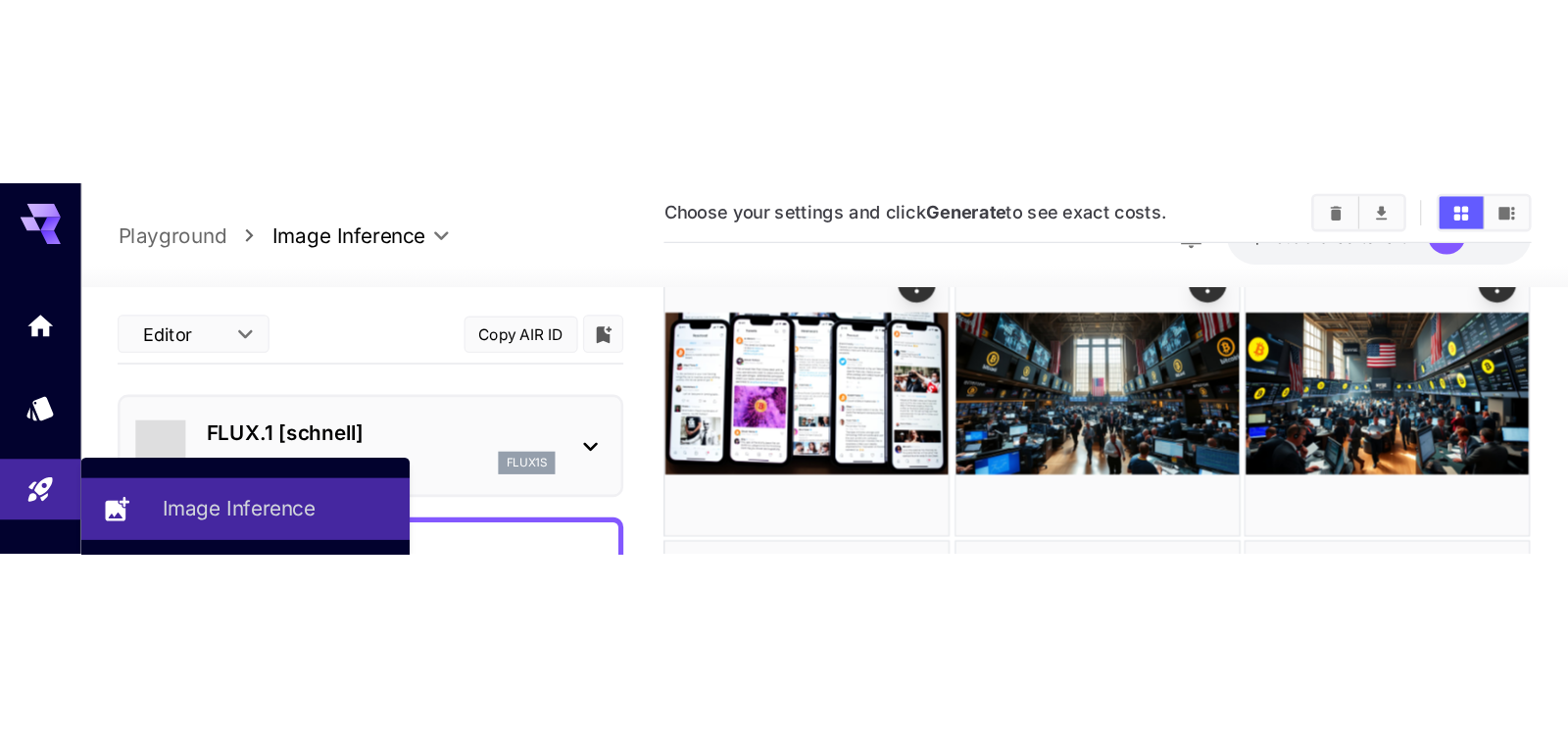 scroll, scrollTop: 106, scrollLeft: 0, axis: vertical 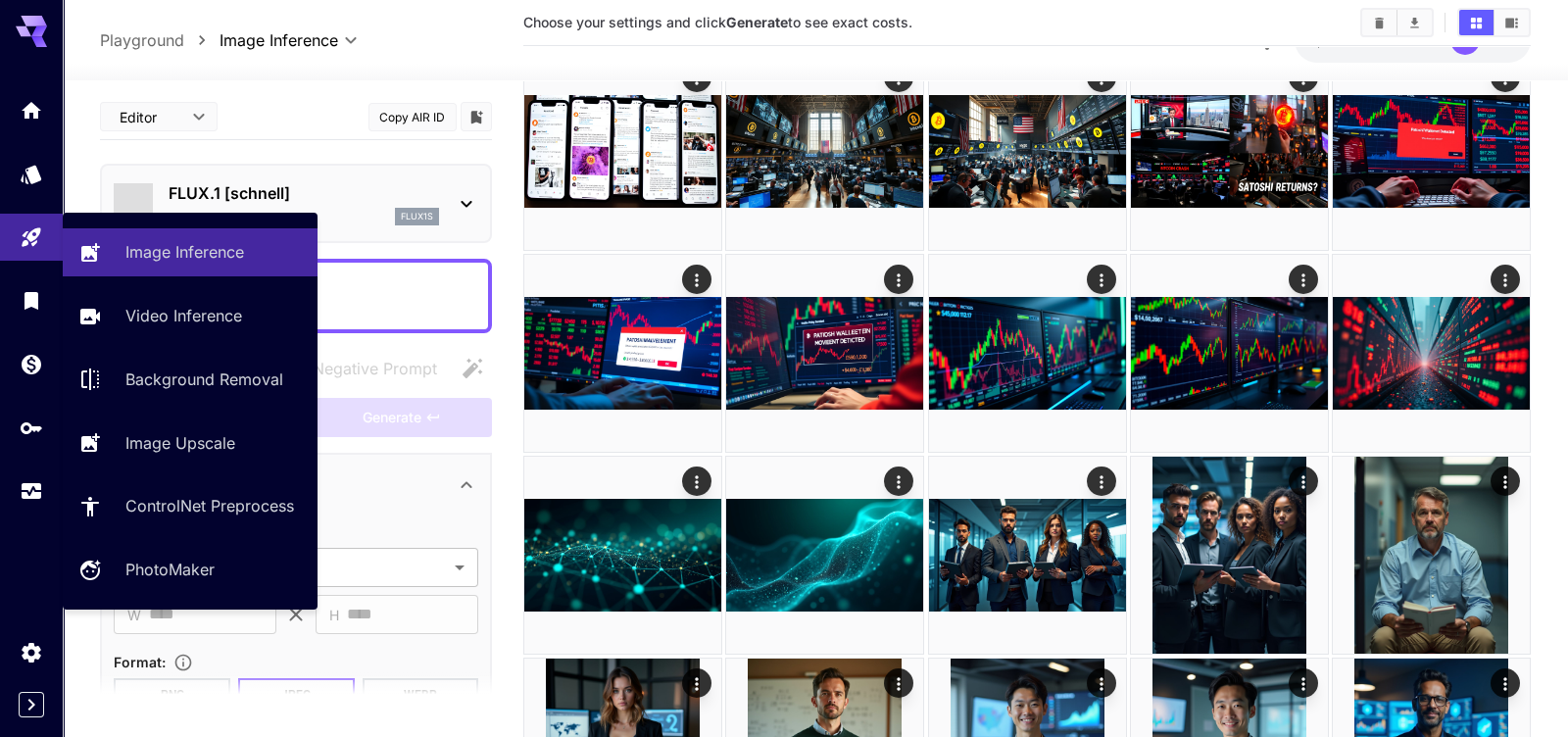 click on "**********" at bounding box center (784, 809) 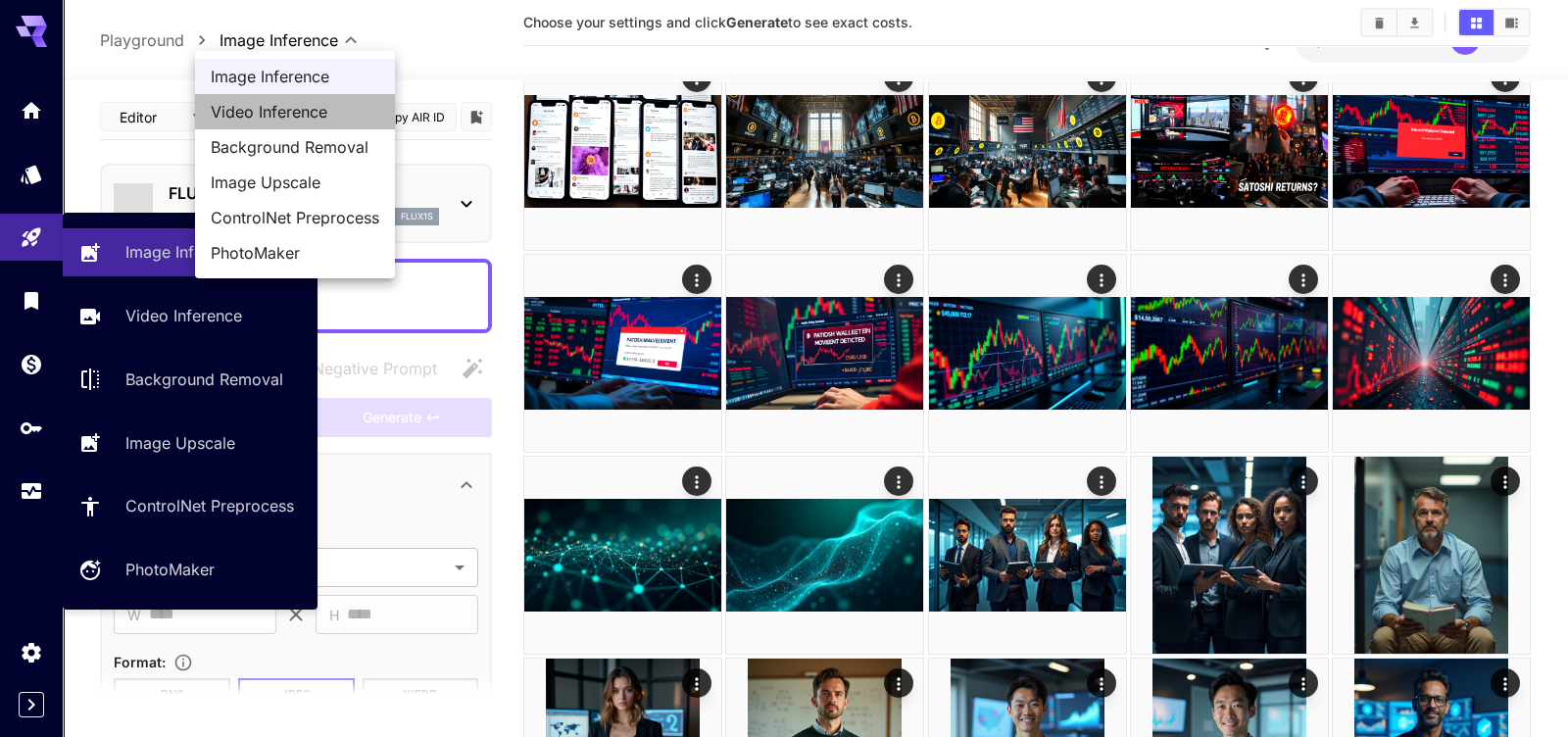 click on "Video Inference" at bounding box center [295, 112] 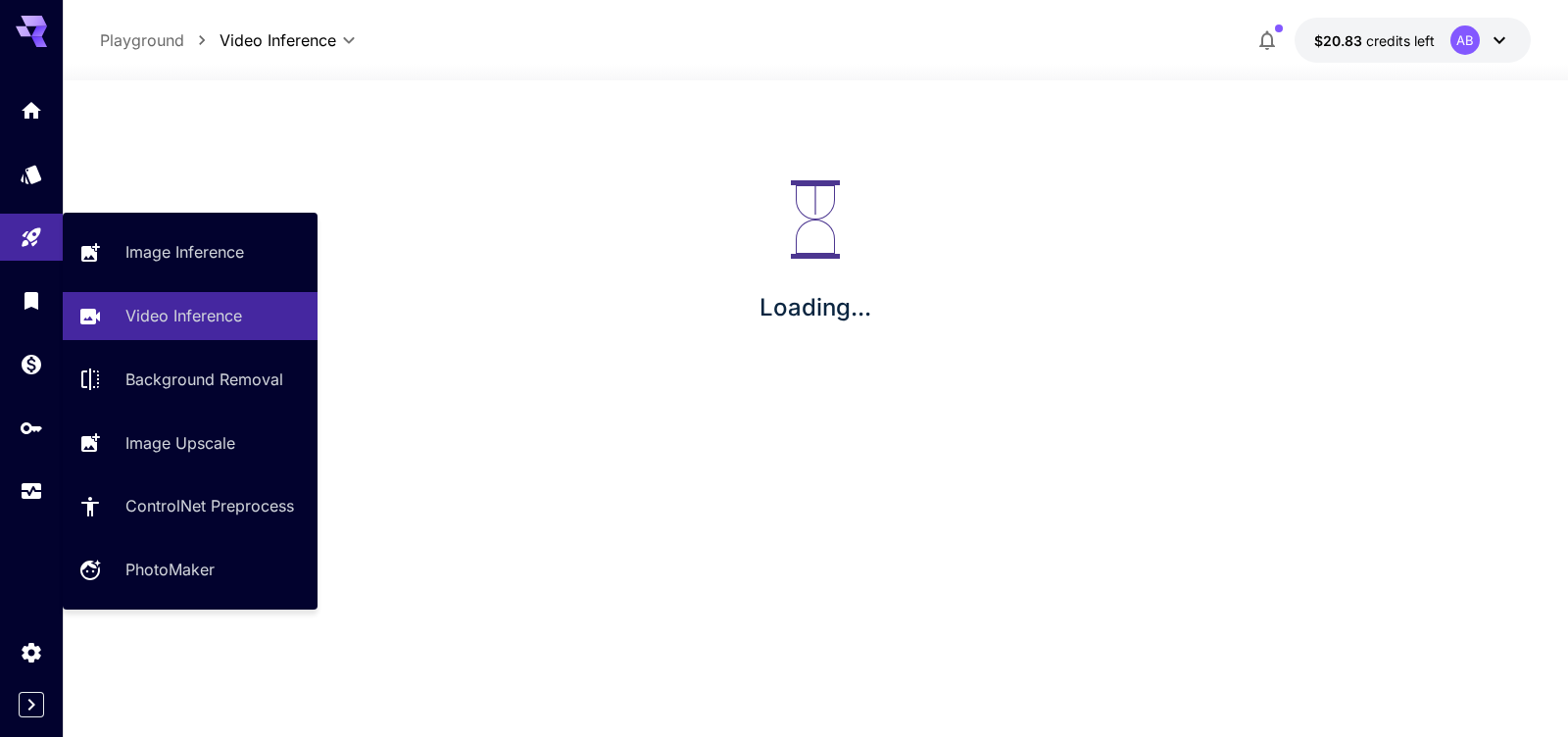 scroll, scrollTop: 0, scrollLeft: 0, axis: both 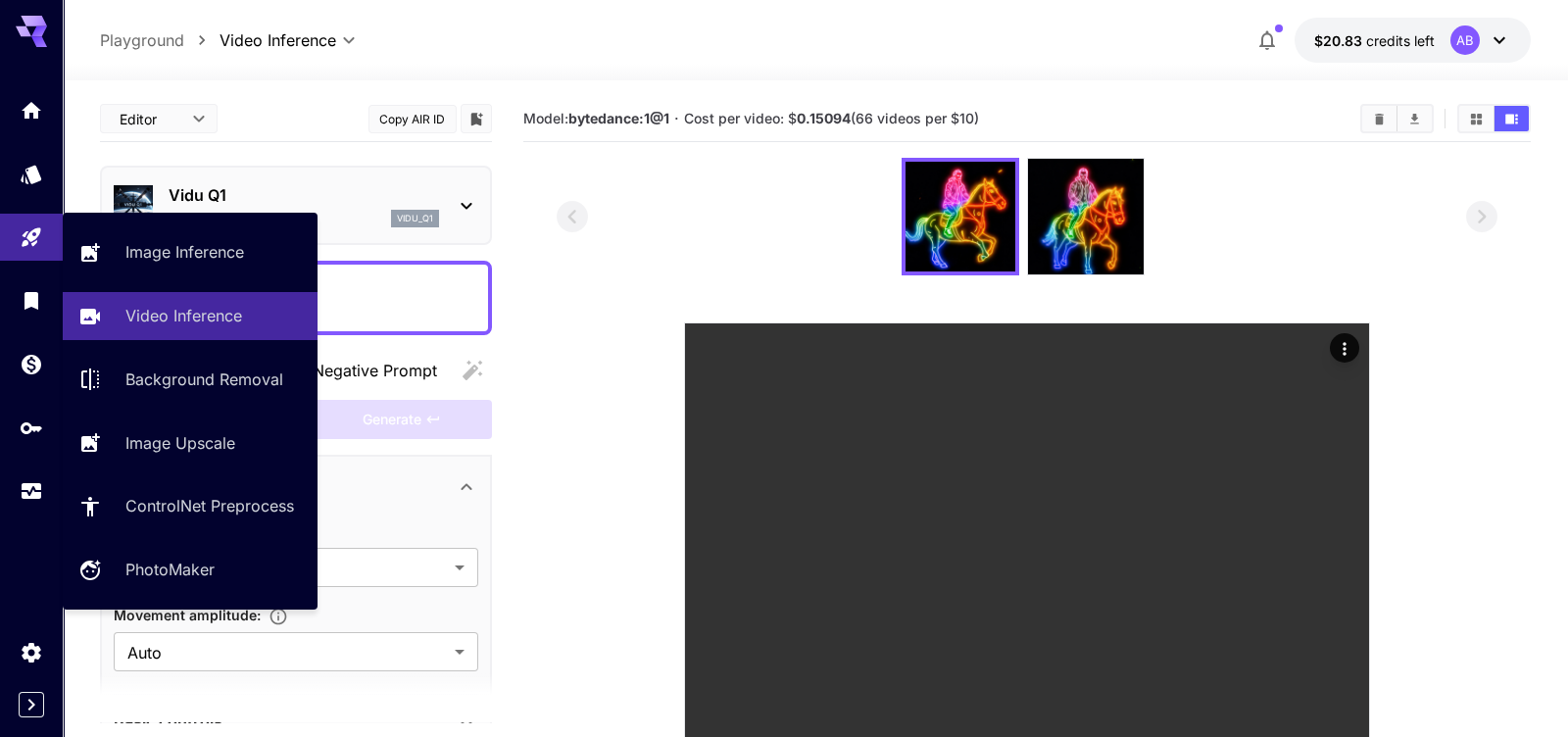 click at bounding box center [1026, 583] 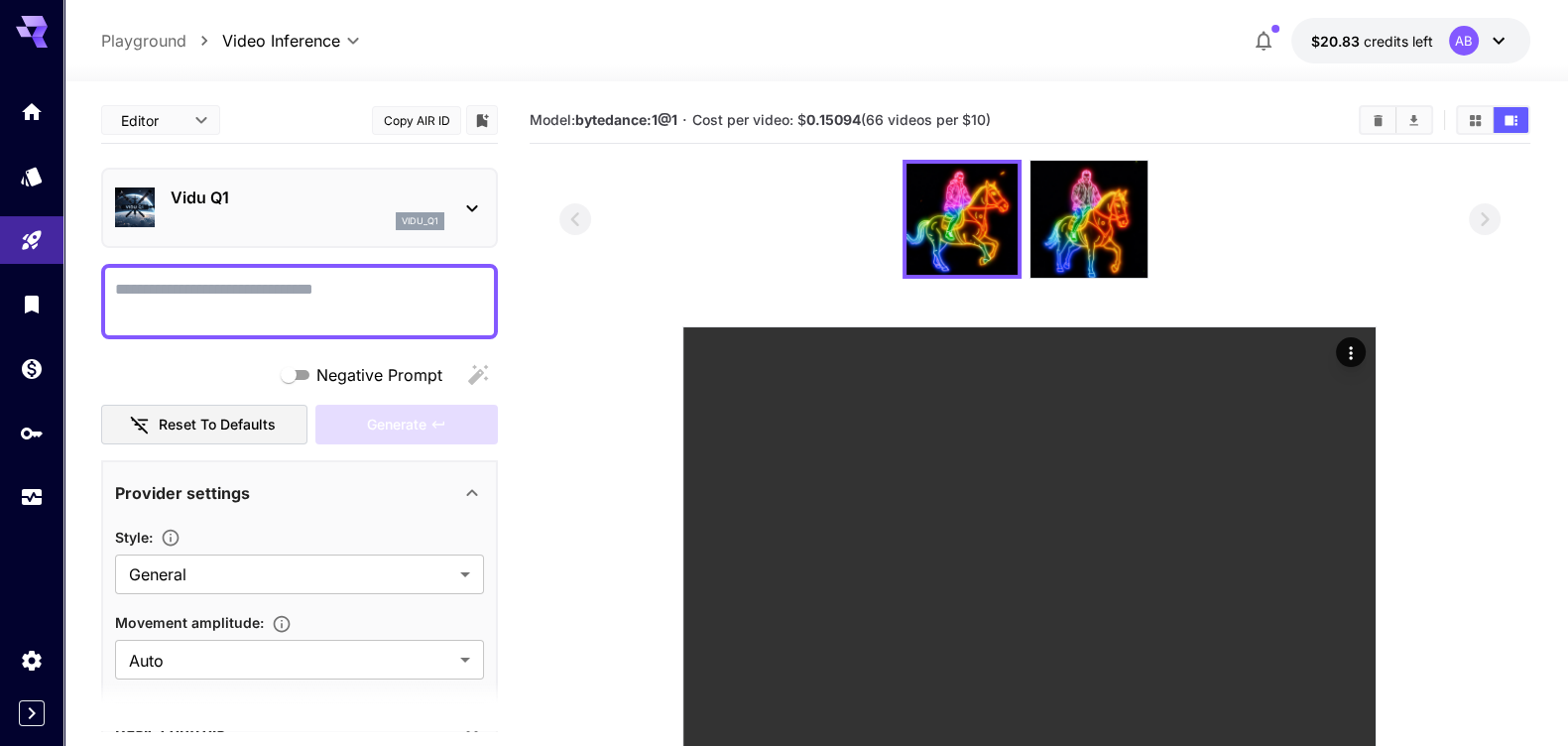 click on "Vidu Q1" at bounding box center [307, 197] 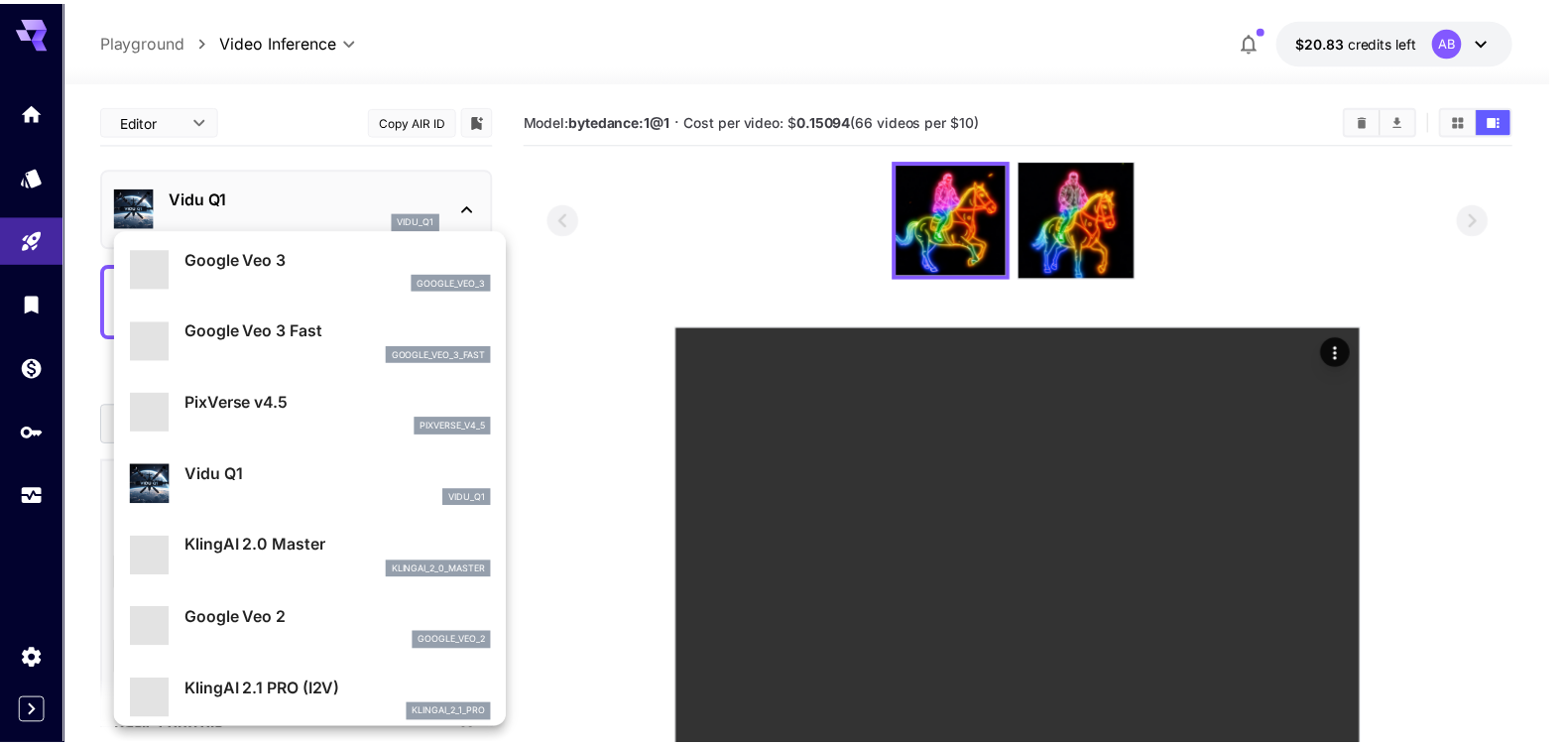 scroll, scrollTop: 0, scrollLeft: 0, axis: both 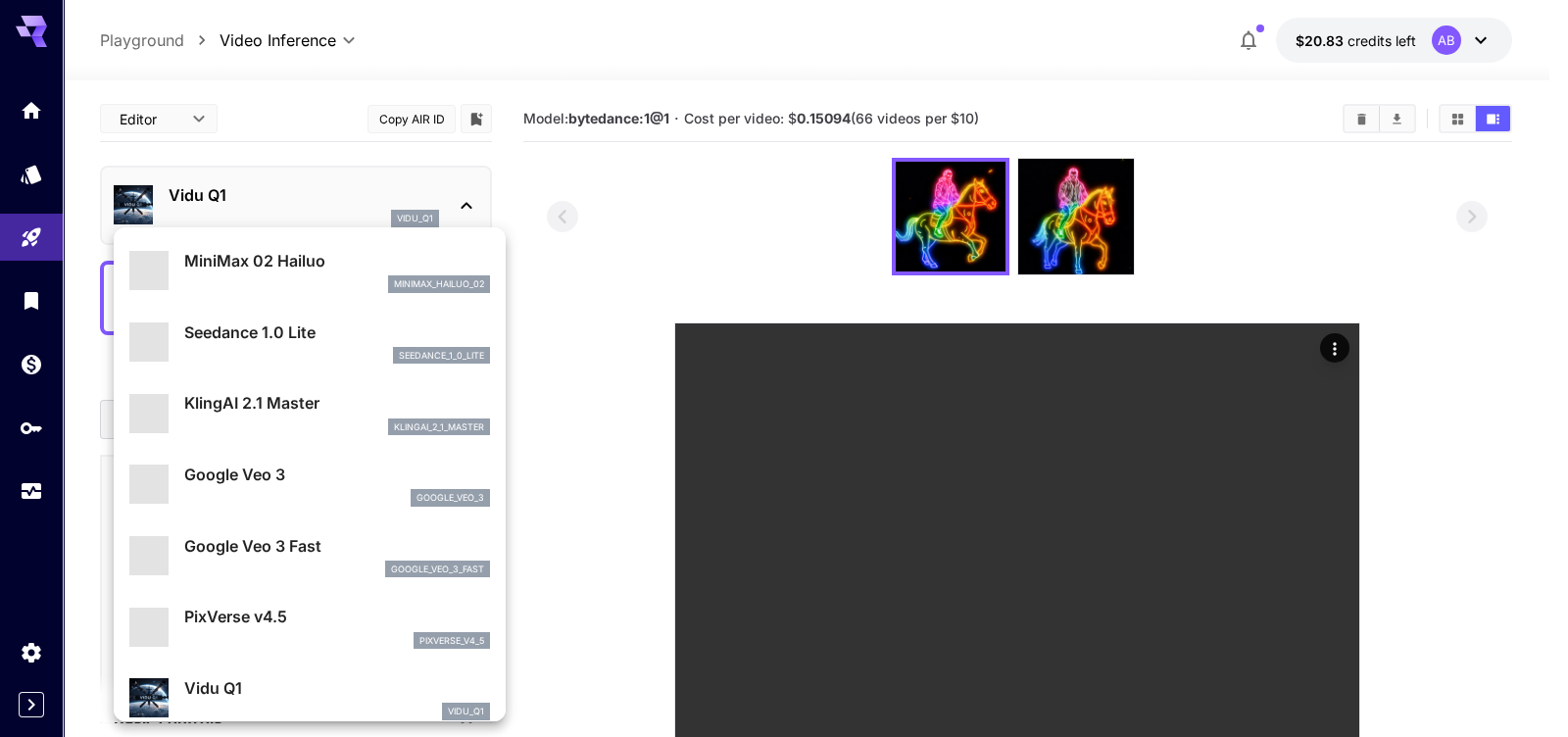click on "Seedance 1.0 Lite seedance_1_0_lite" at bounding box center (337, 342) 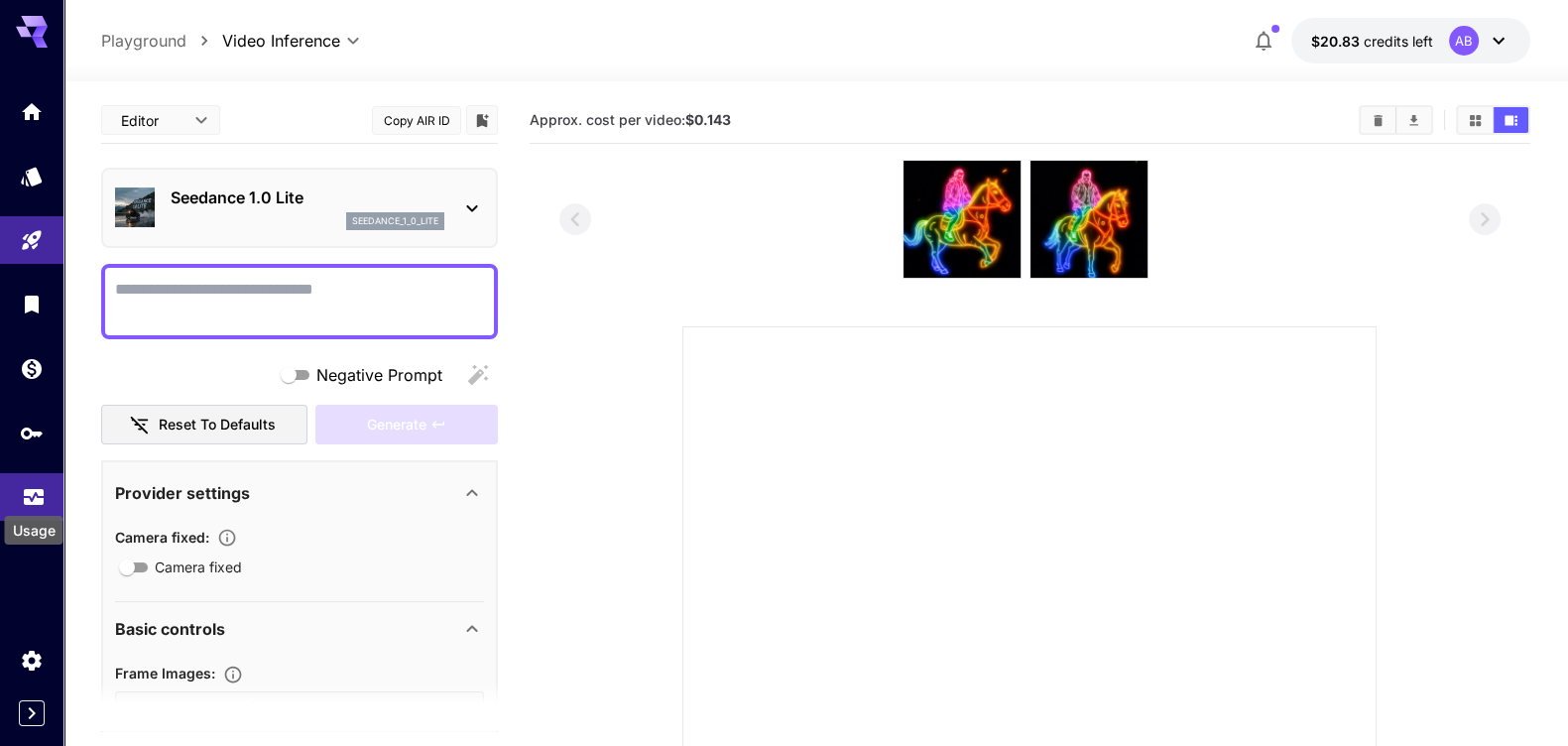 click 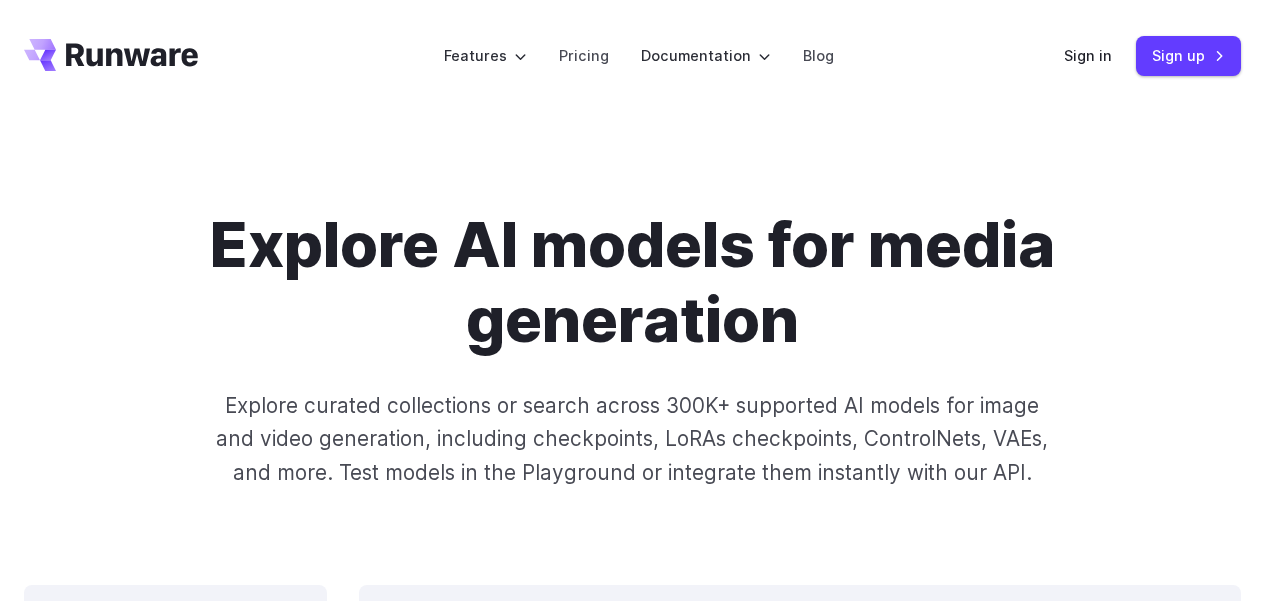 scroll, scrollTop: 0, scrollLeft: 0, axis: both 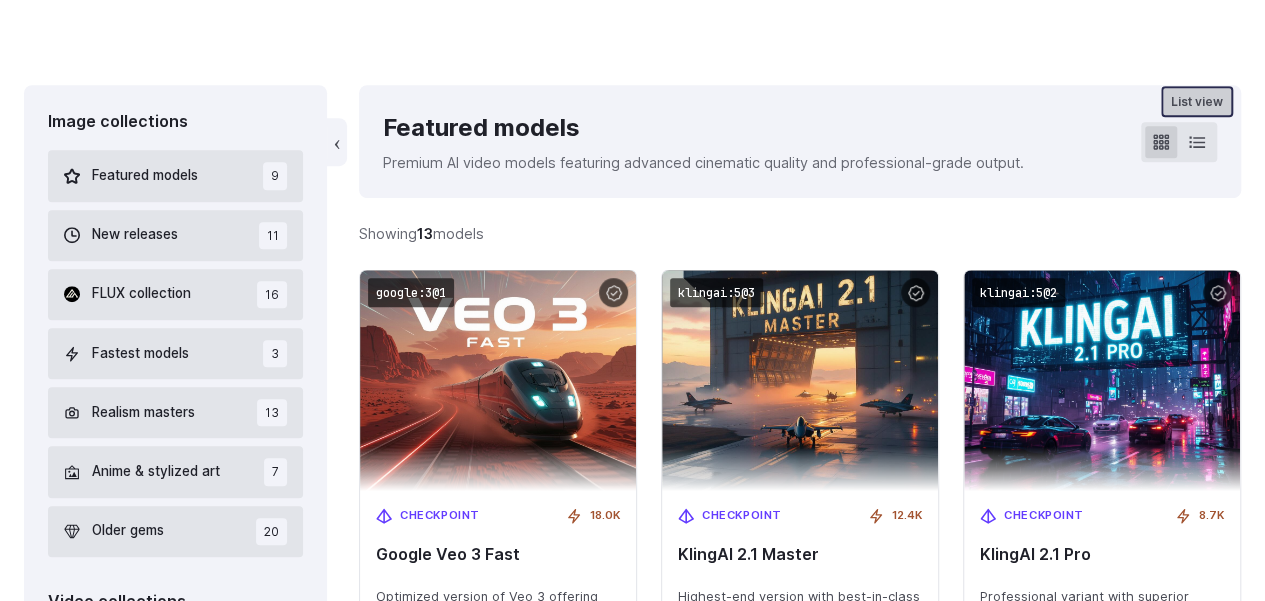 click 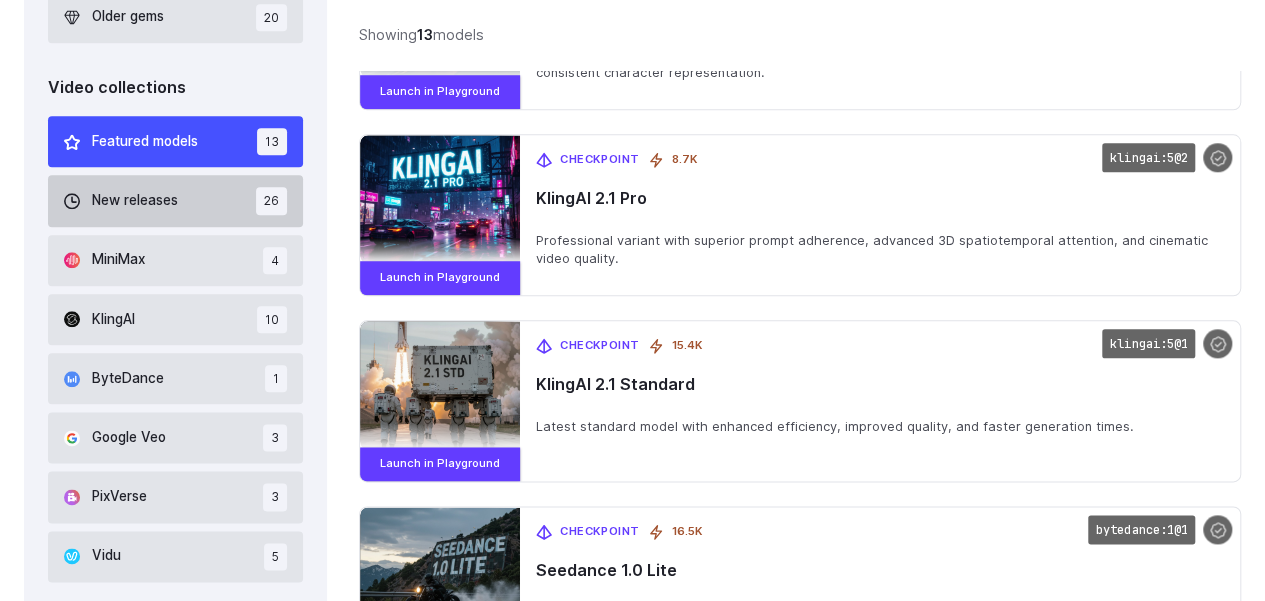 scroll, scrollTop: 1000, scrollLeft: 0, axis: vertical 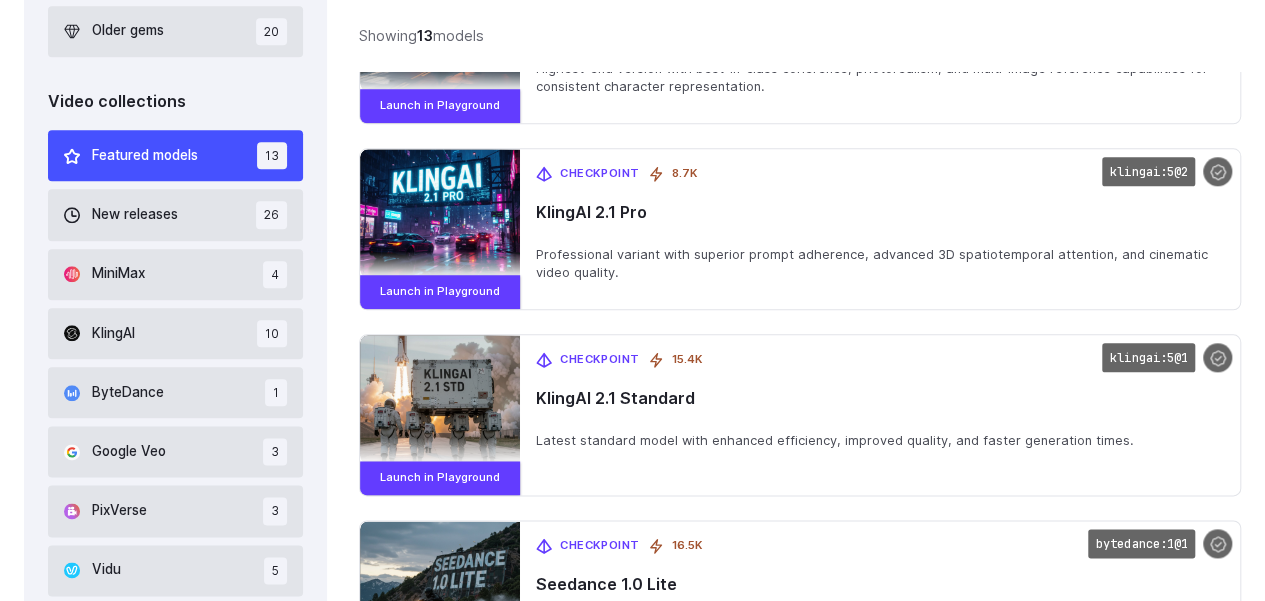 click on "Featured models" at bounding box center (145, 156) 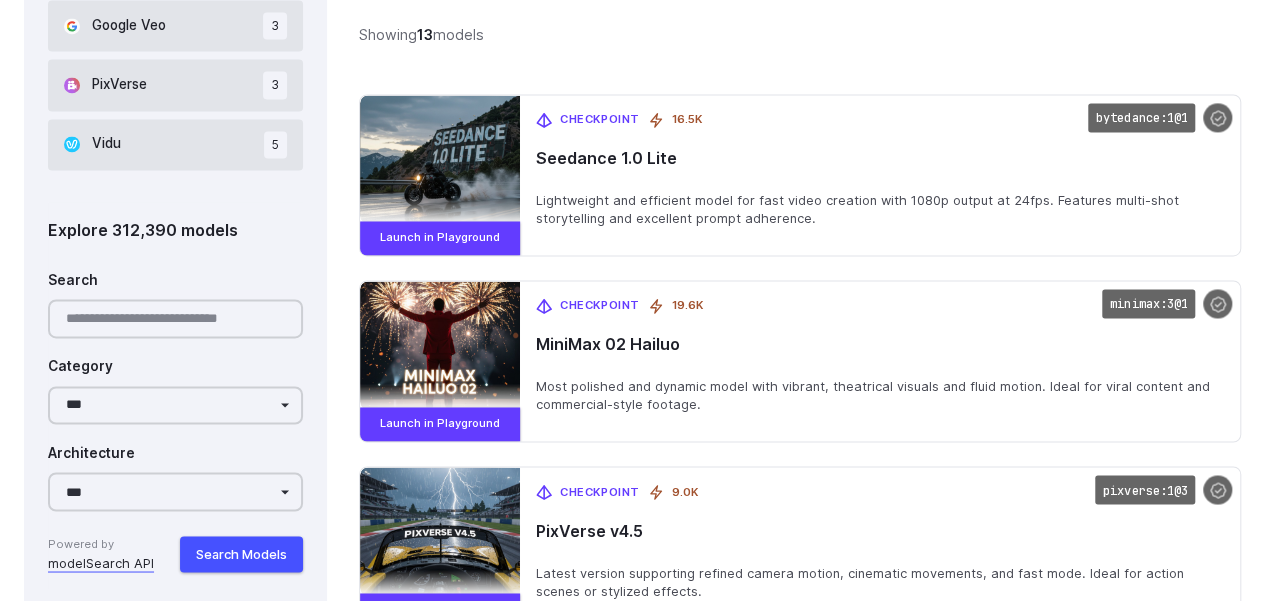 scroll, scrollTop: 1457, scrollLeft: 0, axis: vertical 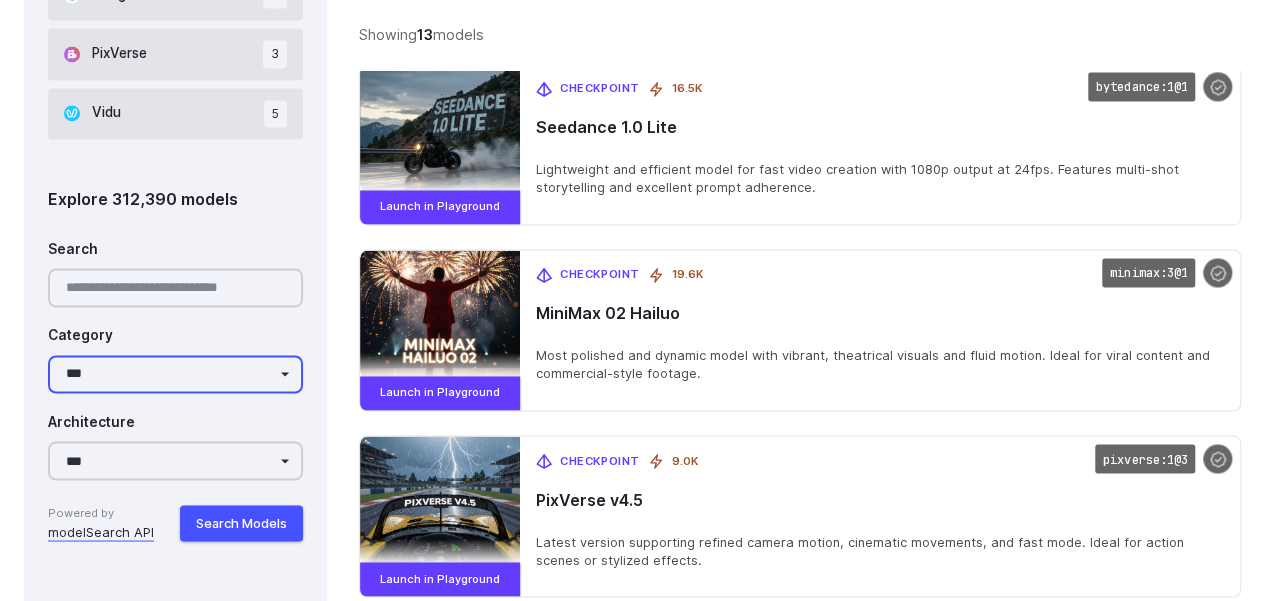 click on "**********" at bounding box center (175, 374) 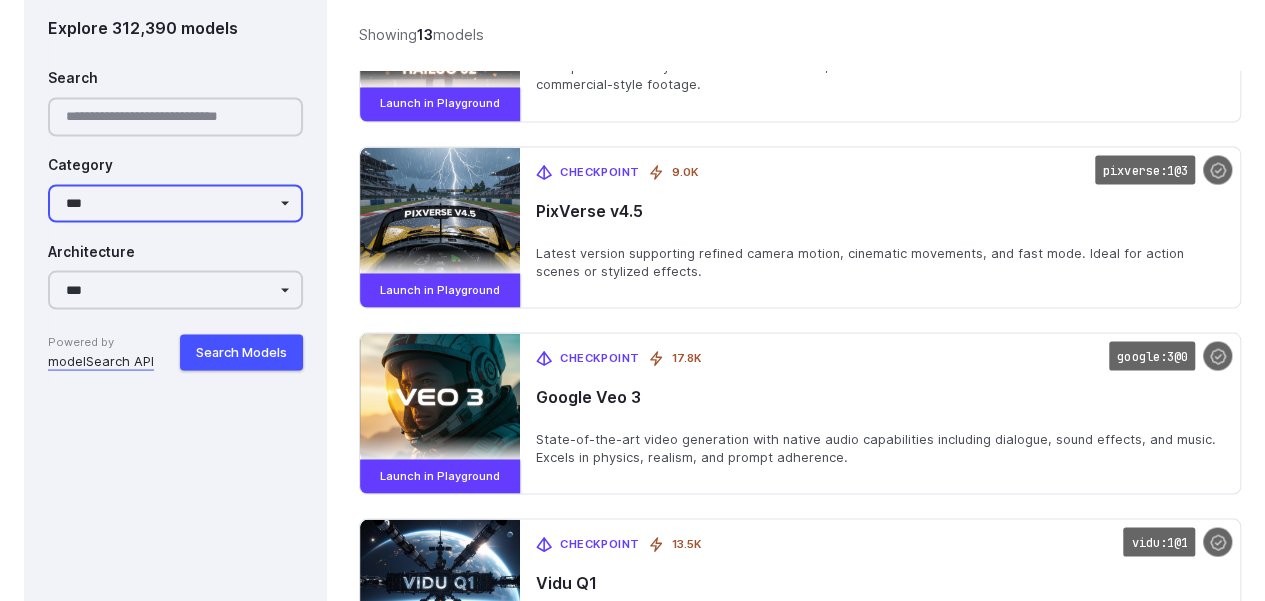 scroll, scrollTop: 1757, scrollLeft: 0, axis: vertical 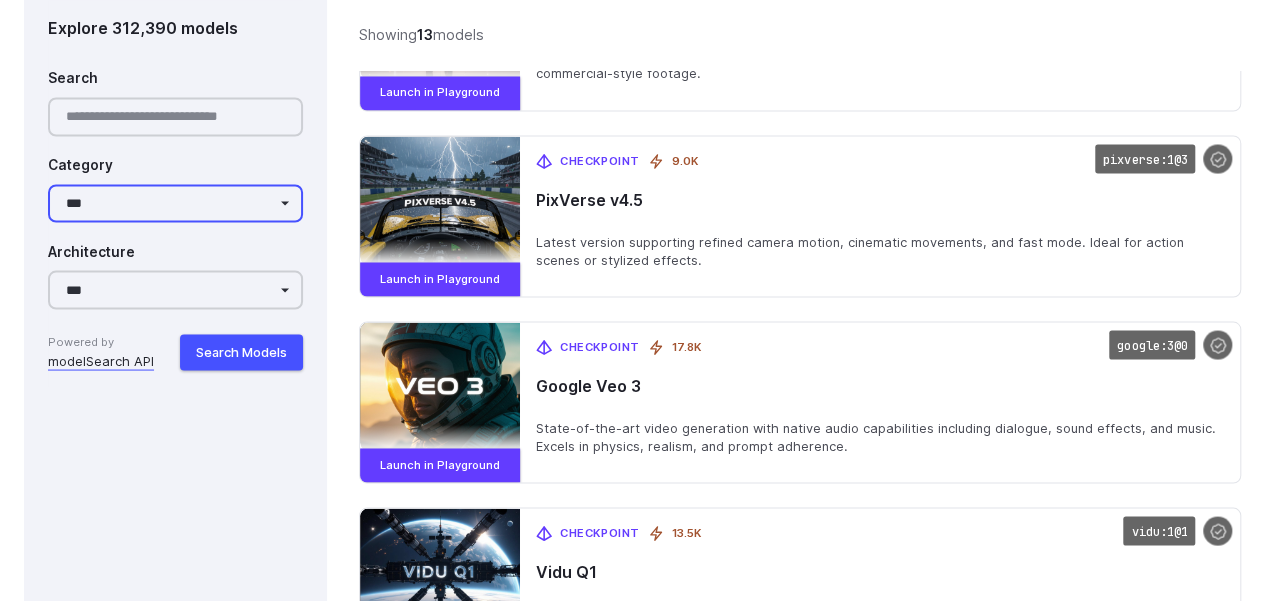 click on "**********" at bounding box center [175, 203] 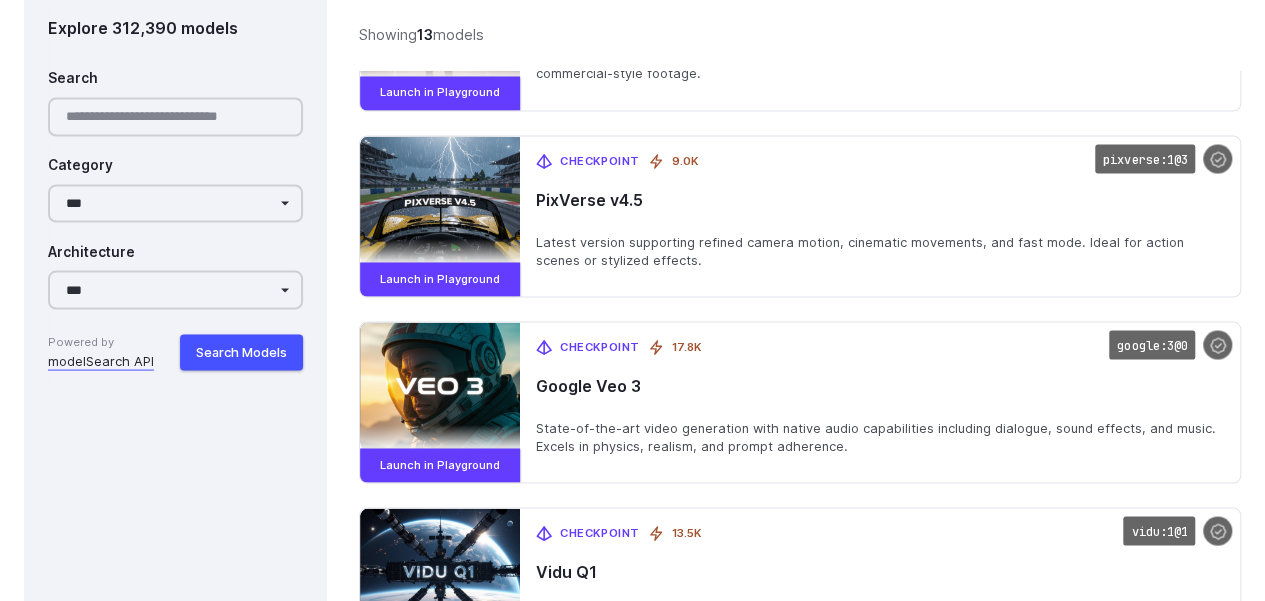 click on "**********" at bounding box center [175, 120] 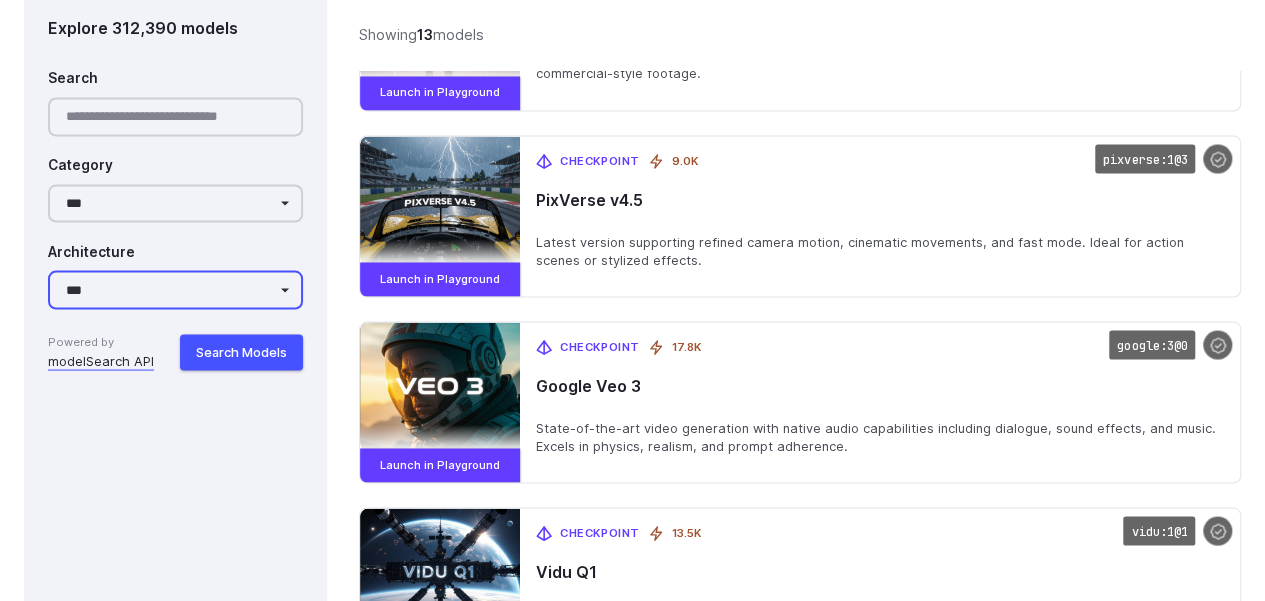 click on "**********" at bounding box center [175, 290] 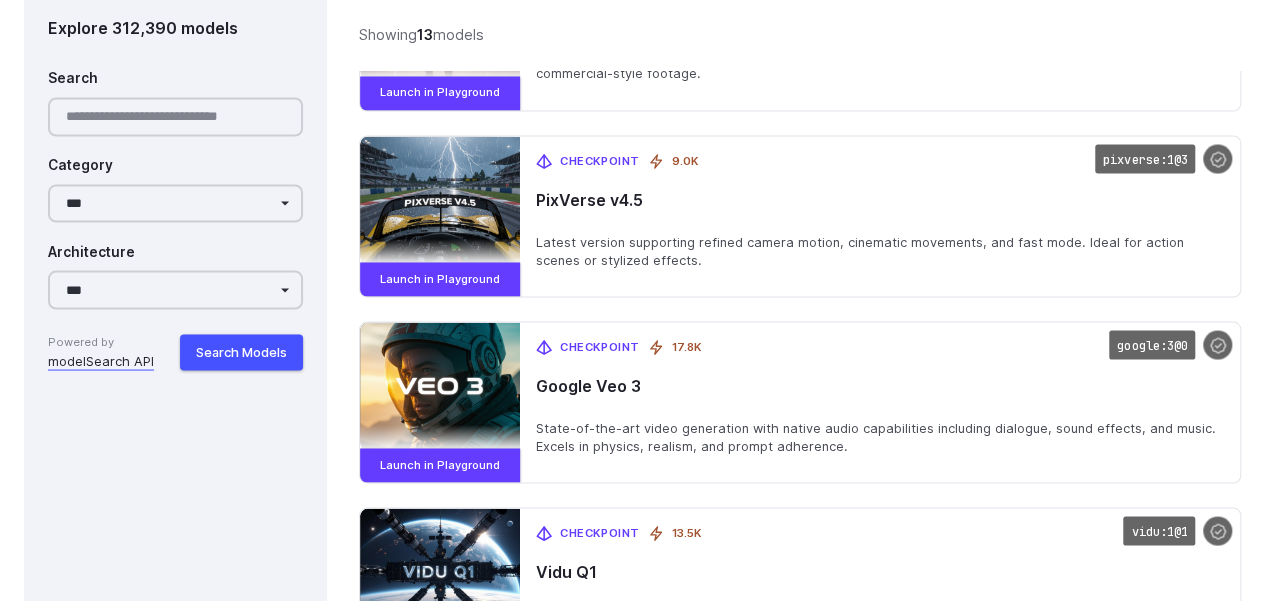 click on "**********" at bounding box center (175, 120) 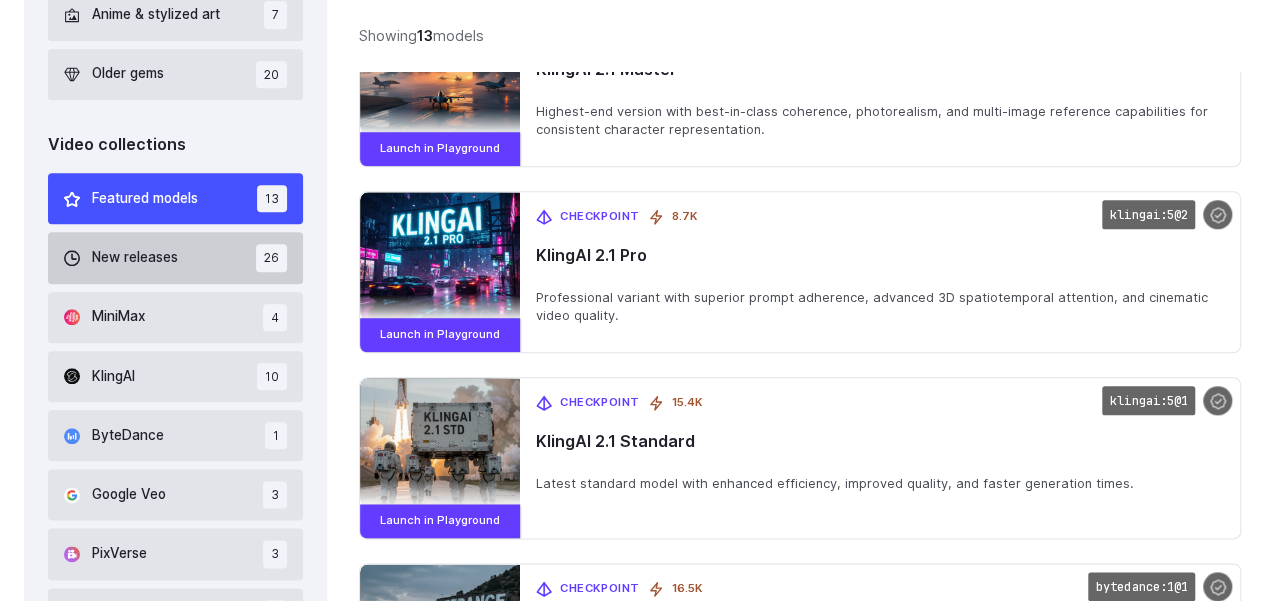 click on "New releases" at bounding box center [135, 258] 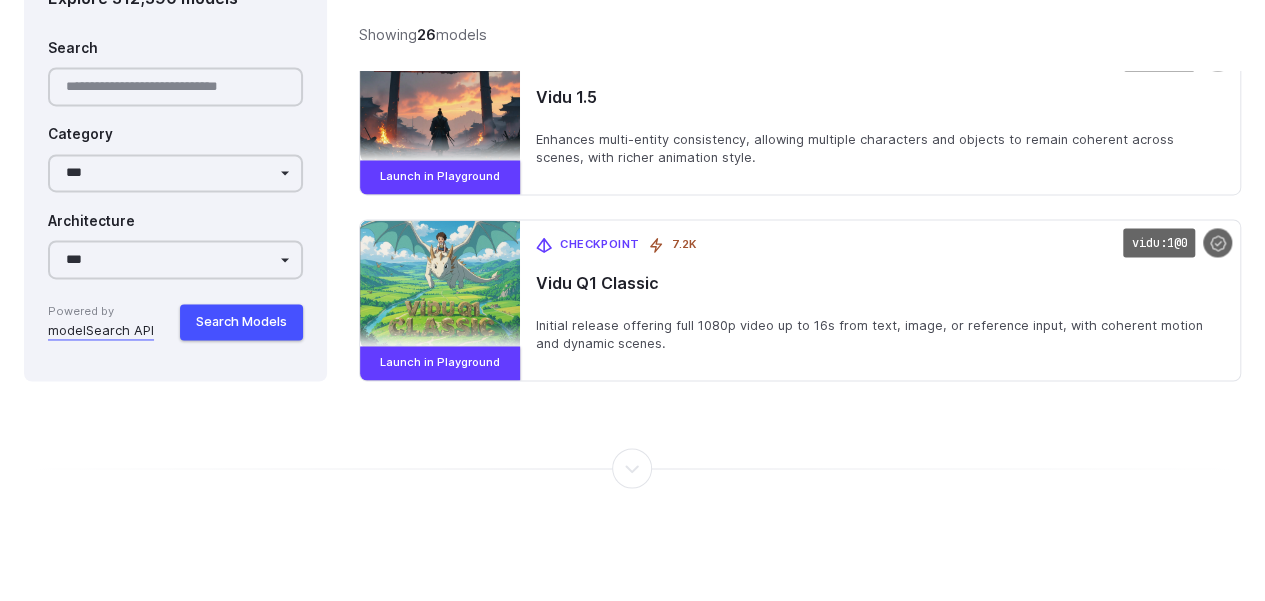 scroll, scrollTop: 5357, scrollLeft: 0, axis: vertical 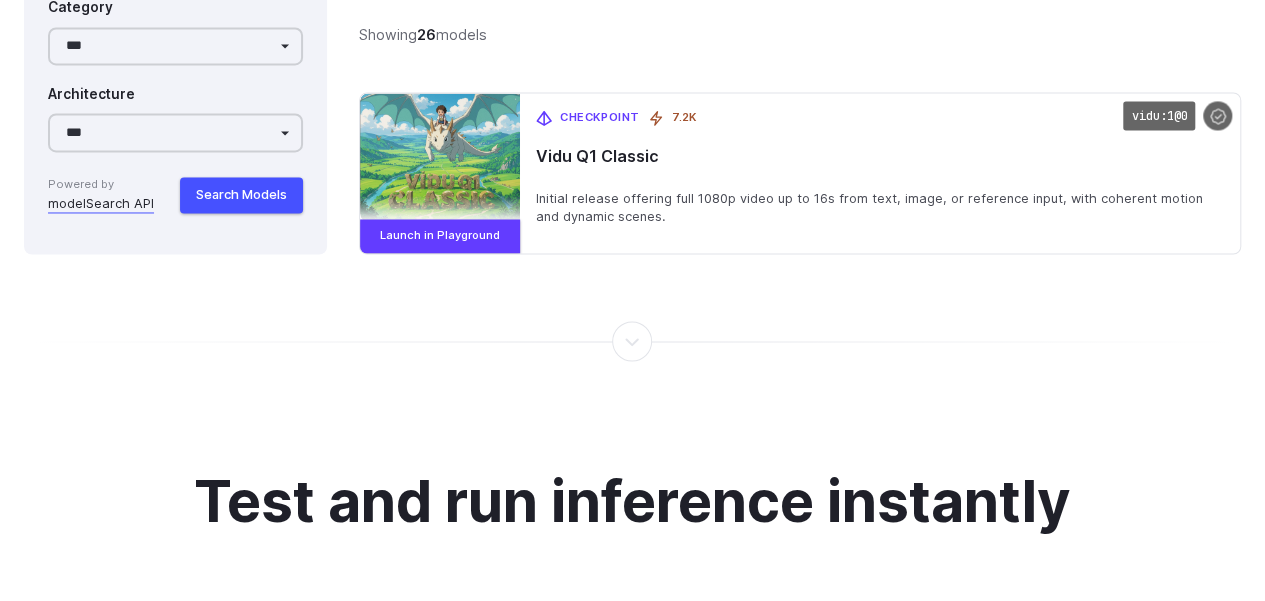 click at bounding box center [633, 341] 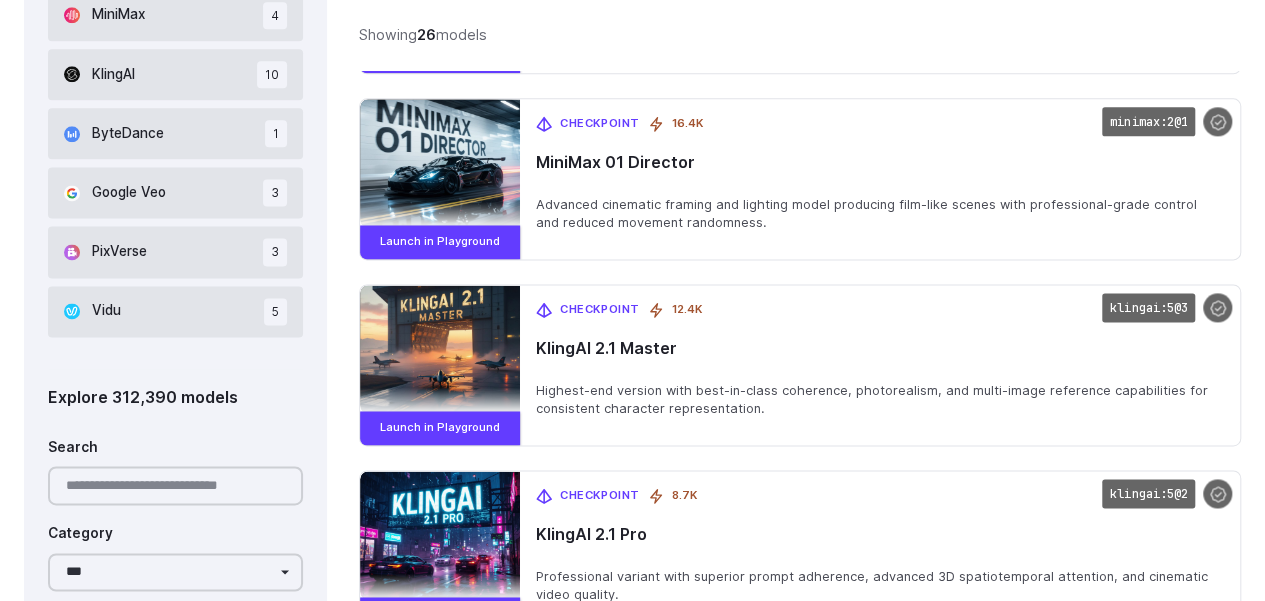 scroll, scrollTop: 457, scrollLeft: 0, axis: vertical 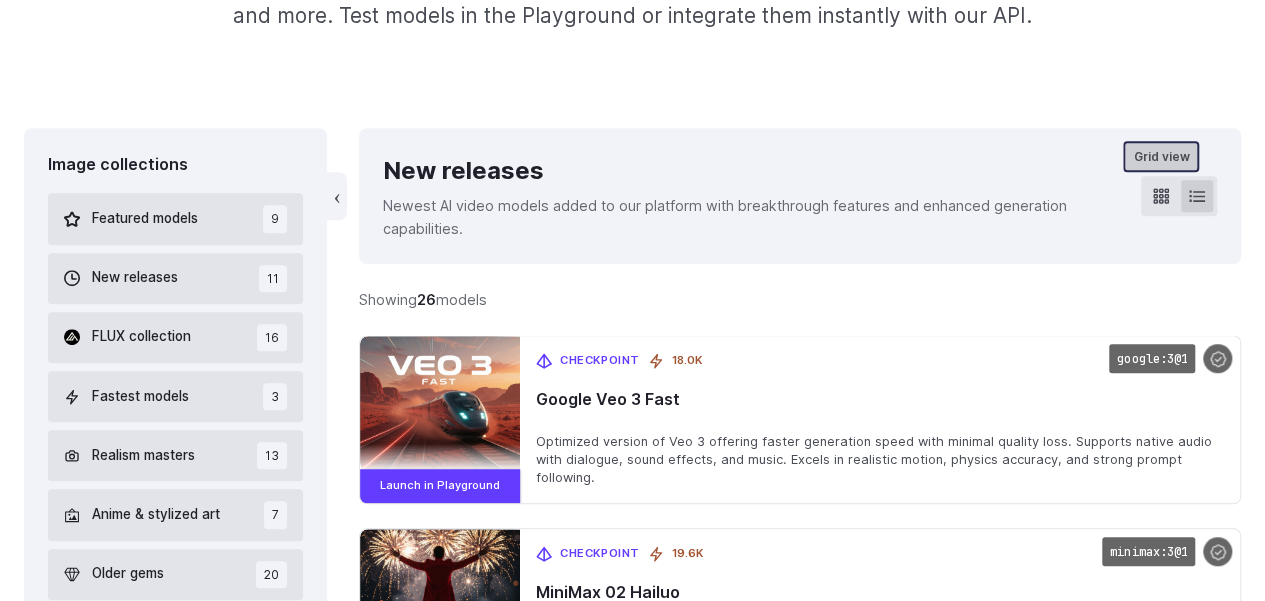click 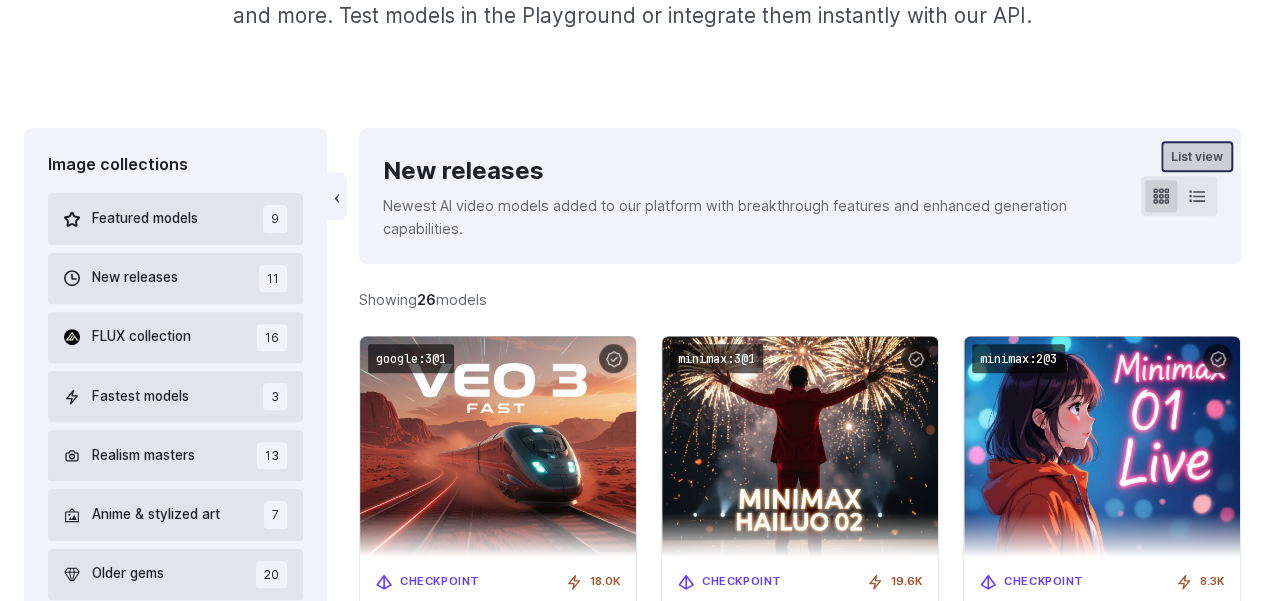click 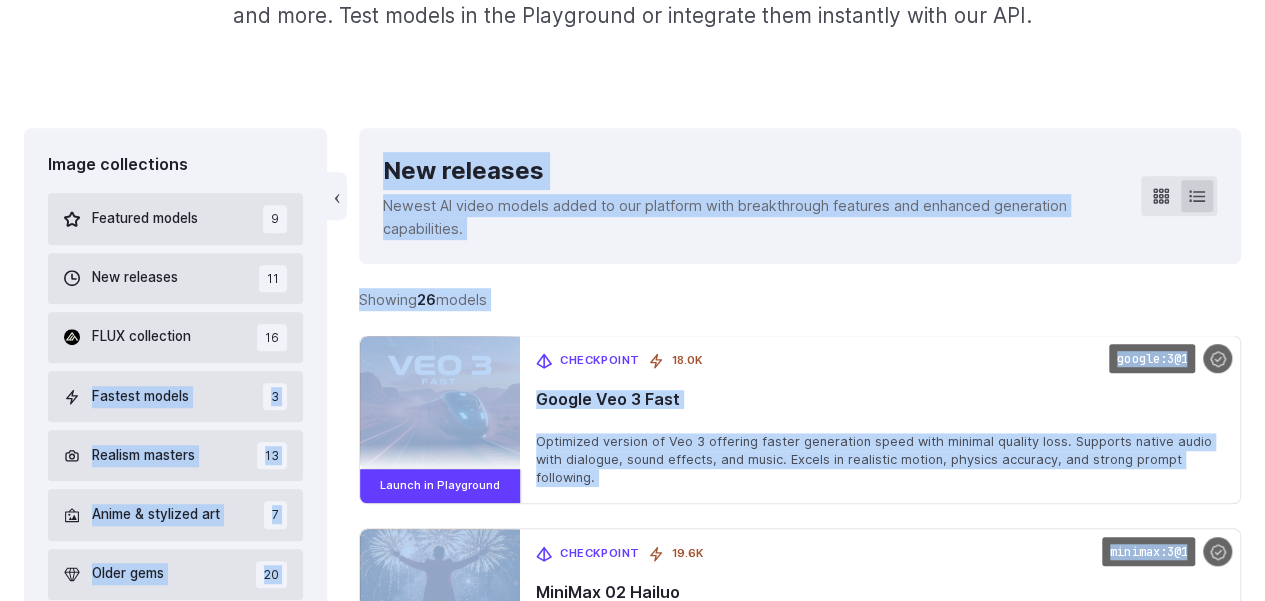 drag, startPoint x: 338, startPoint y: 322, endPoint x: 544, endPoint y: 521, distance: 286.42102 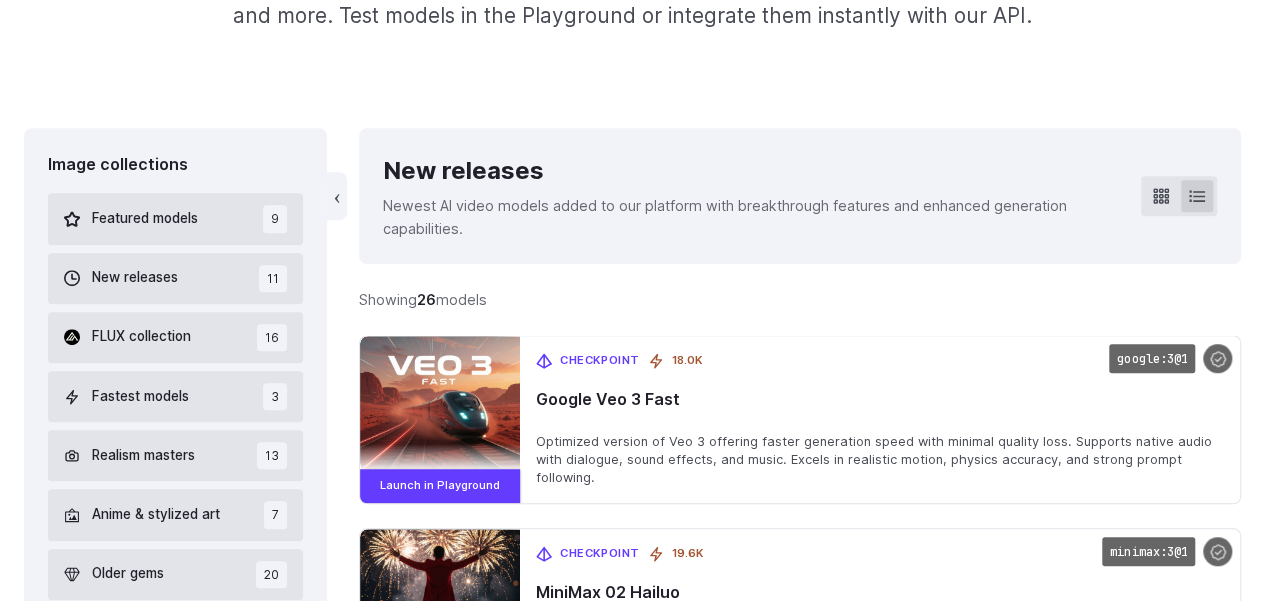 click on "**********" at bounding box center [632, 2641] 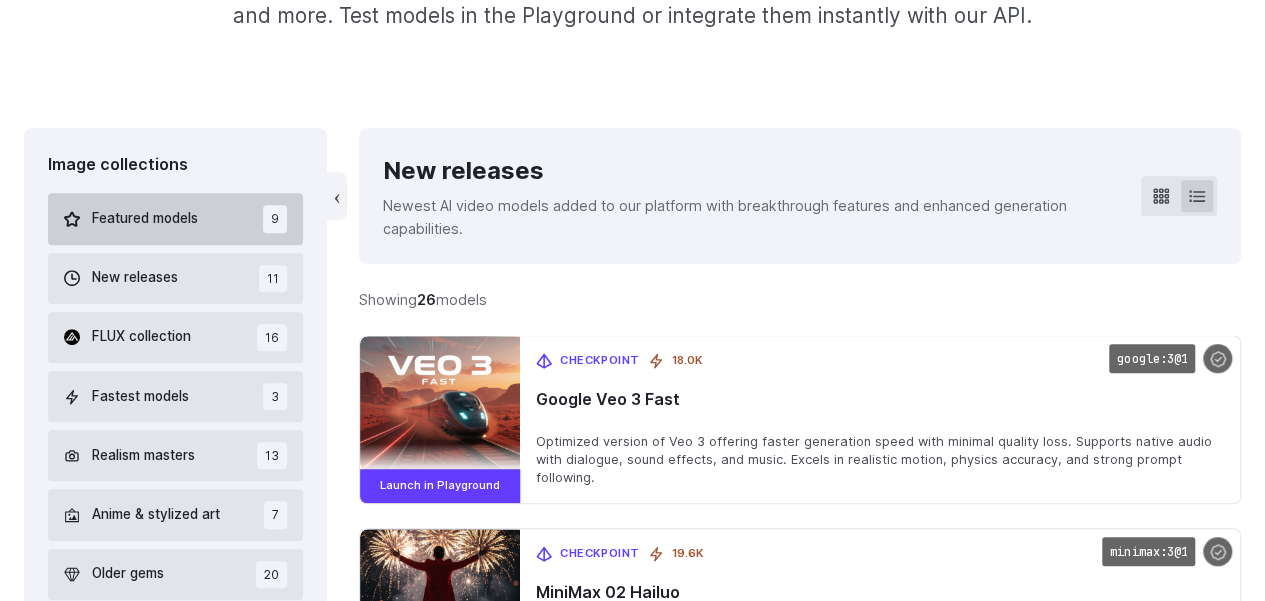 click on "Featured models" at bounding box center [145, 219] 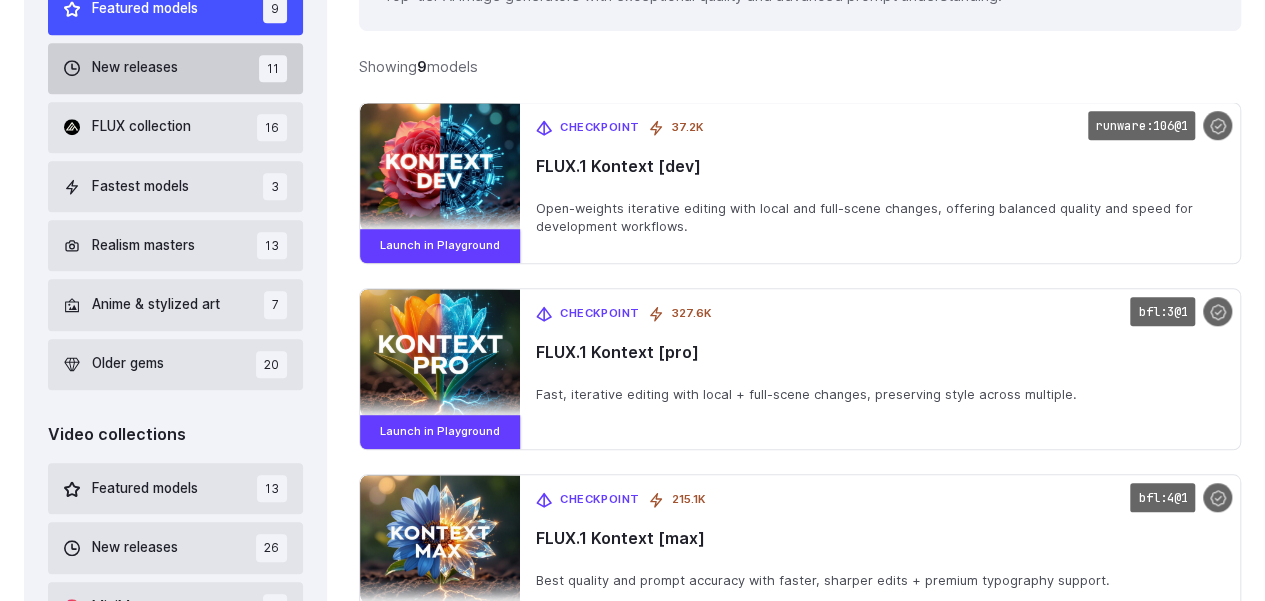 scroll, scrollTop: 757, scrollLeft: 0, axis: vertical 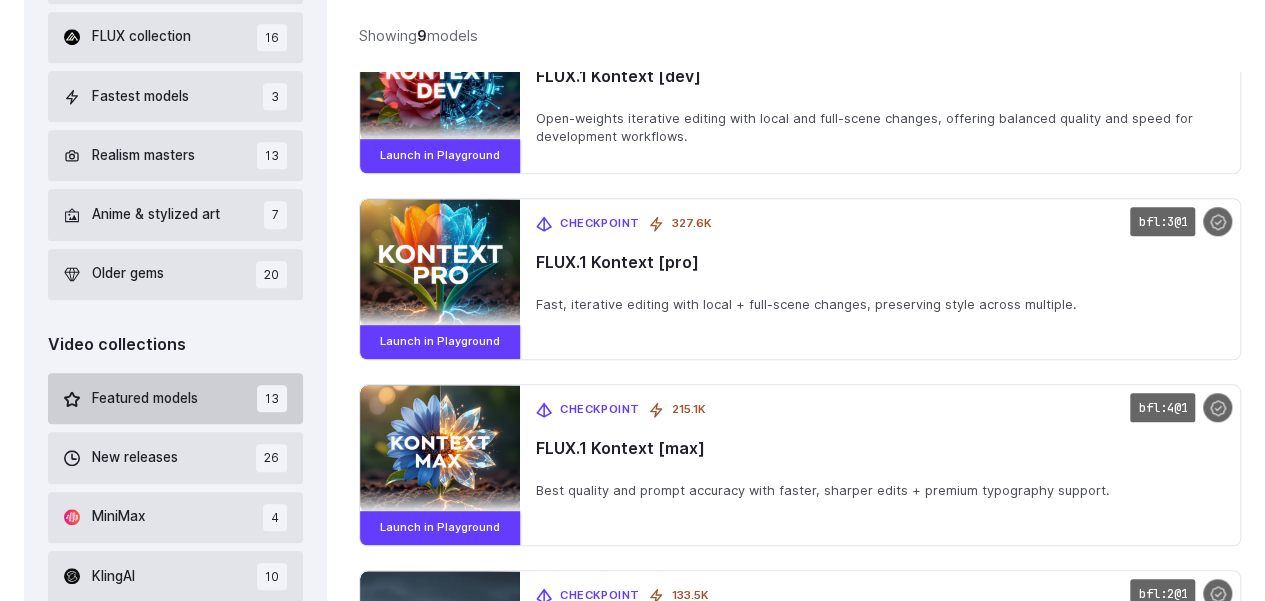 click on "Featured models" at bounding box center (145, 399) 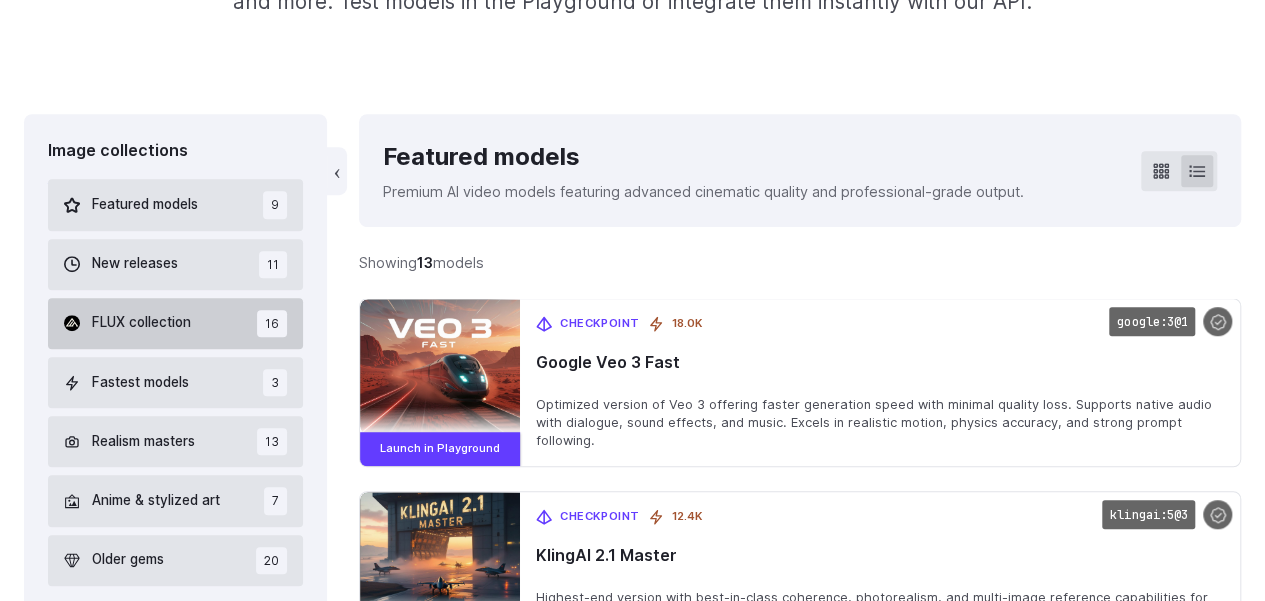 scroll, scrollTop: 457, scrollLeft: 0, axis: vertical 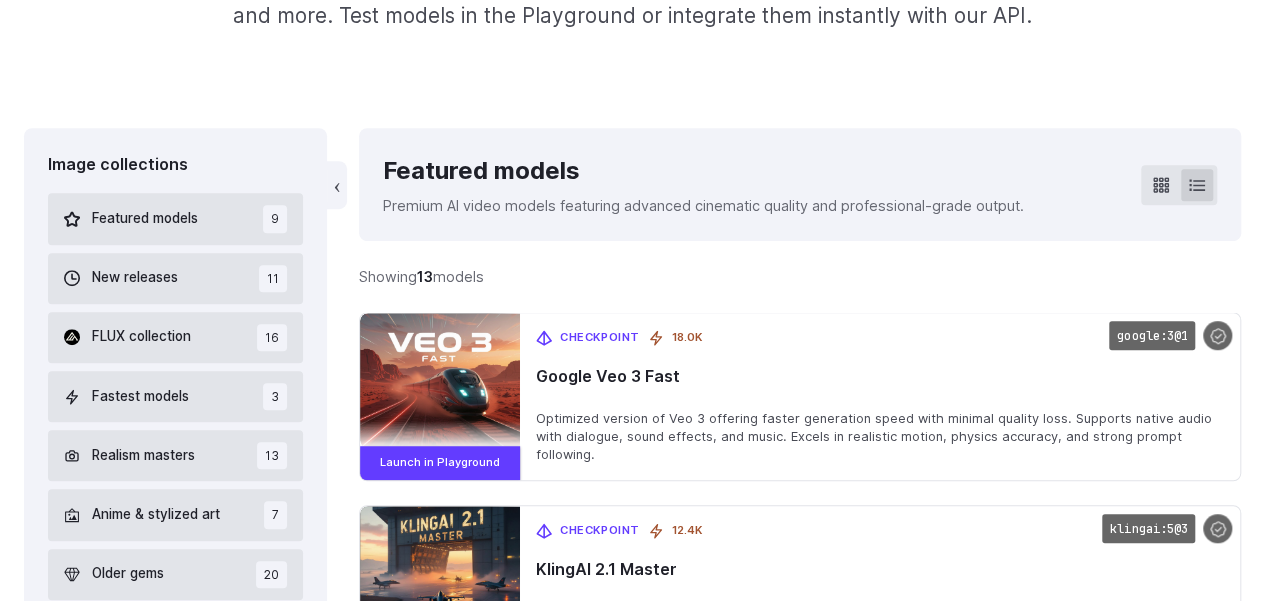 click on "**********" at bounding box center [632, 1420] 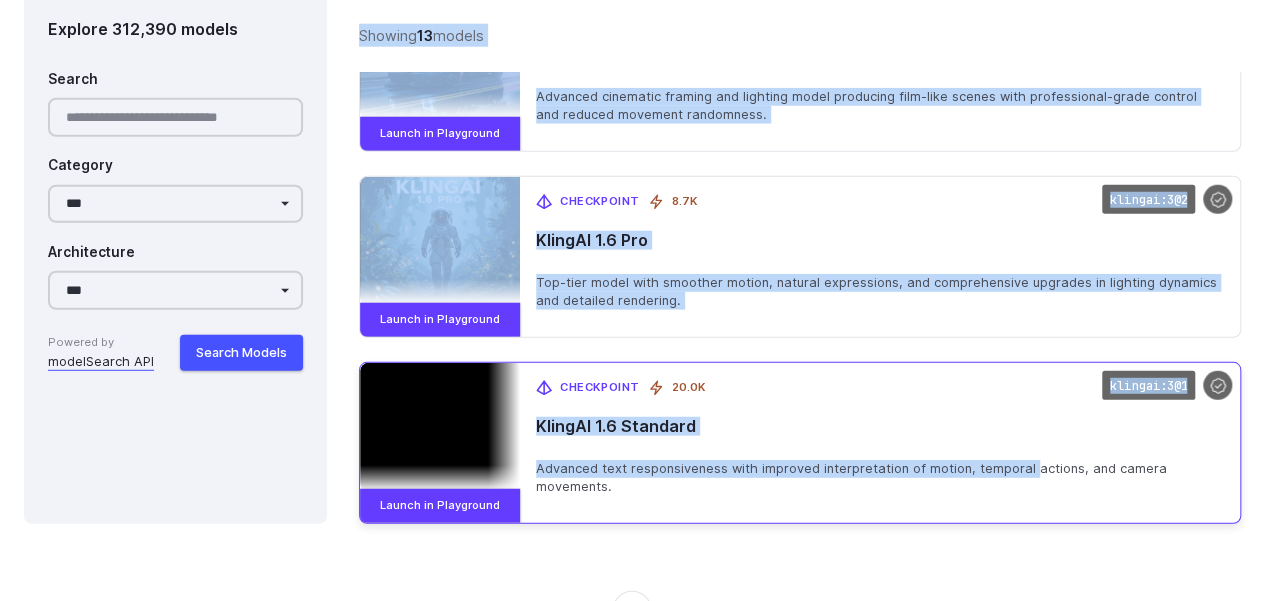 scroll, scrollTop: 2657, scrollLeft: 0, axis: vertical 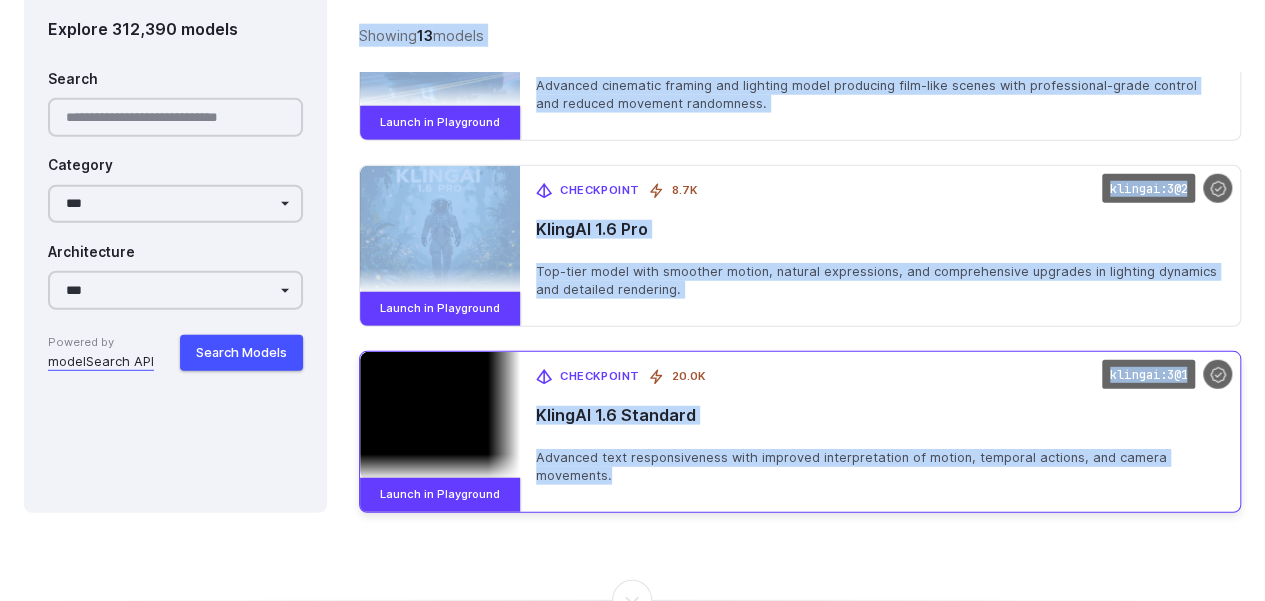 drag, startPoint x: 376, startPoint y: 137, endPoint x: 1224, endPoint y: 459, distance: 907.0766 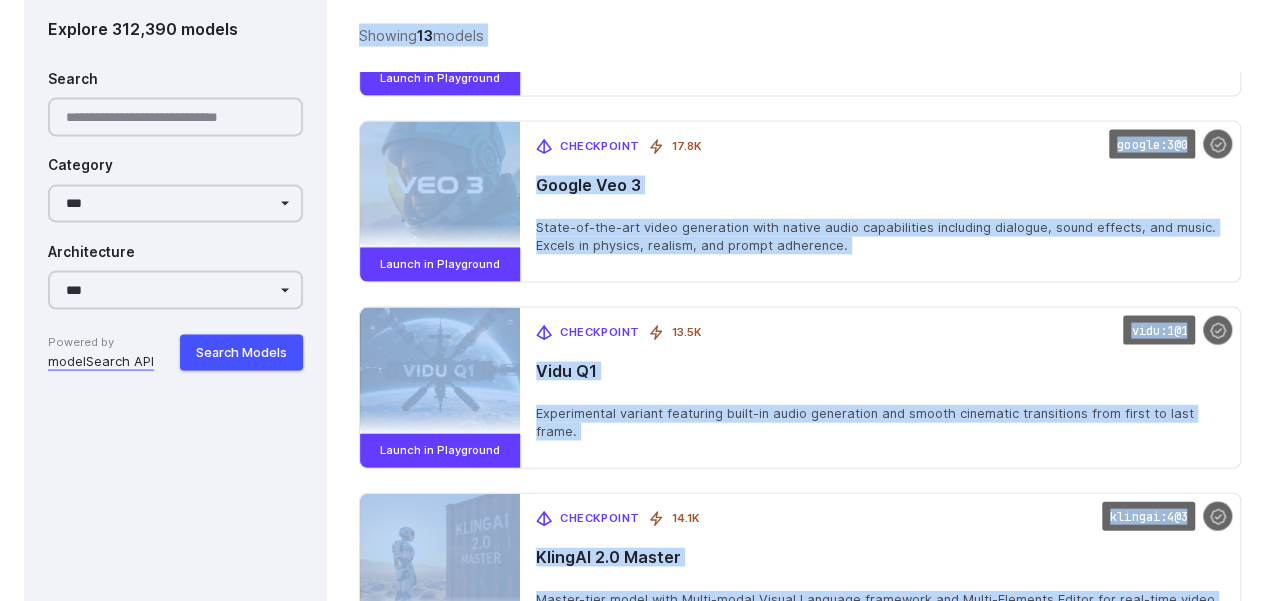 scroll, scrollTop: 1557, scrollLeft: 0, axis: vertical 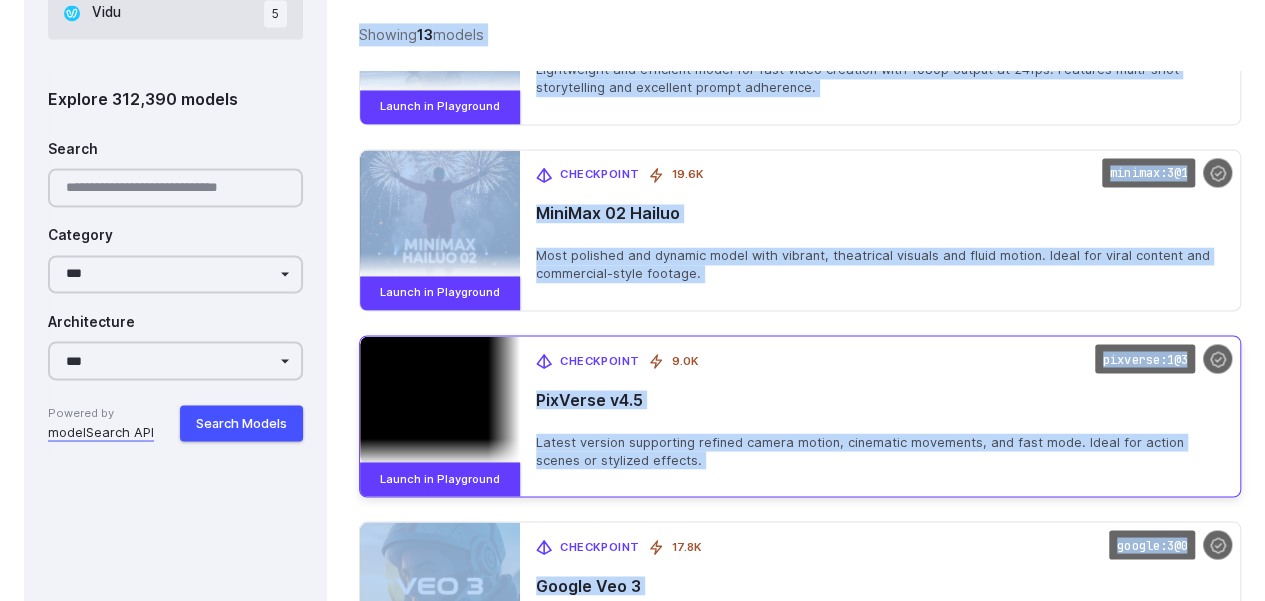 copy on "Featured models   Premium AI video models featuring advanced cinematic quality and professional-grade output.
Showing  13  models       Searching models...         Previous      Page  1  of  1     Next
No models found   Try adjusting your search terms or filters         google:3@1                   Checkpoint       18.0K       Google Veo 3 Fast      Optimized version of Veo 3 offering faster generation speed with minimal quality loss. Supports native audio with dialogue, sound effects, and music. Excels in realistic motion, physics accuracy, and strong prompt following.
Launch in Playground
klingai:5@3                   Checkpoint       12.4K       KlingAI 2.1 Master      Highest-end version with best-in-class coherence, photorealism, and multi-image reference capabilities for consistent character representation.
Launch in Playground
klingai:5@2                   Checkpoint       8.7K       KlingAI 2.1 Pro      Professional va..." 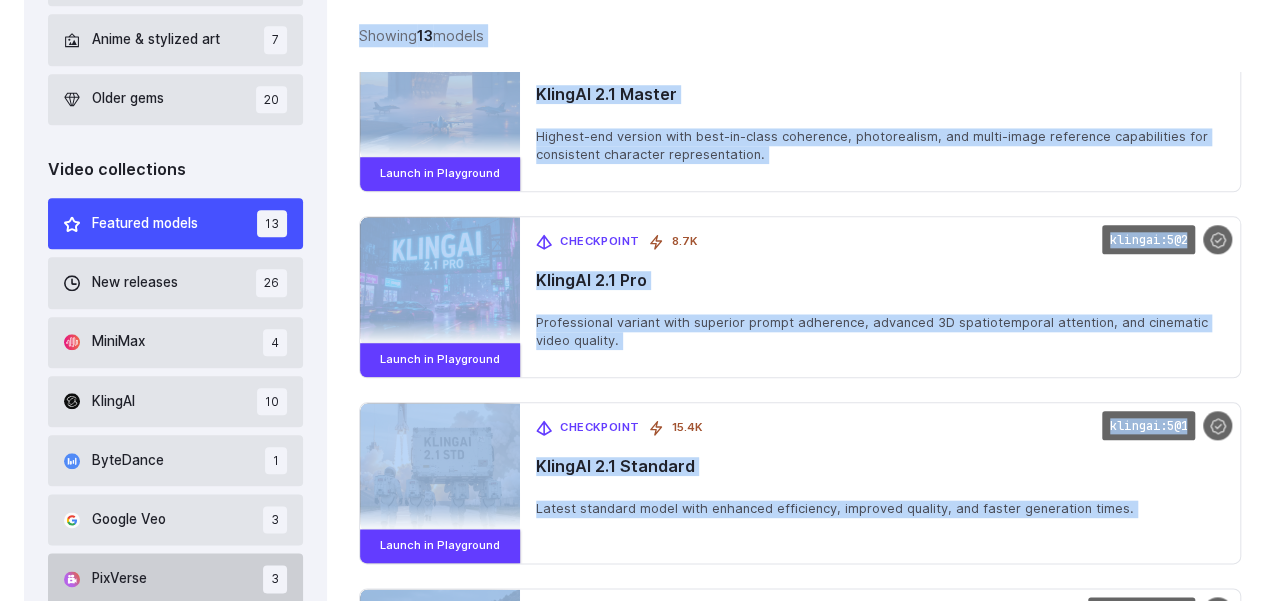 scroll, scrollTop: 757, scrollLeft: 0, axis: vertical 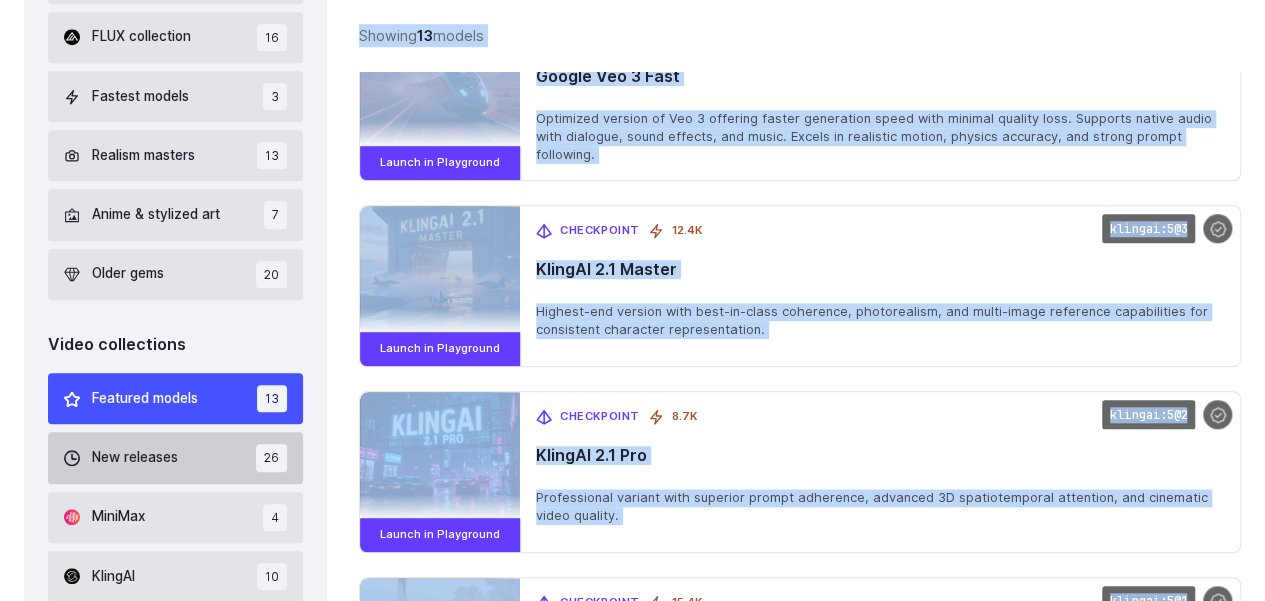 click on "New releases     26" at bounding box center (175, 457) 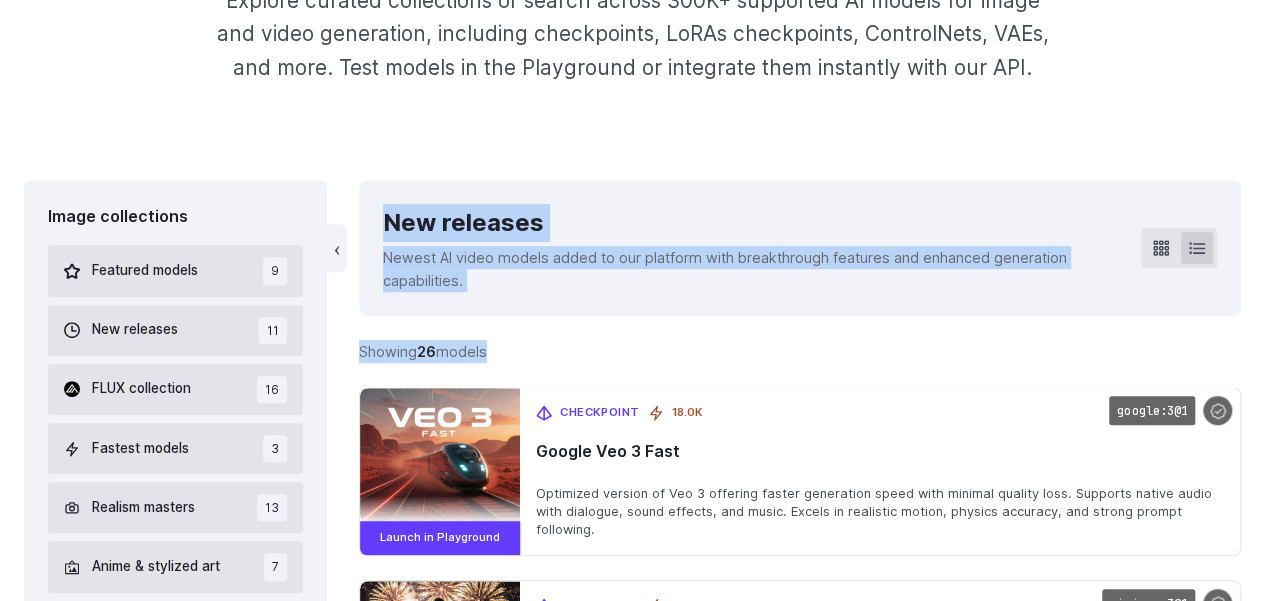 scroll, scrollTop: 357, scrollLeft: 0, axis: vertical 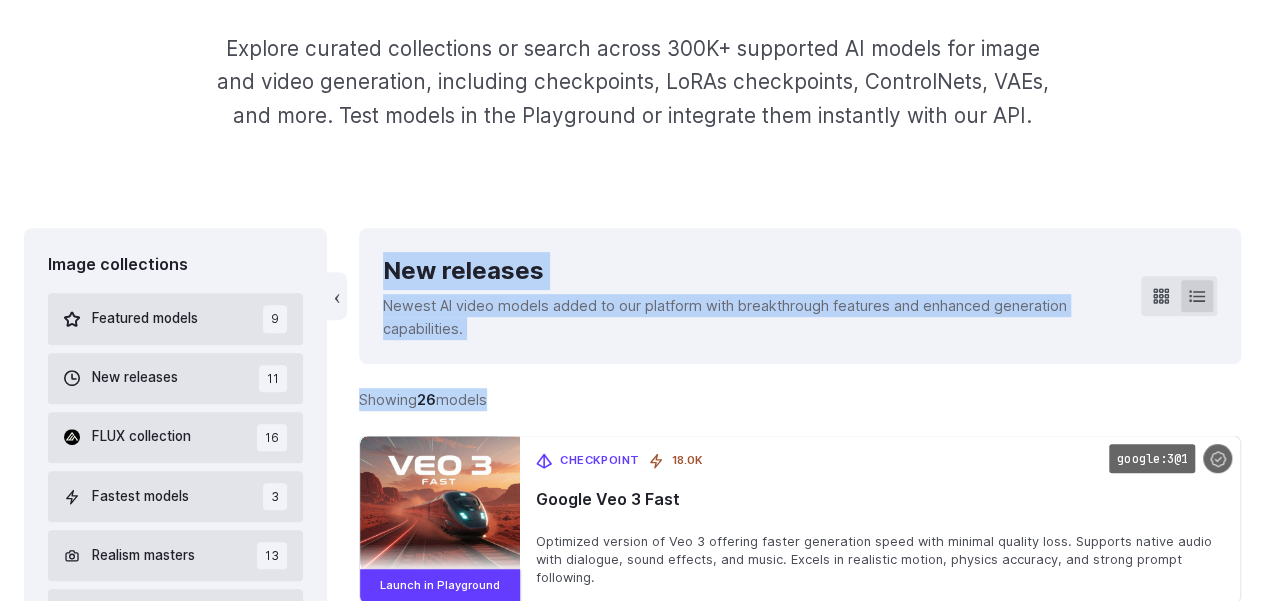 click on "‹       New releases   Newest AI video models added to our platform with breakthrough features and enhanced generation capabilities." at bounding box center [800, 296] 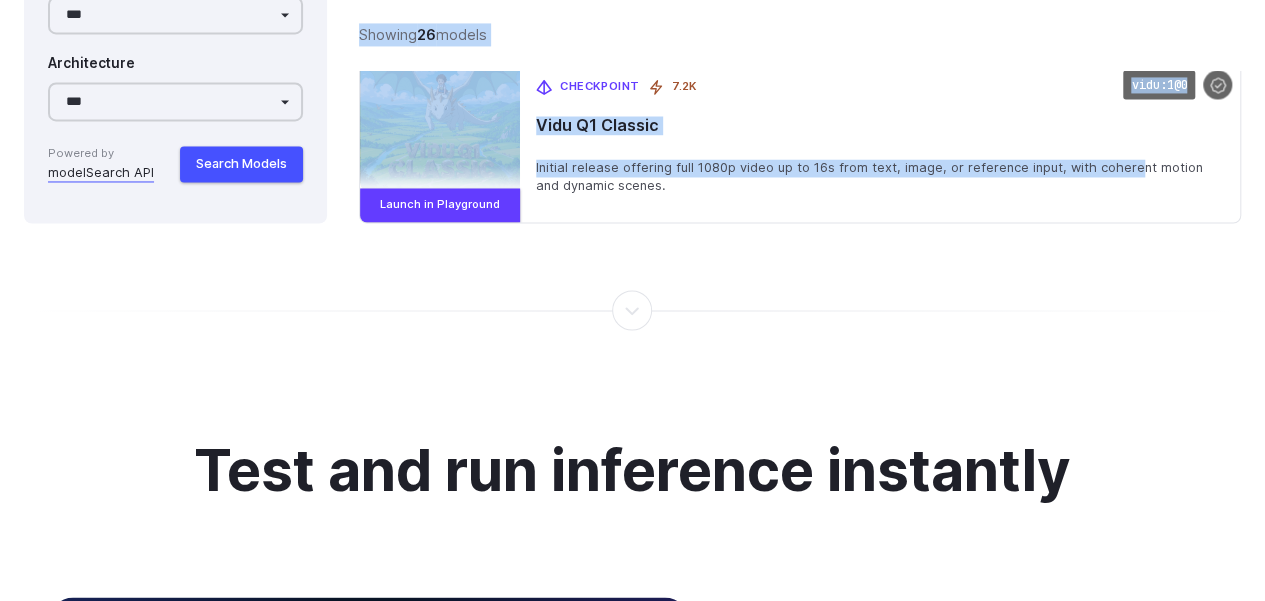 scroll, scrollTop: 5357, scrollLeft: 0, axis: vertical 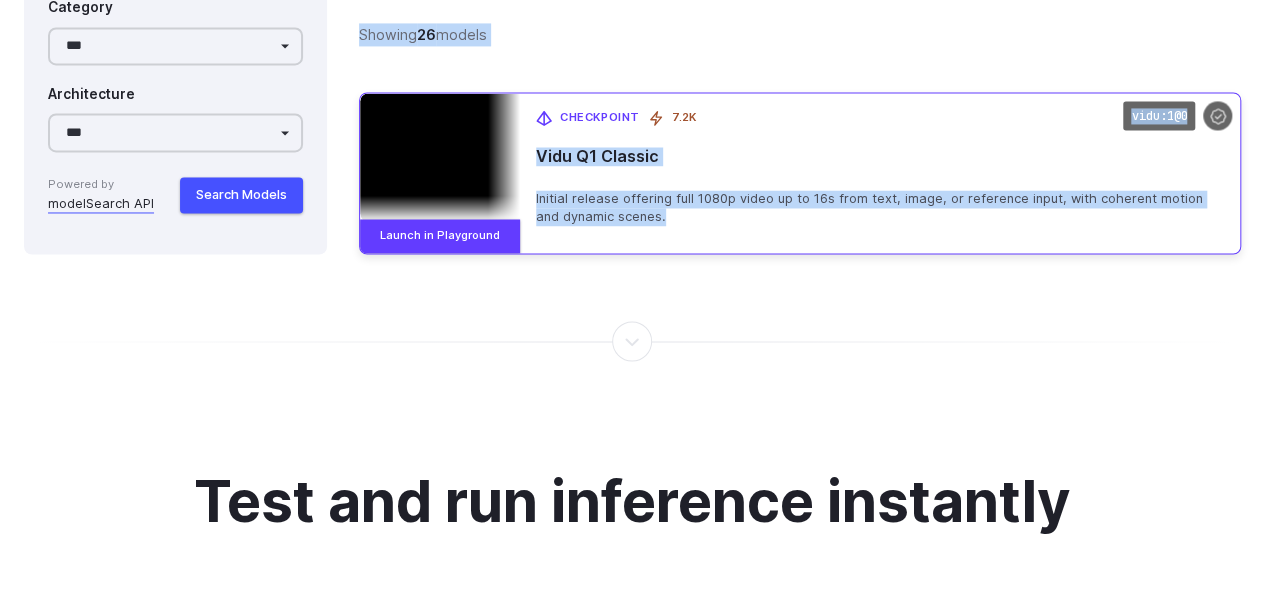 drag, startPoint x: 364, startPoint y: 240, endPoint x: 927, endPoint y: 239, distance: 563.0009 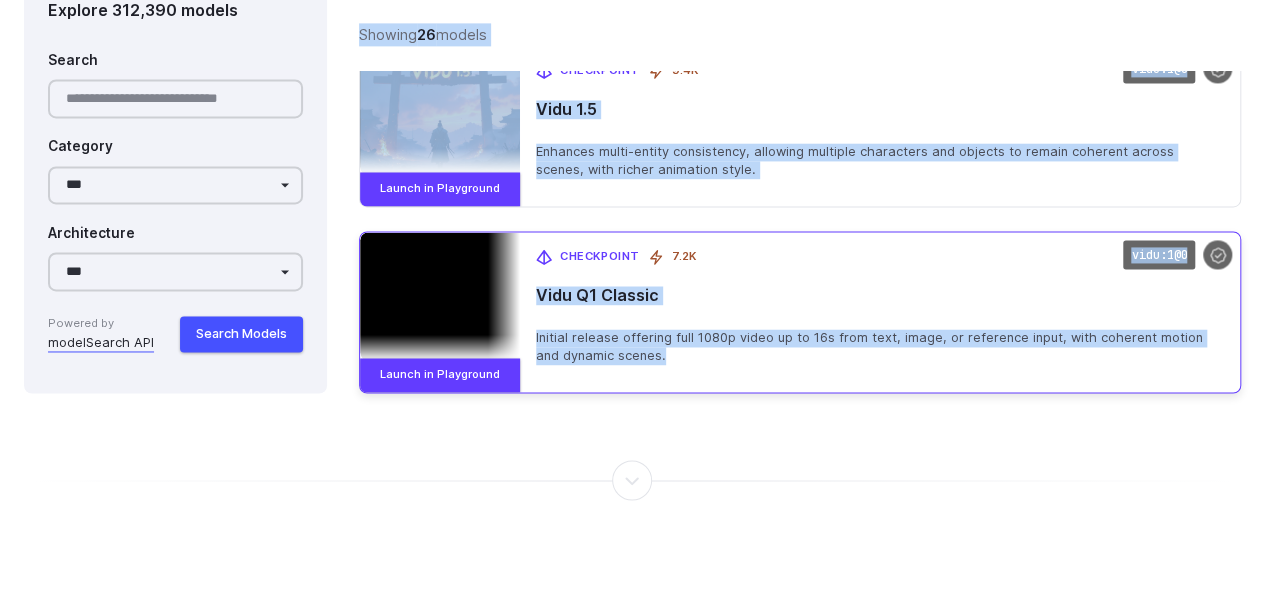 scroll, scrollTop: 4957, scrollLeft: 0, axis: vertical 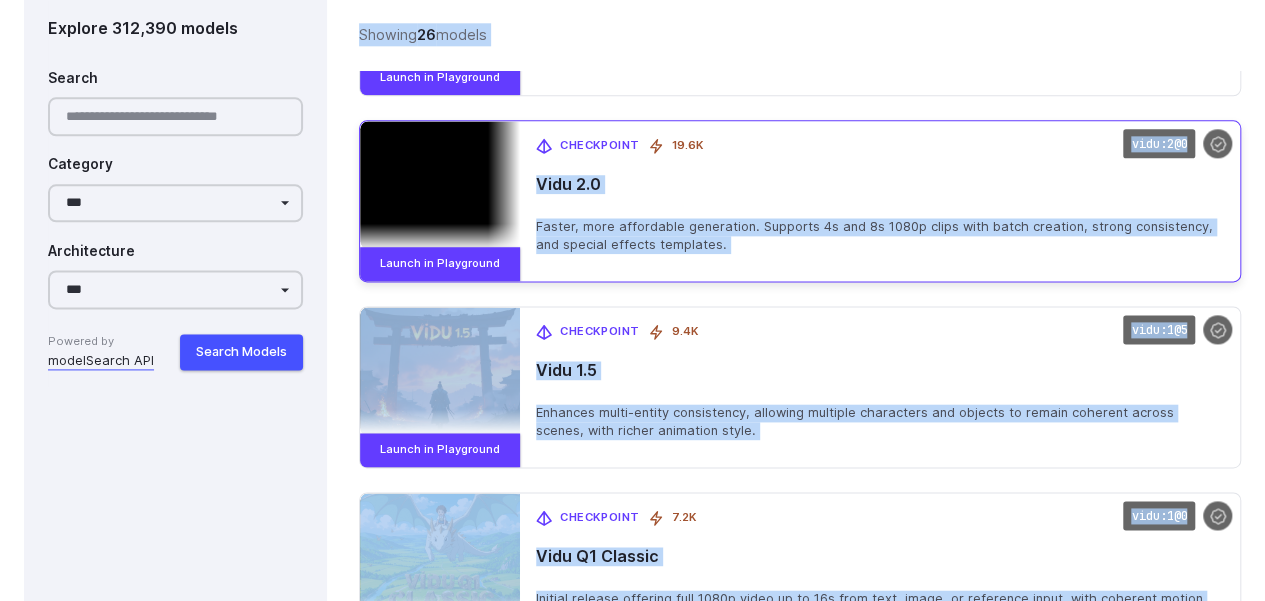 copy on "New releases   Newest AI video models added to our platform with breakthrough features and enhanced generation capabilities.
Showing  26  models       Searching models...         Previous      Page  1  of  1     Next
No models found   Try adjusting your search terms or filters         google:3@1                   Checkpoint       18.0K       Google Veo 3 Fast      Optimized version of Veo 3 offering faster generation speed with minimal quality loss. Supports native audio with dialogue, sound effects, and music. Excels in realistic motion, physics accuracy, and strong prompt following.
Launch in Playground
minimax:3@1                   Checkpoint       19.6K       MiniMax 02 Hailuo      Most polished and dynamic model with vibrant, theatrical visuals and fluid motion. Ideal for viral content and commercial-style footage.
Launch in Playground
minimax:2@3                   Checkpoint       8.3K       MiniMax 01 Live      Focuses ..." 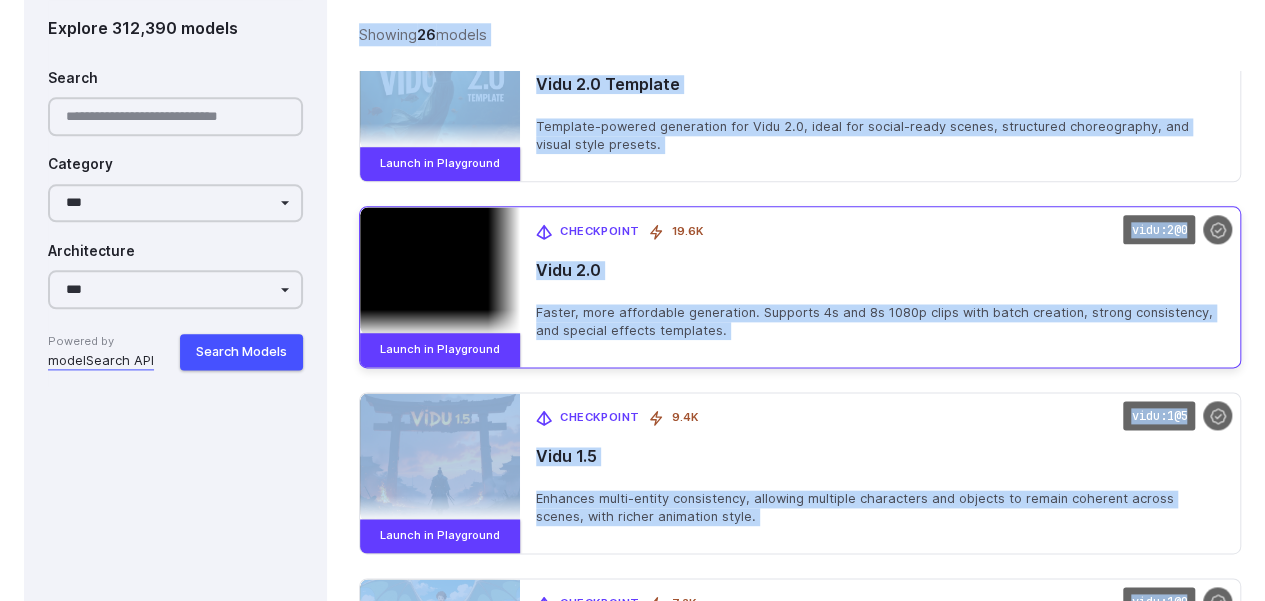 scroll, scrollTop: 4757, scrollLeft: 0, axis: vertical 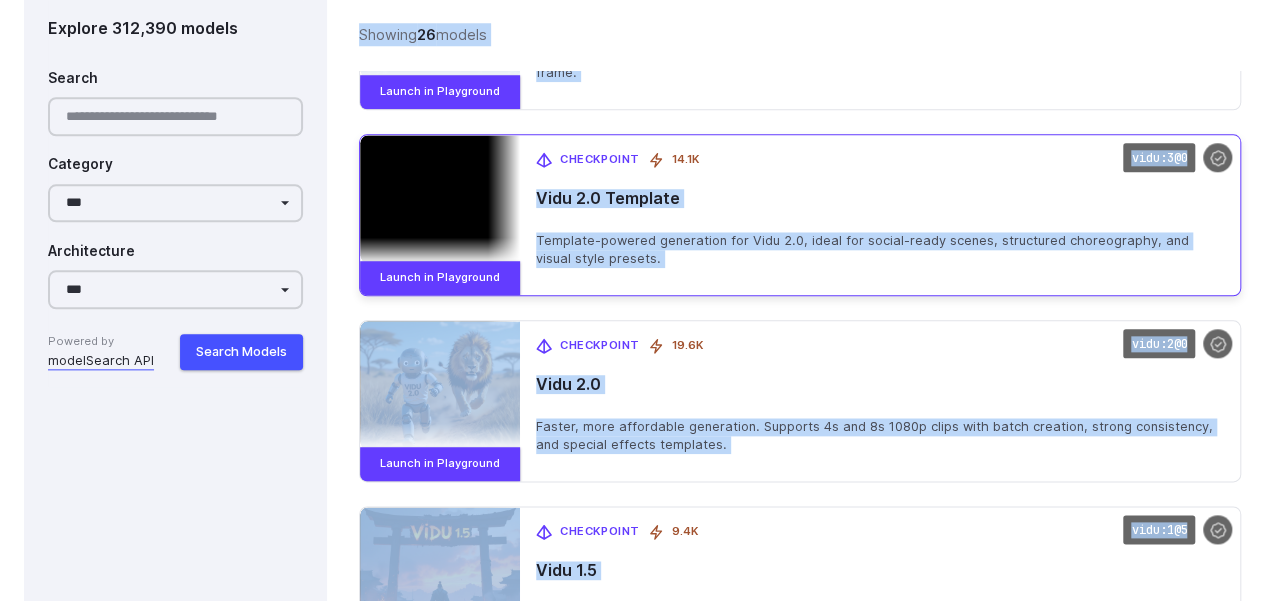 copy on "New releases   Newest AI video models added to our platform with breakthrough features and enhanced generation capabilities.
Showing  26  models       Searching models...         Previous      Page  1  of  1     Next
No models found   Try adjusting your search terms or filters         google:3@1                   Checkpoint       18.0K       Google Veo 3 Fast      Optimized version of Veo 3 offering faster generation speed with minimal quality loss. Supports native audio with dialogue, sound effects, and music. Excels in realistic motion, physics accuracy, and strong prompt following.
Launch in Playground
minimax:3@1                   Checkpoint       19.6K       MiniMax 02 Hailuo      Most polished and dynamic model with vibrant, theatrical visuals and fluid motion. Ideal for viral content and commercial-style footage.
Launch in Playground
minimax:2@3                   Checkpoint       8.3K       MiniMax 01 Live      Focuses ..." 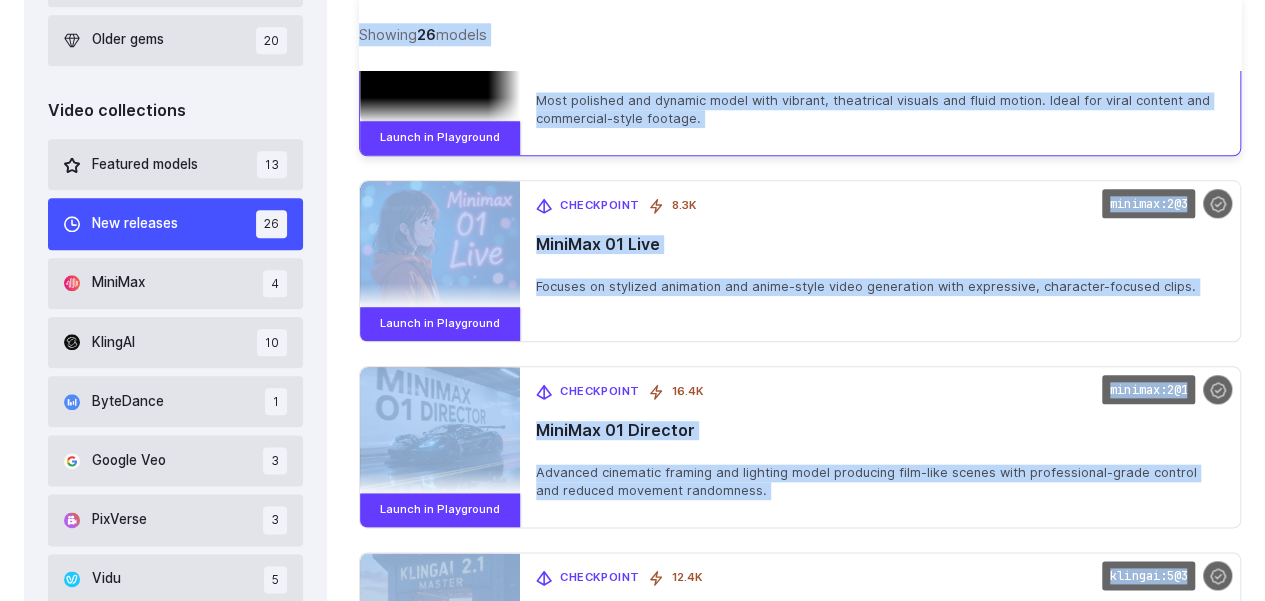 scroll, scrollTop: 957, scrollLeft: 0, axis: vertical 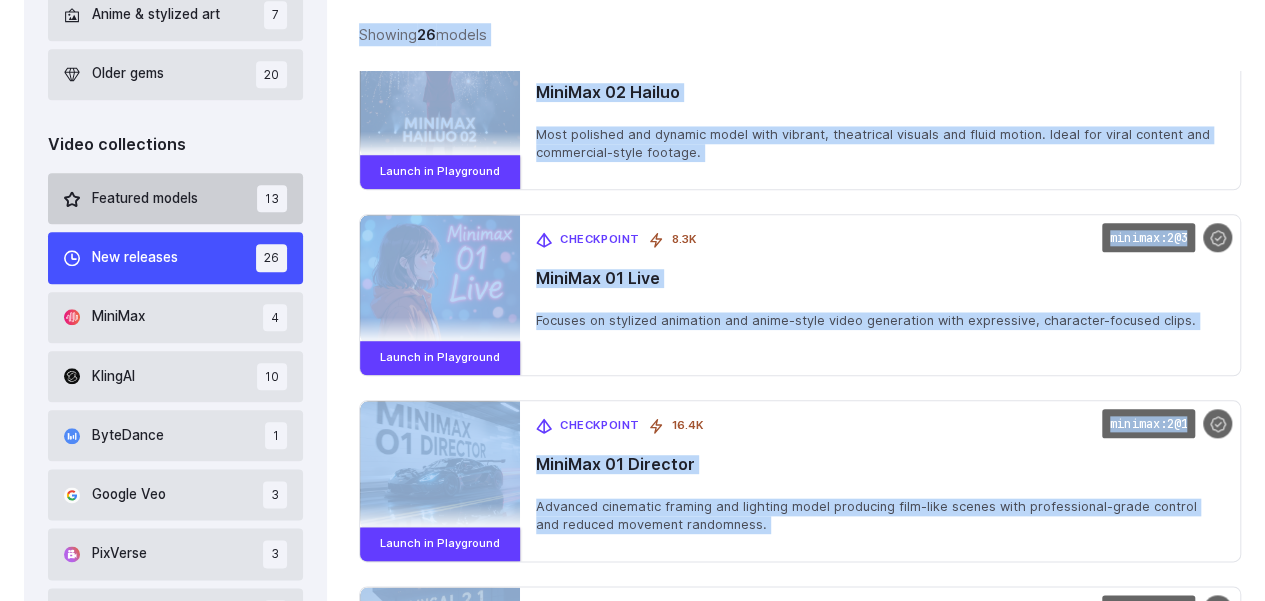 click on "Featured models     13" at bounding box center (175, 198) 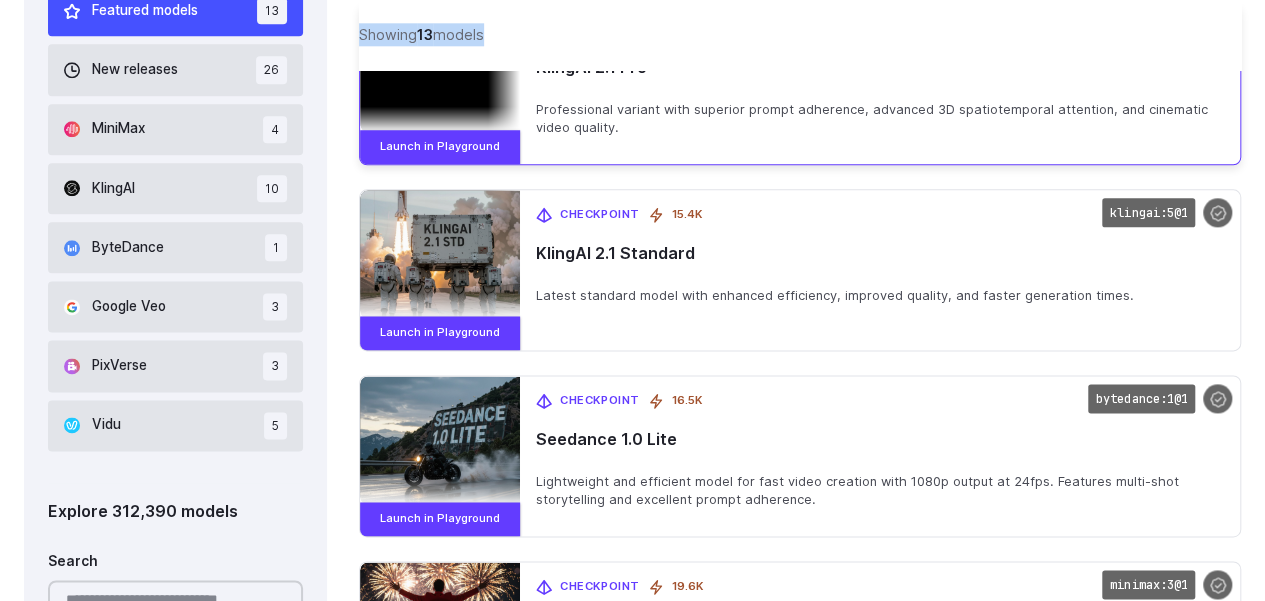 scroll, scrollTop: 1357, scrollLeft: 0, axis: vertical 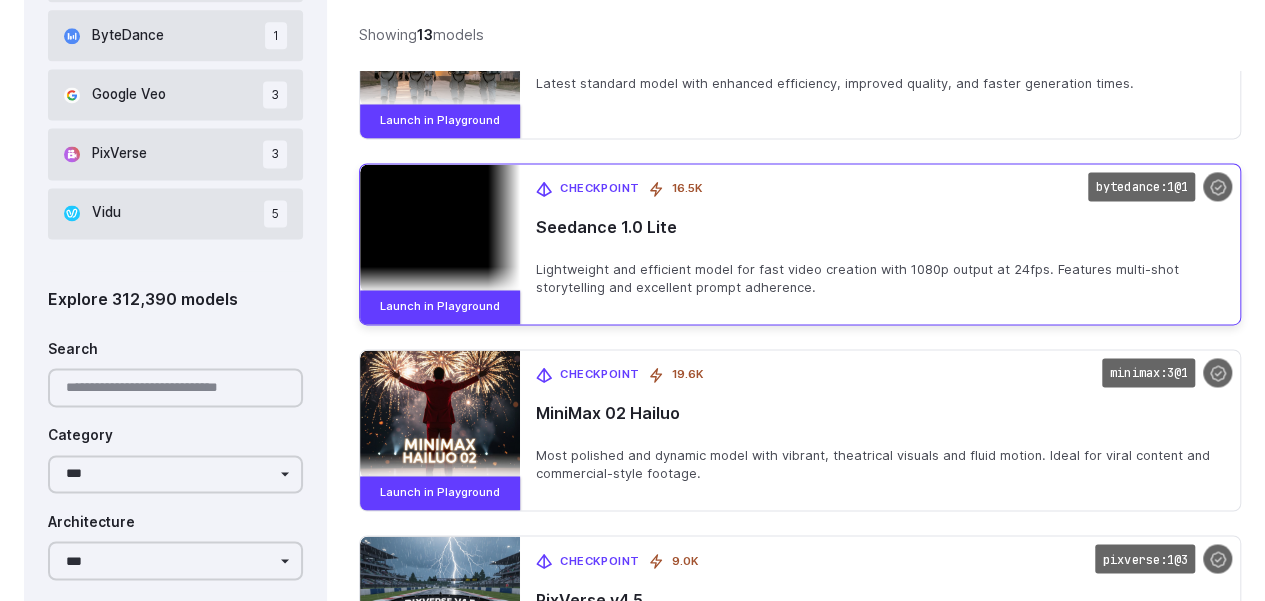 click on "Checkpoint       16.5K       Seedance 1.0 Lite      Lightweight and efficient model for fast video creation with 1080p output at 24fps. Features multi-shot storytelling and excellent prompt adherence." at bounding box center [880, 244] 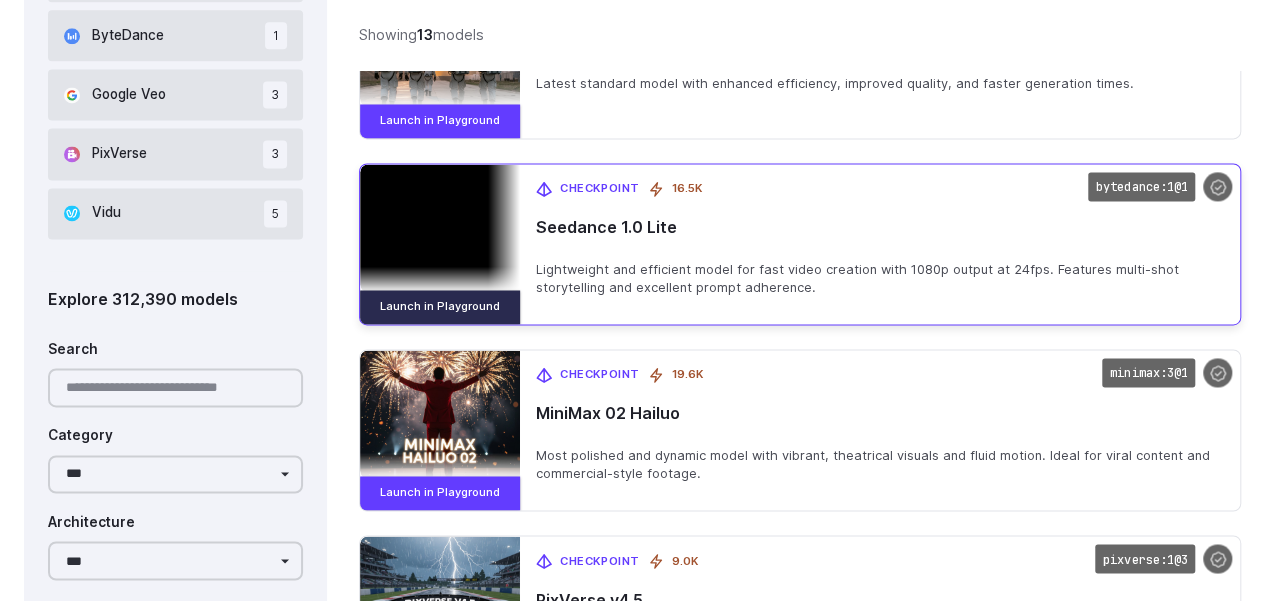 click on "Launch in Playground" at bounding box center [440, 307] 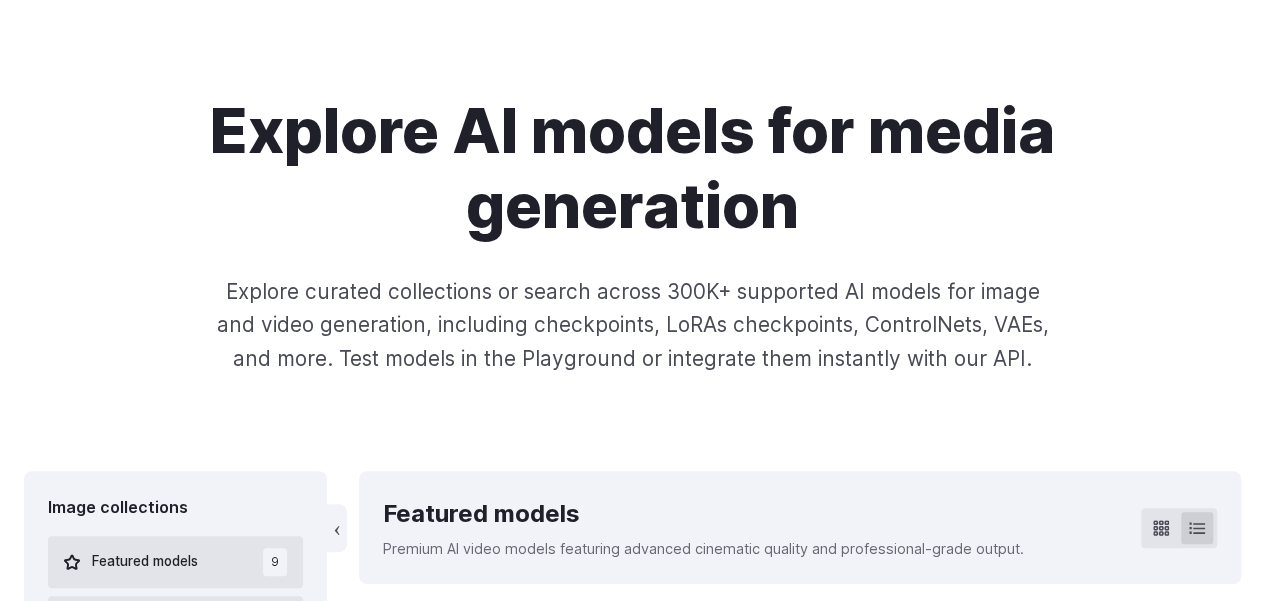 scroll, scrollTop: 0, scrollLeft: 0, axis: both 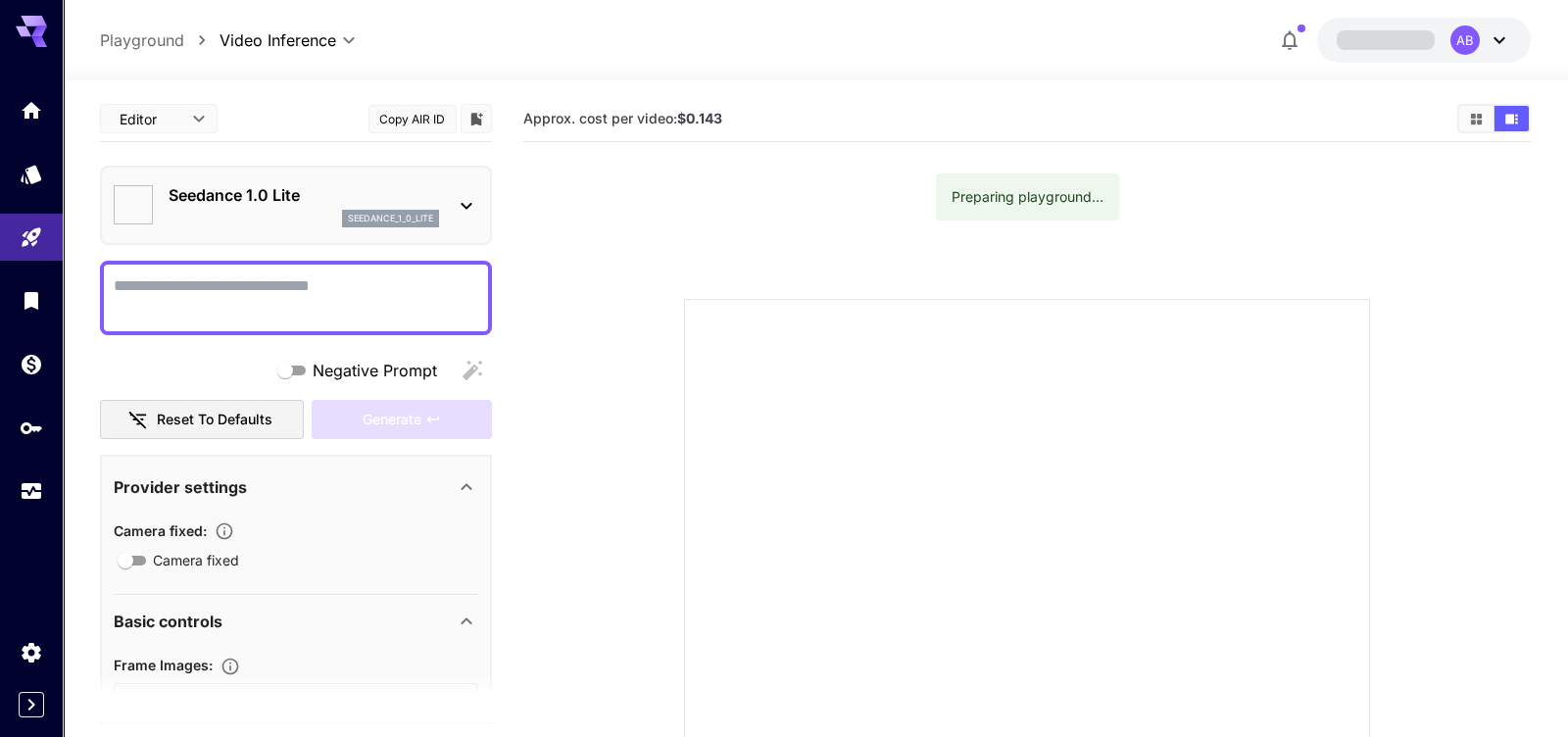 type on "**" 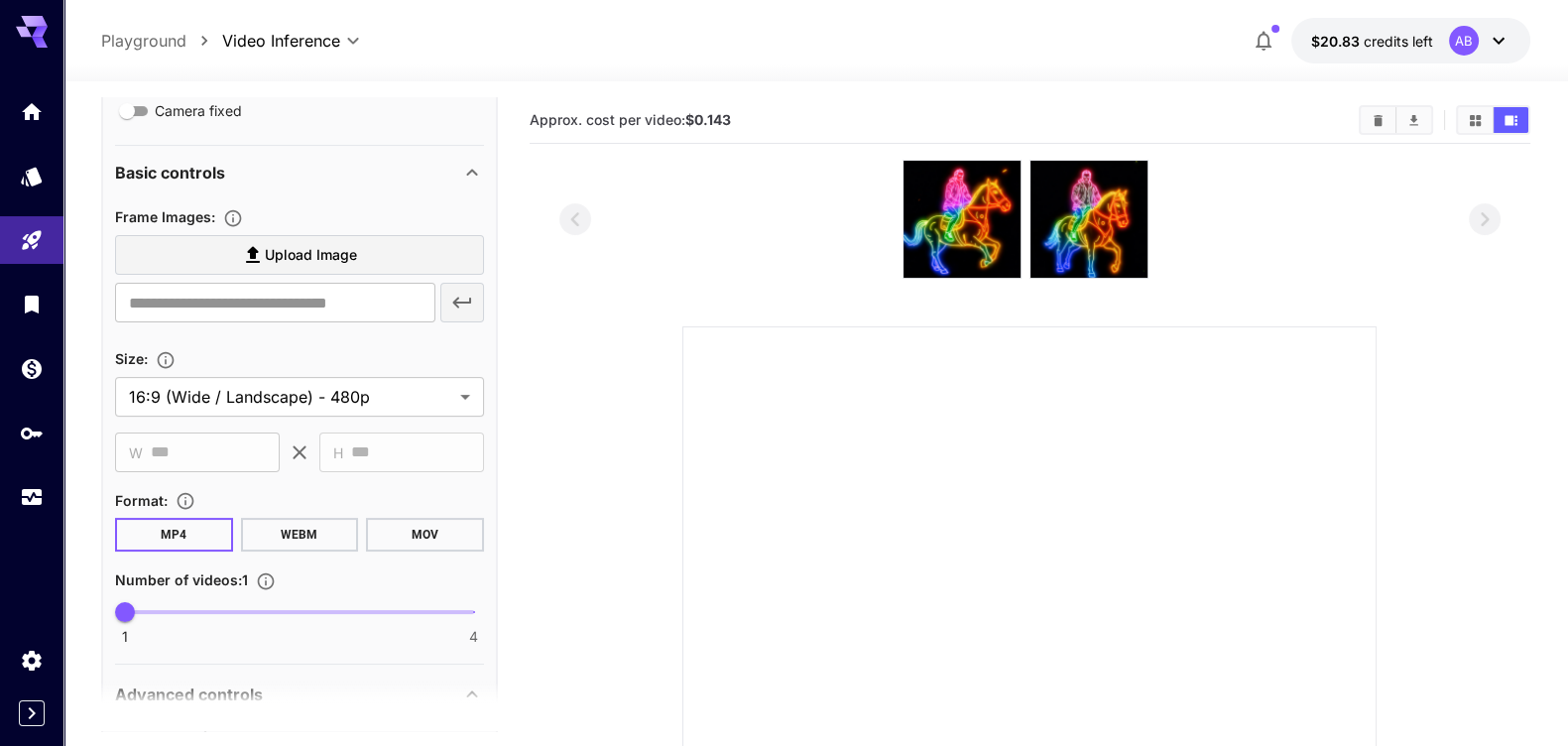 scroll, scrollTop: 495, scrollLeft: 0, axis: vertical 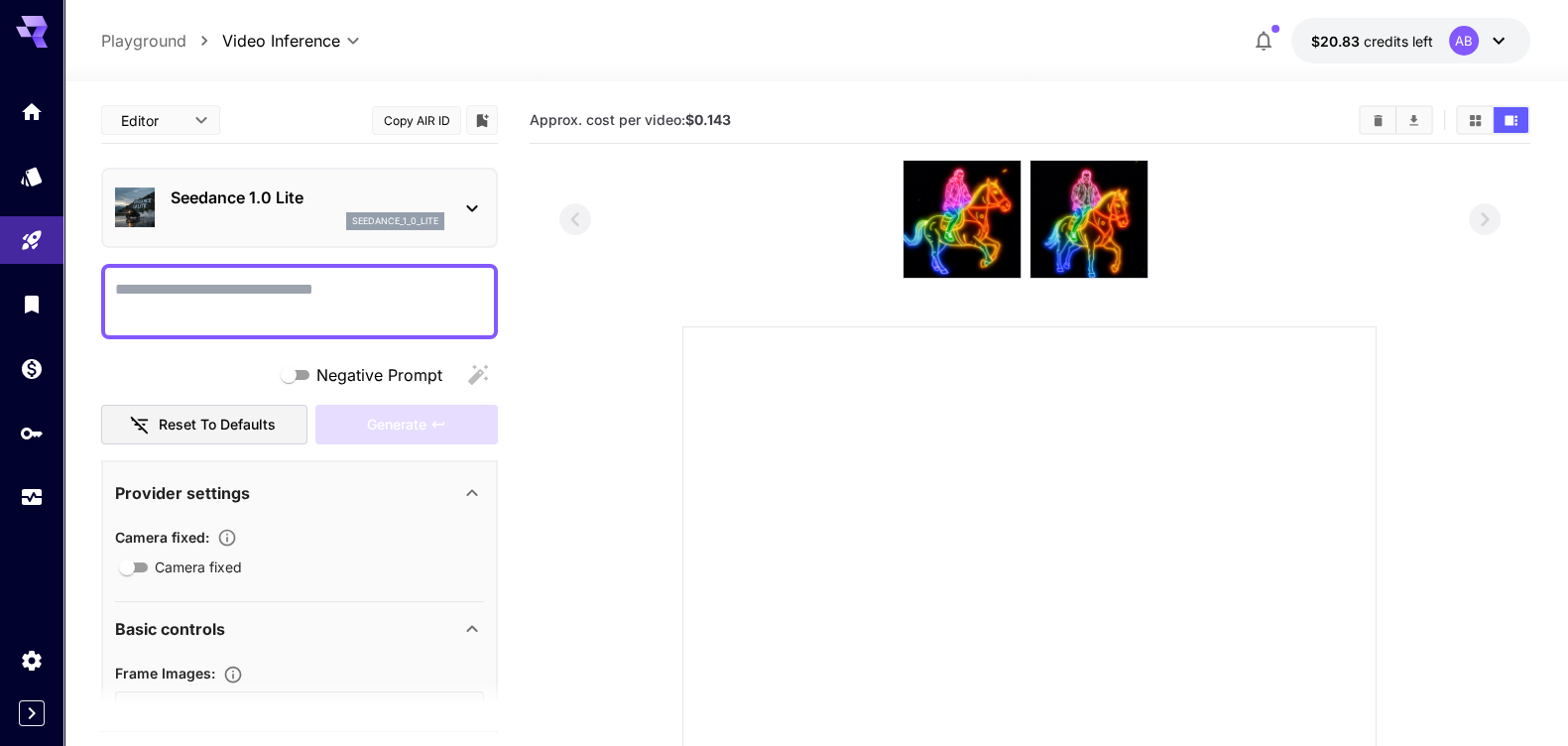 click on "Negative Prompt" at bounding box center [300, 302] 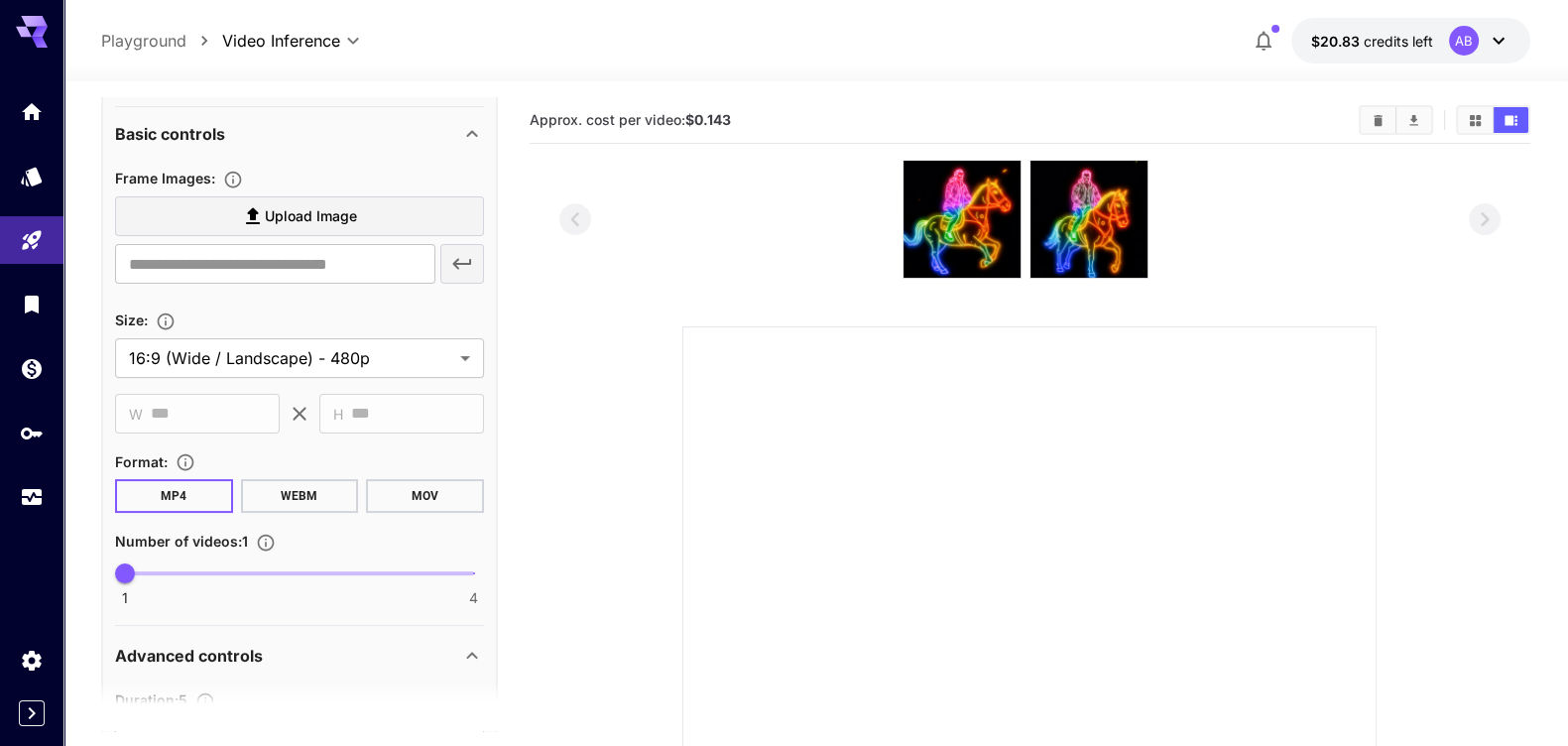 scroll, scrollTop: 620, scrollLeft: 0, axis: vertical 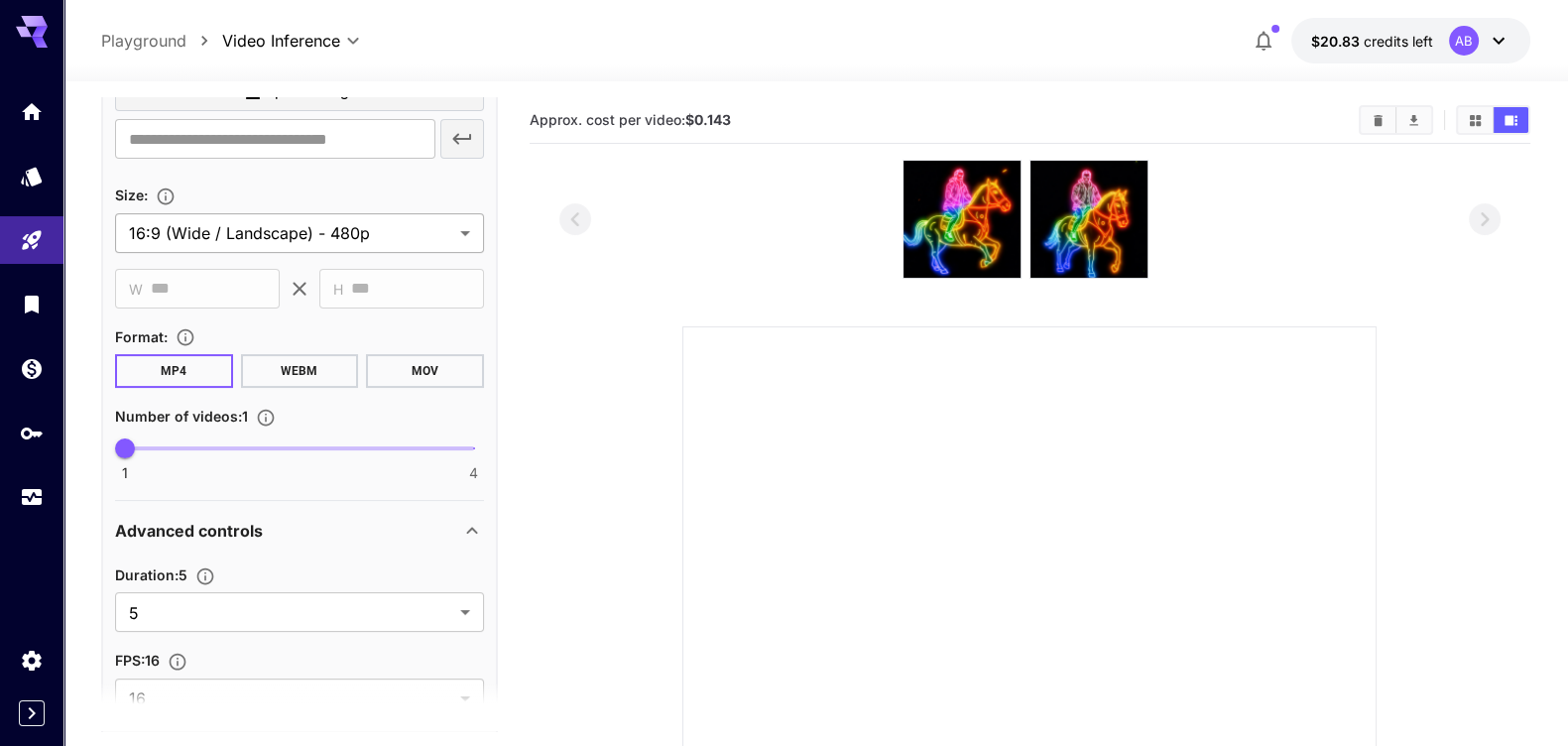 type on "**********" 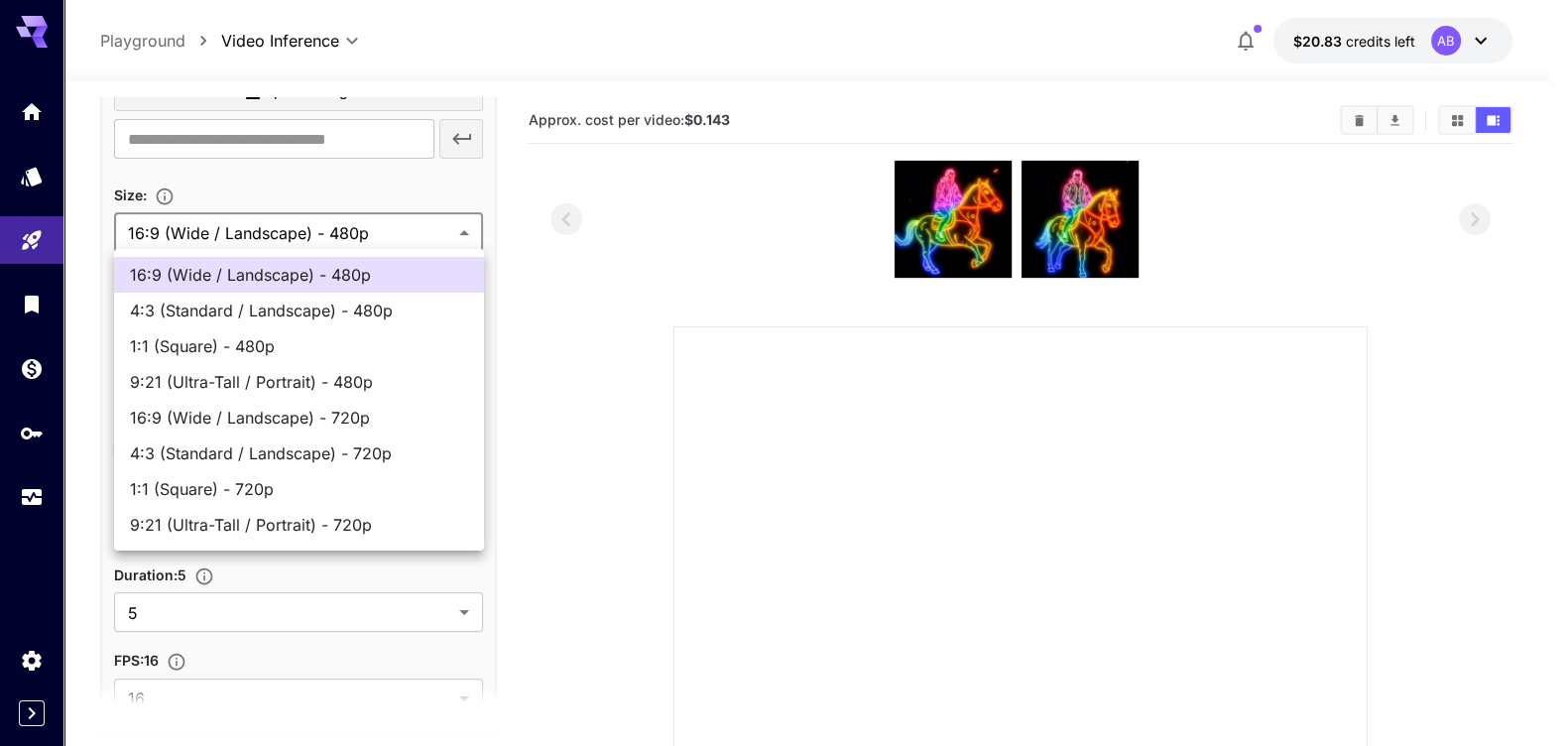 click on "**********" at bounding box center (784, 540) 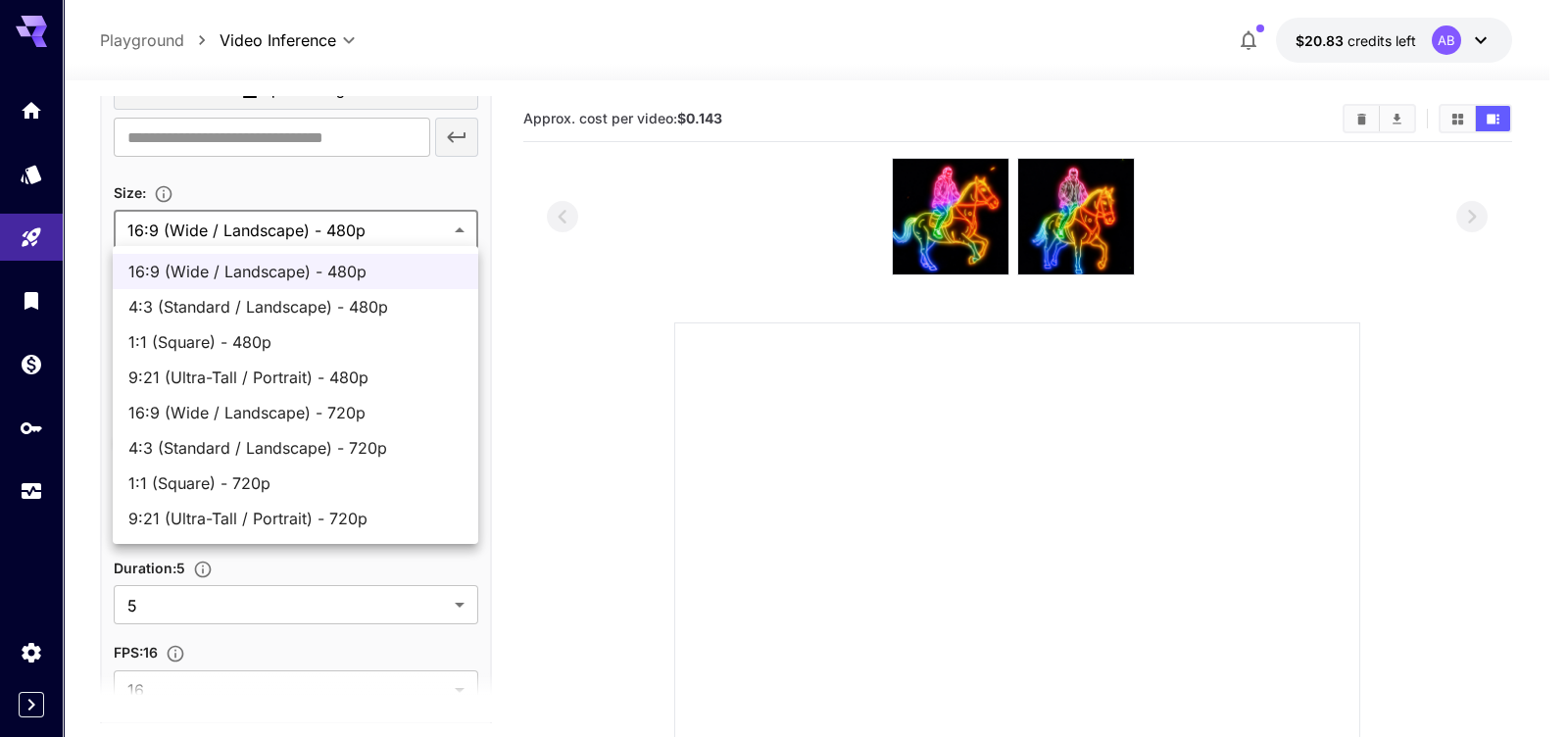click at bounding box center [784, 368] 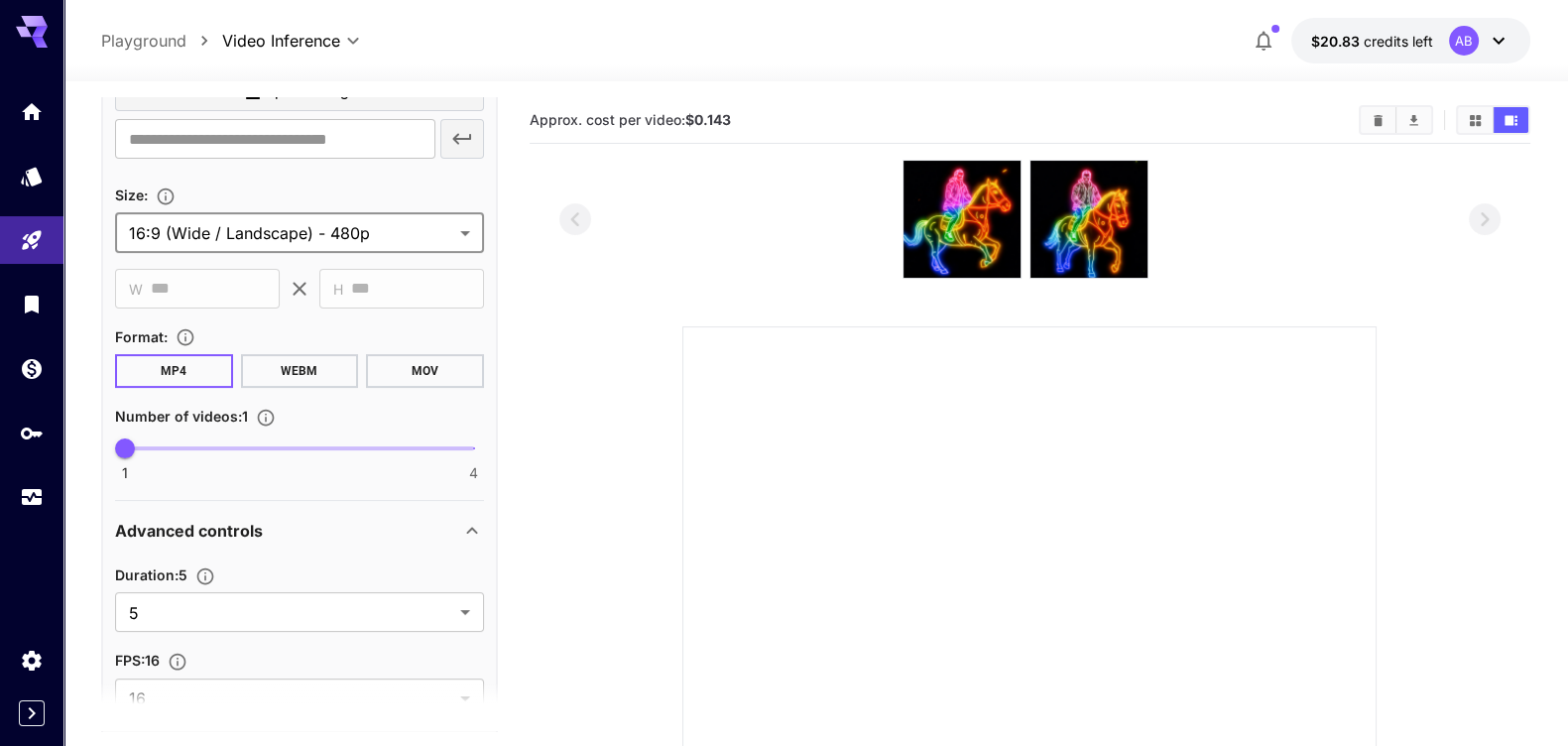 click on "Size :" at bounding box center (300, 194) 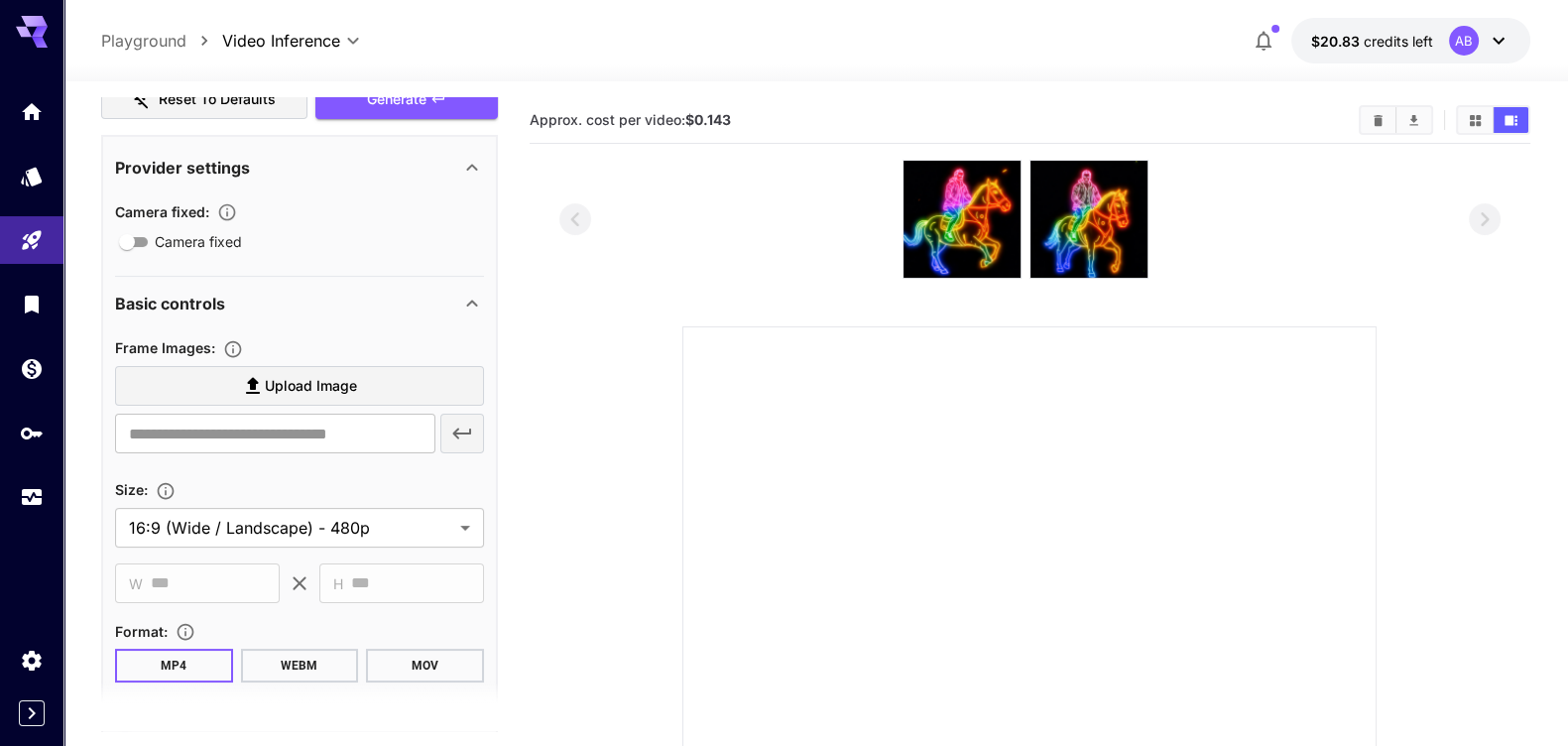 scroll, scrollTop: 0, scrollLeft: 0, axis: both 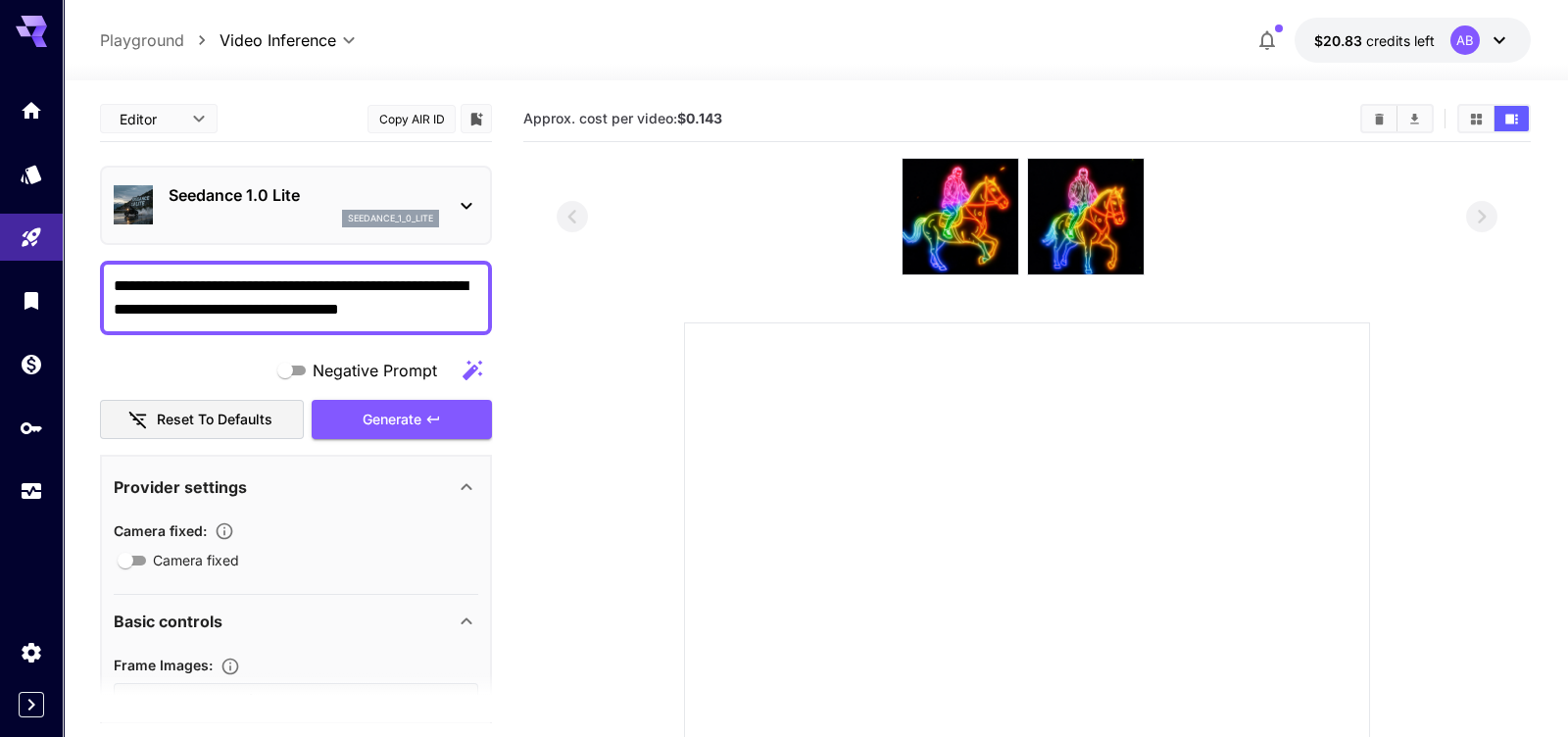 click on "**********" at bounding box center (784, 533) 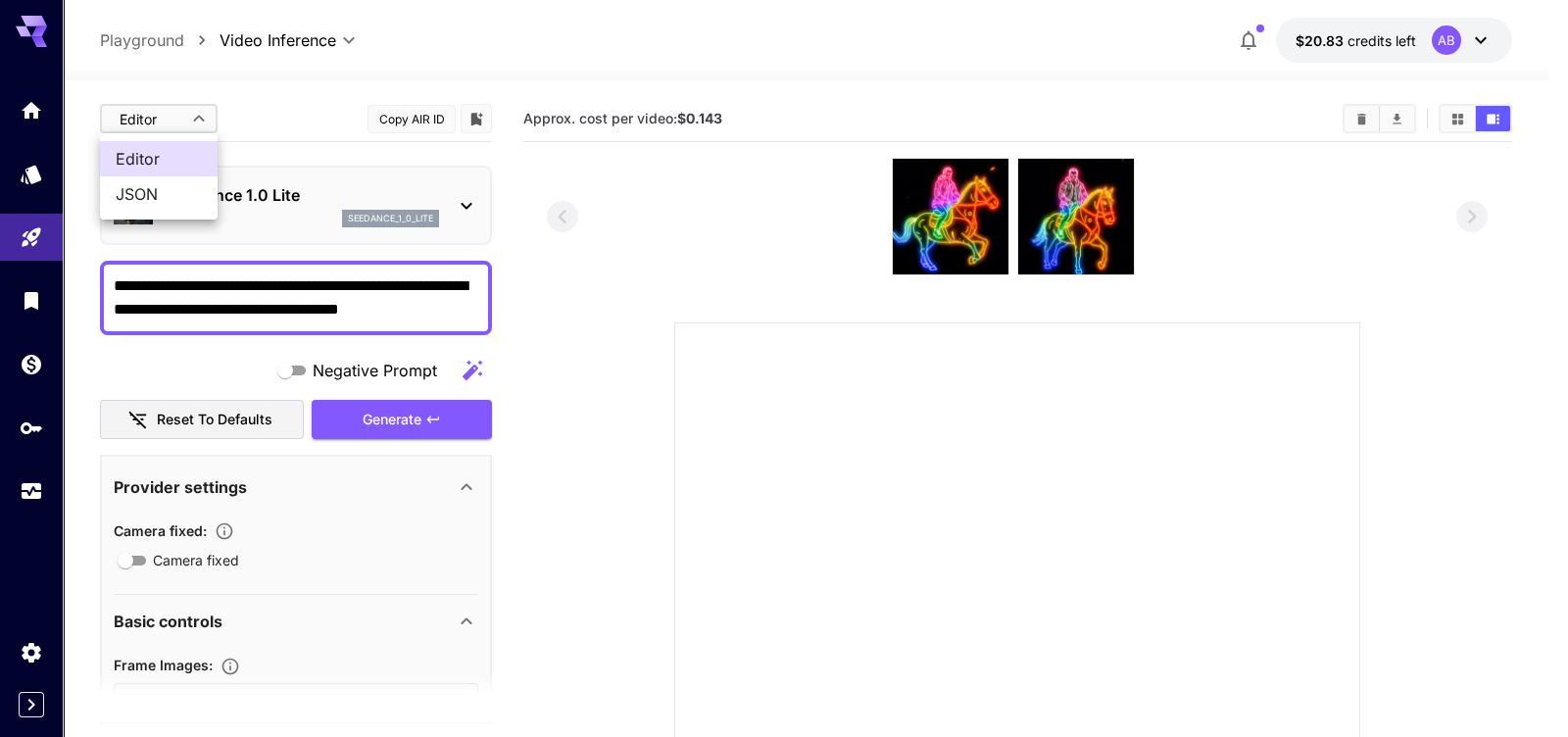 click on "JSON" at bounding box center [159, 194] 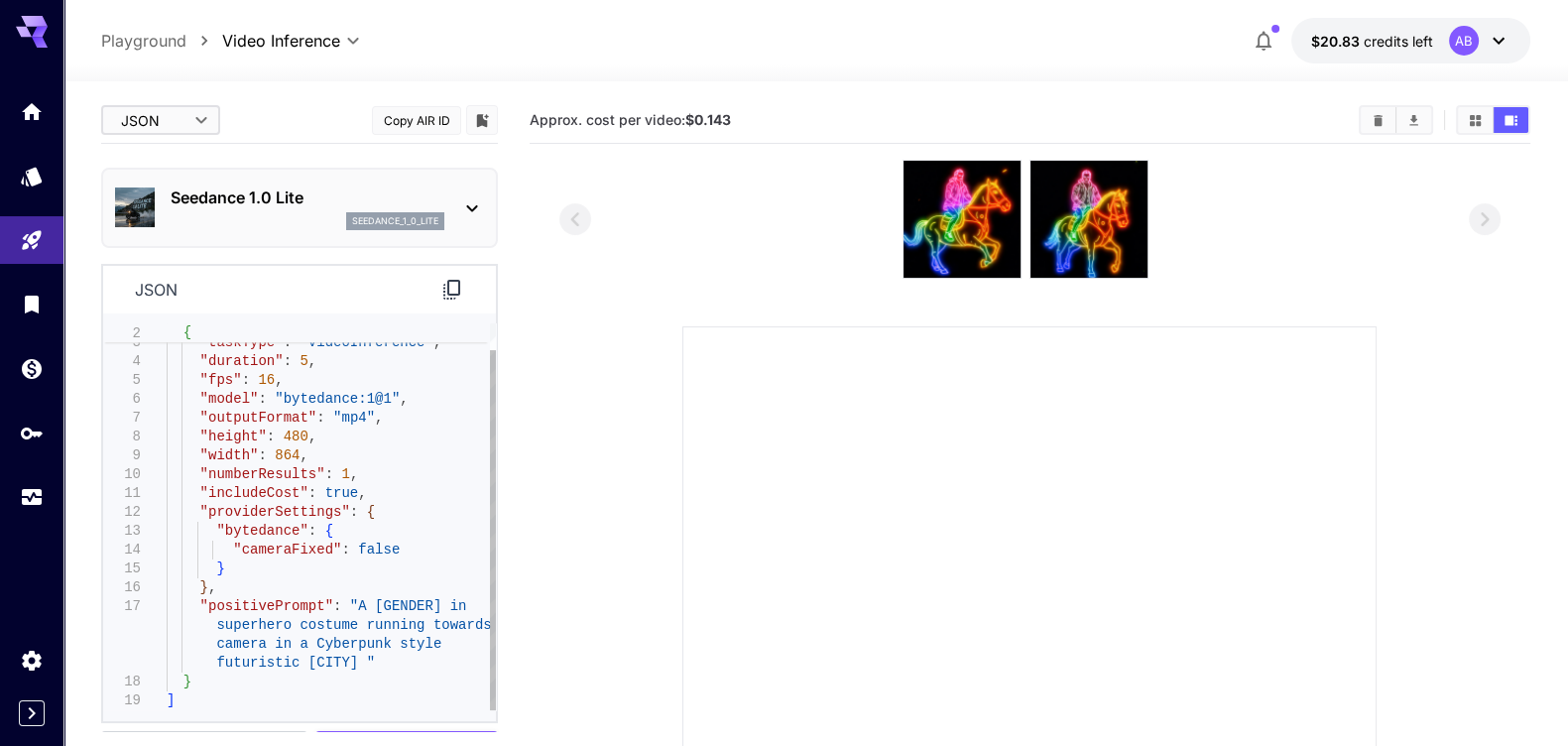 click on "{      "taskType" :   "videoInference" ,      "duration" :   5 ,      "fps" :   16 ,      "model" :   "bytedance:1@1" ,      "outputFormat" :   "mp4" ,      "height" :   480 ,      "width" :   864 ,      "numberResults" :   1 ,      "includeCost" :   true ,      "providerSettings" :   {        "bytedance" :   {          "cameraFixed" :   false        }      } ,      "positivePrompt" :   "A woman in         superhero costume running towards         camera in a Cyberpunk style         futuristic New york city "    } ]" at bounding box center [331, 503] 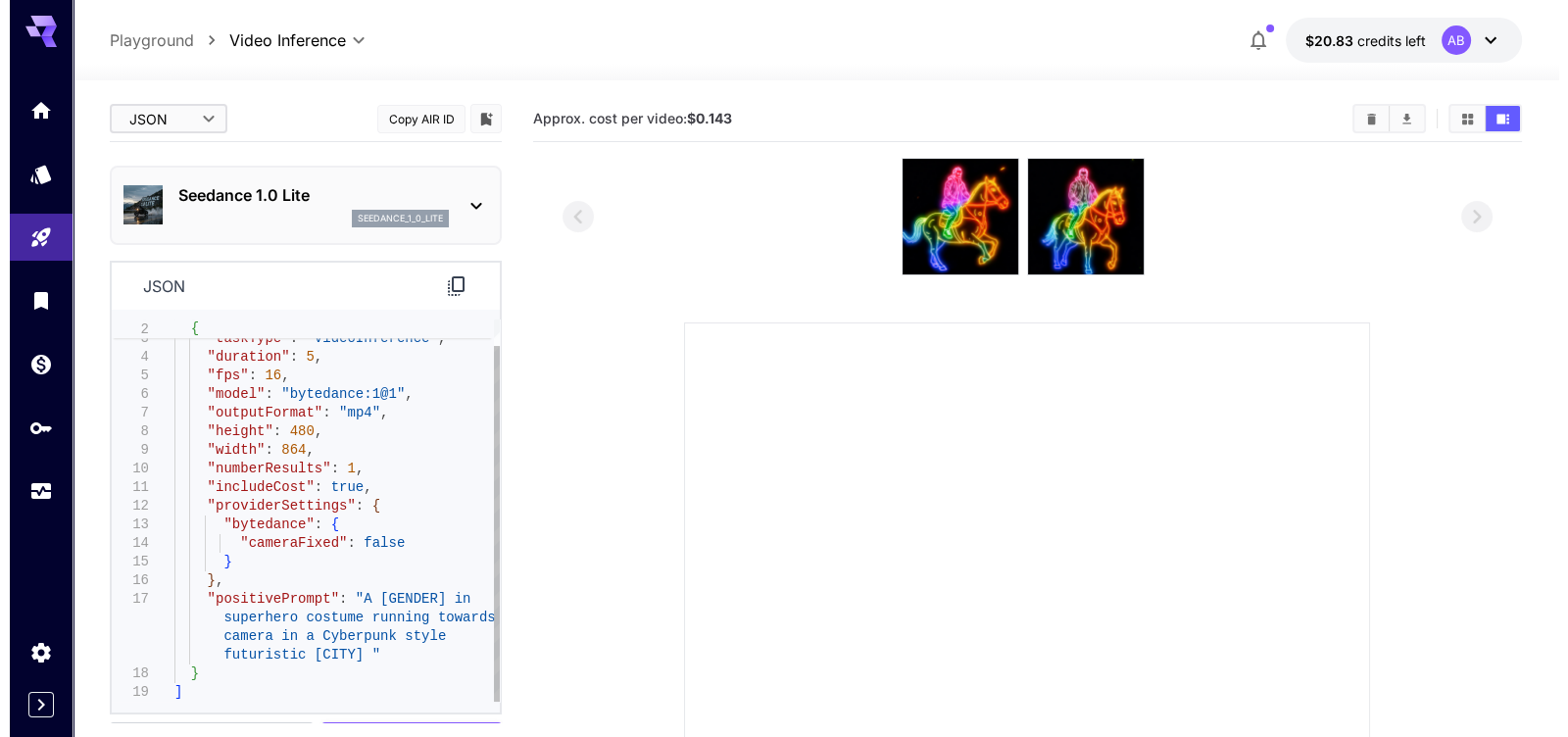 scroll, scrollTop: 0, scrollLeft: 0, axis: both 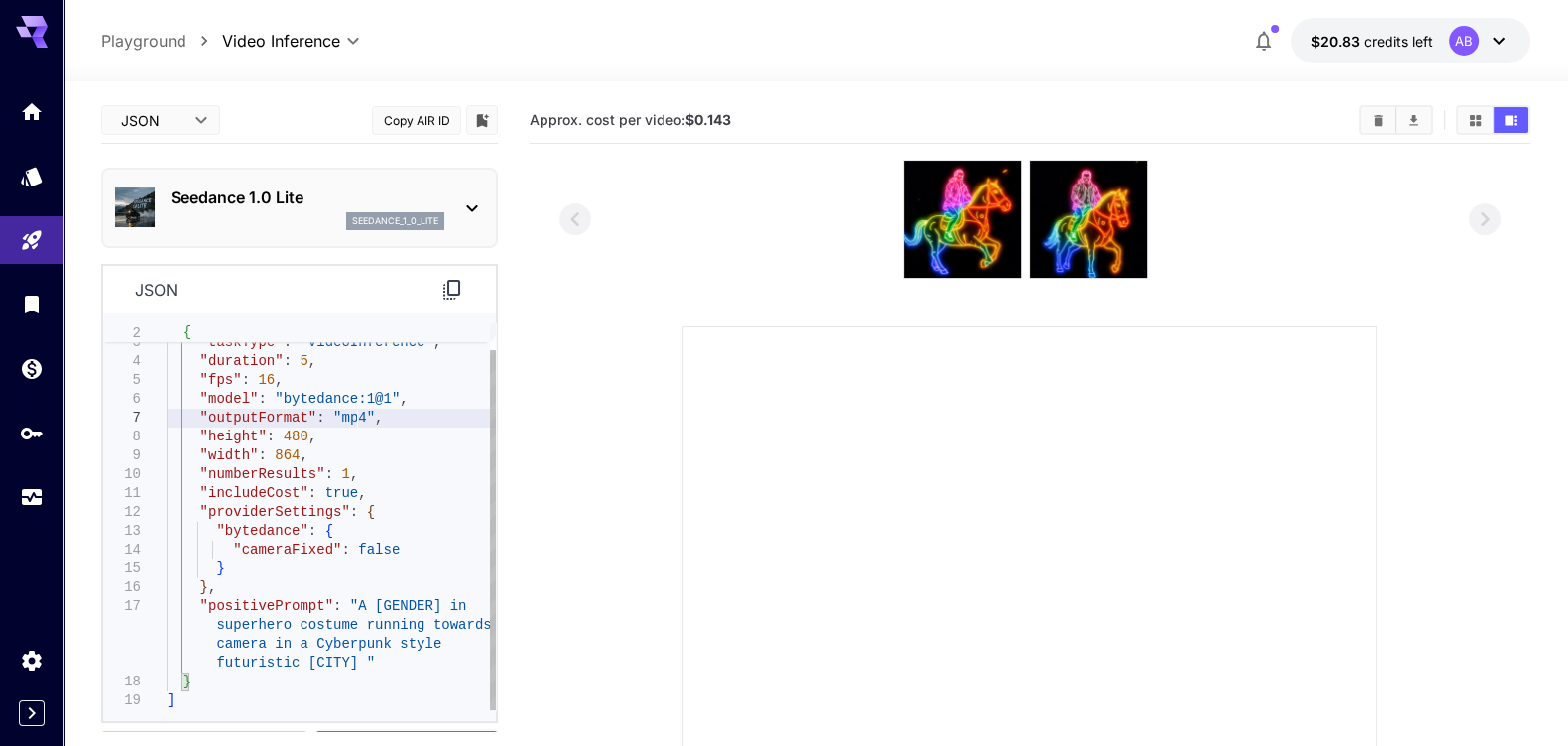 type on "**********" 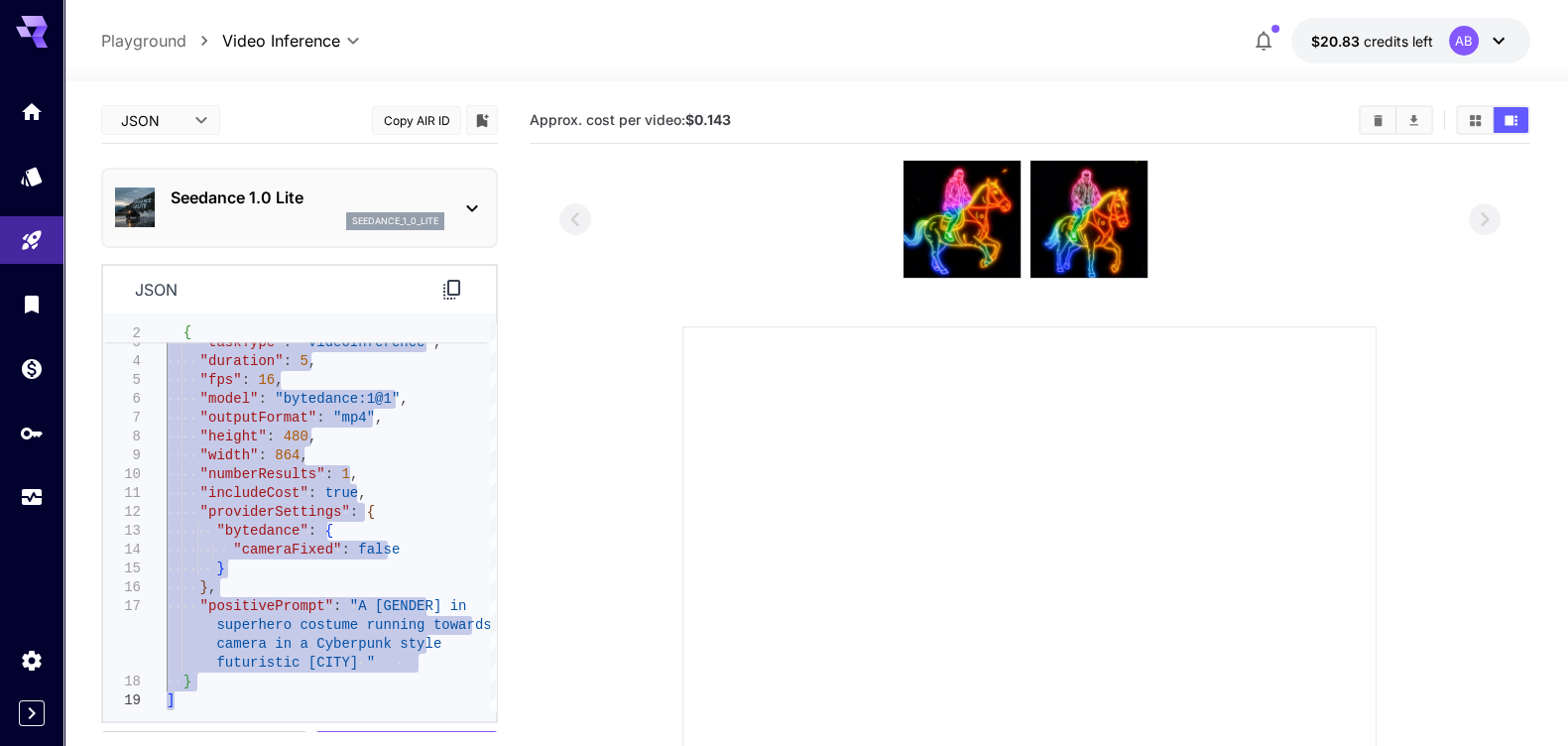 click 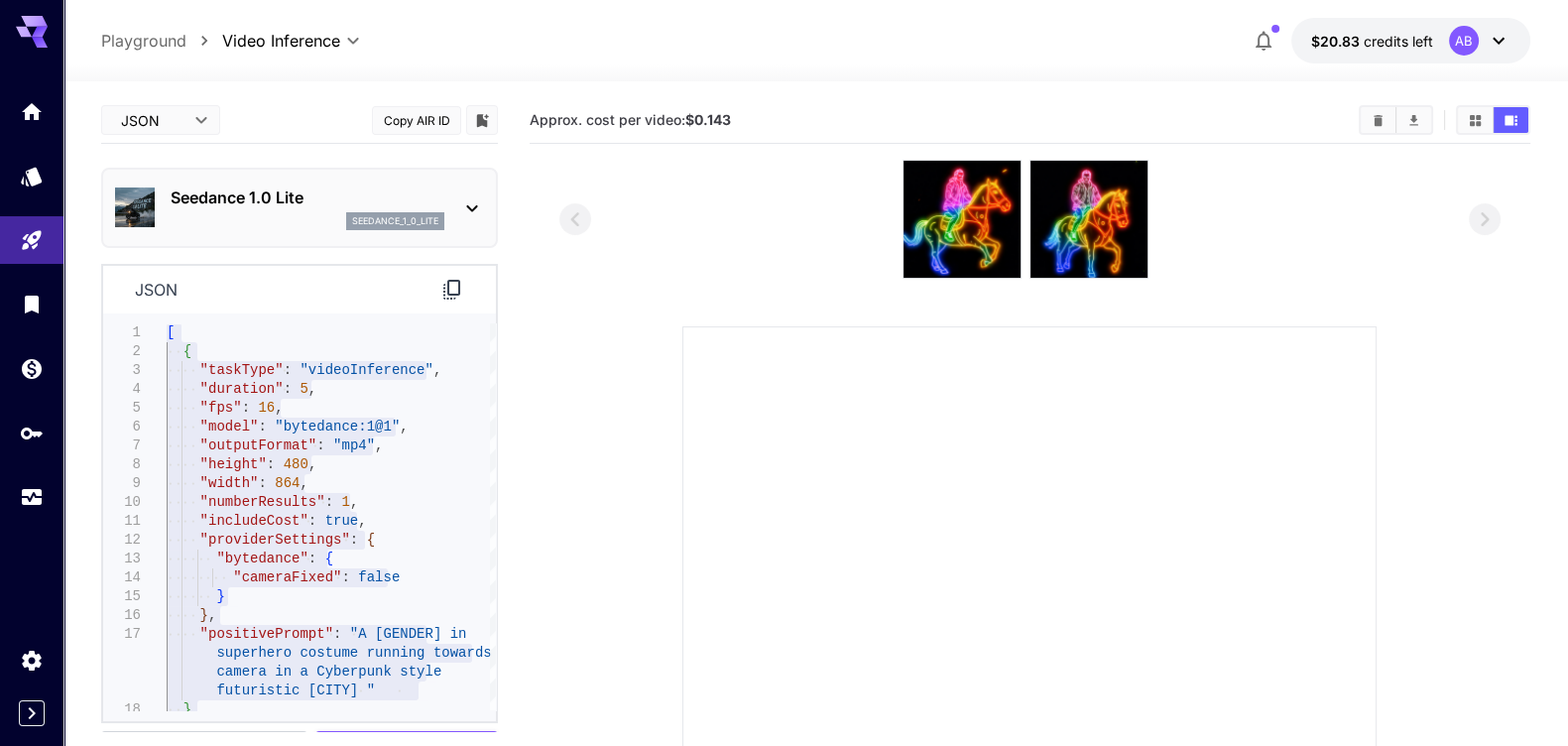 click on "Seedance 1.0 Lite seedance_1_0_lite" at bounding box center [300, 207] 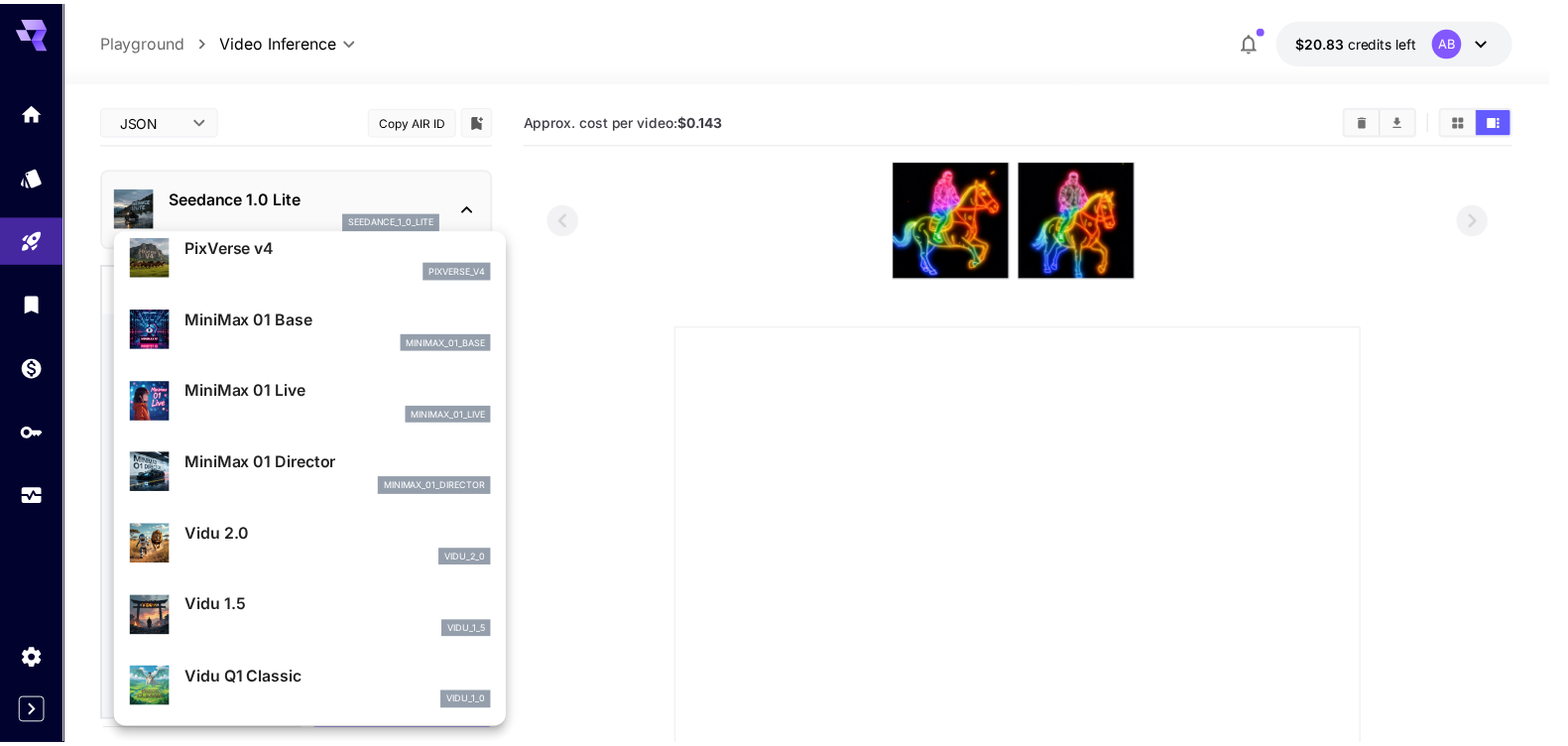 scroll, scrollTop: 1250, scrollLeft: 0, axis: vertical 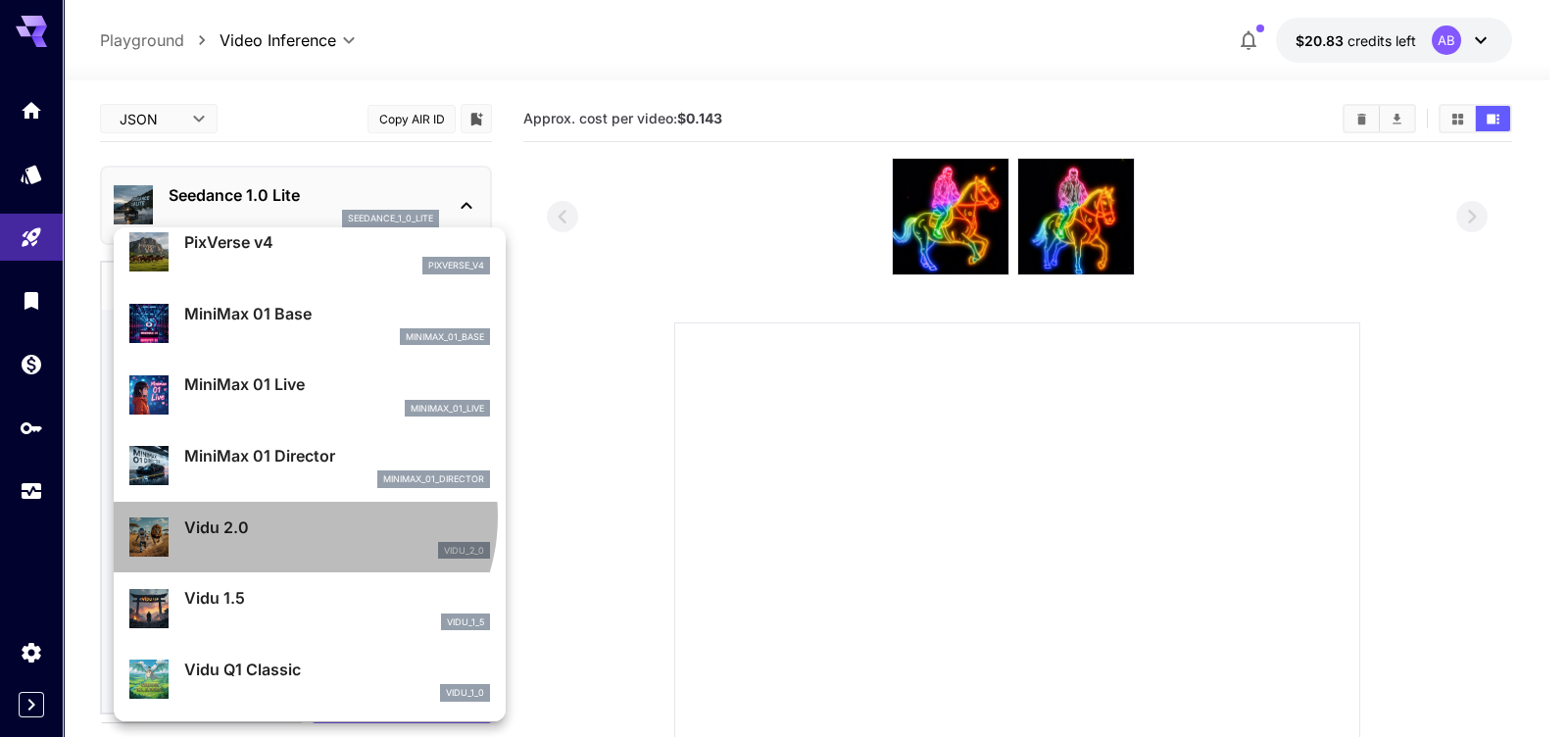 click on "Vidu 2.0" at bounding box center (337, 527) 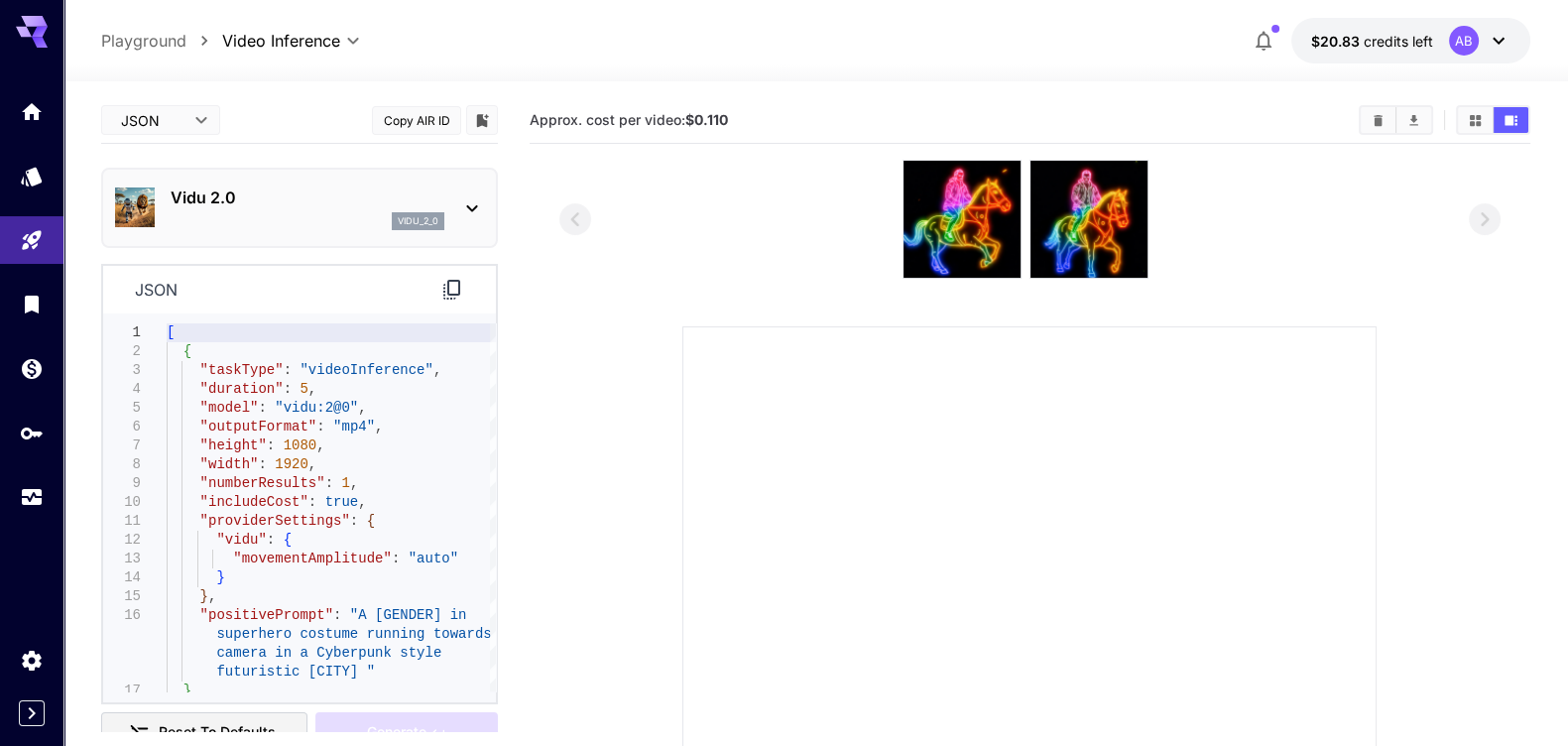 click on "JSON **** ​ Copy AIR ID Vidu 2.0 vidu_2_0 json 2 3 4 5 6 7 8 9 10 11 12 13 14 15 16 17 1    {      "taskType" :   "videoInference" ,      "duration" :   5 ,      "model" :   "vidu:2@0" ,      "outputFormat" :   "mp4" ,      "height" :   1080 ,      "width" :   1920 ,      "numberResults" :   1 ,      "includeCost" :   true ,      "providerSettings" :   {        "vidu" :   {          "movementAmplitude" :   "auto"        }      } ,      "positivePrompt" :   "A woman in         superhero costume running towards         camera in a Cyberpunk style         futuristic New york city "    } [ Reset to defaults Generate" at bounding box center [300, 425] 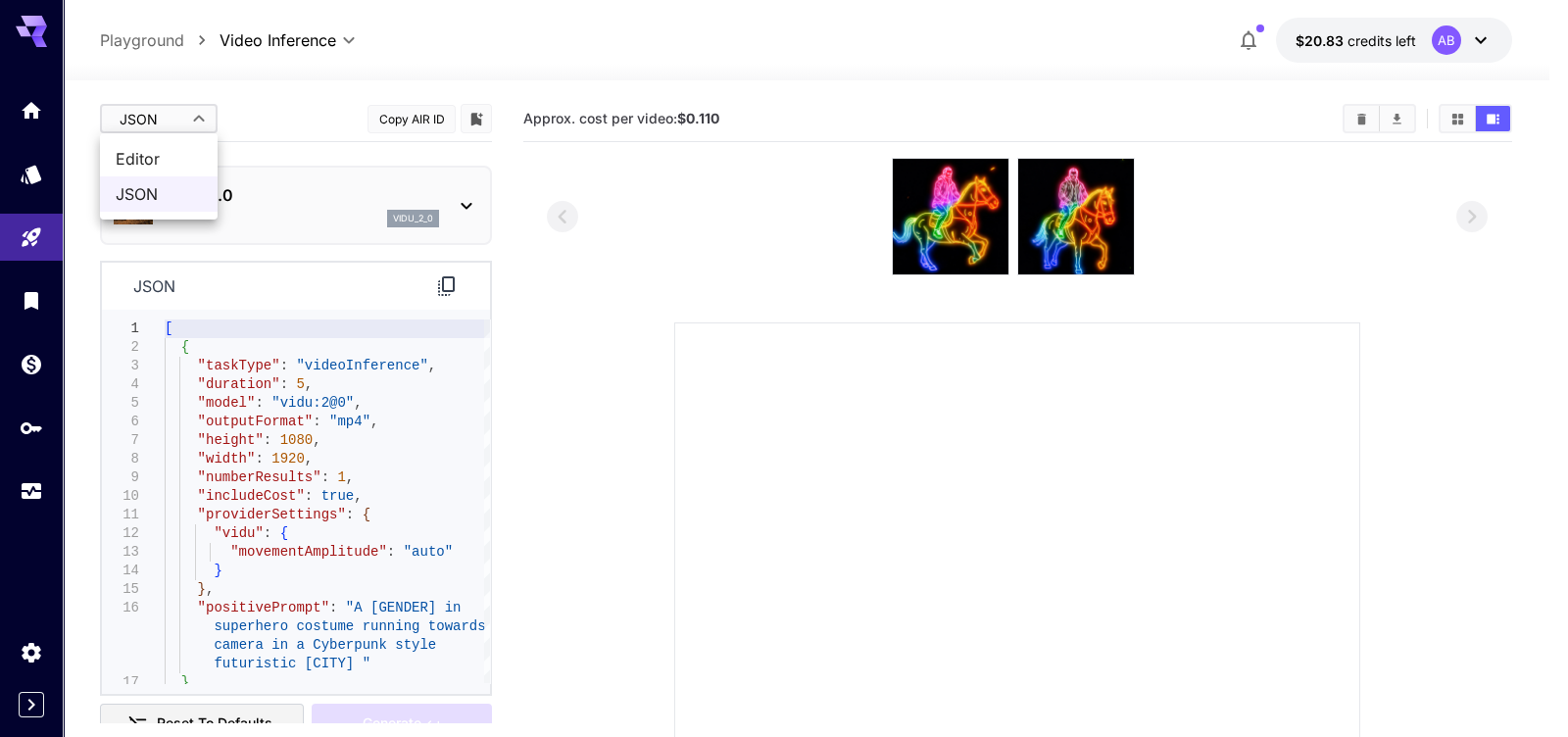 click on "**********" at bounding box center (784, 533) 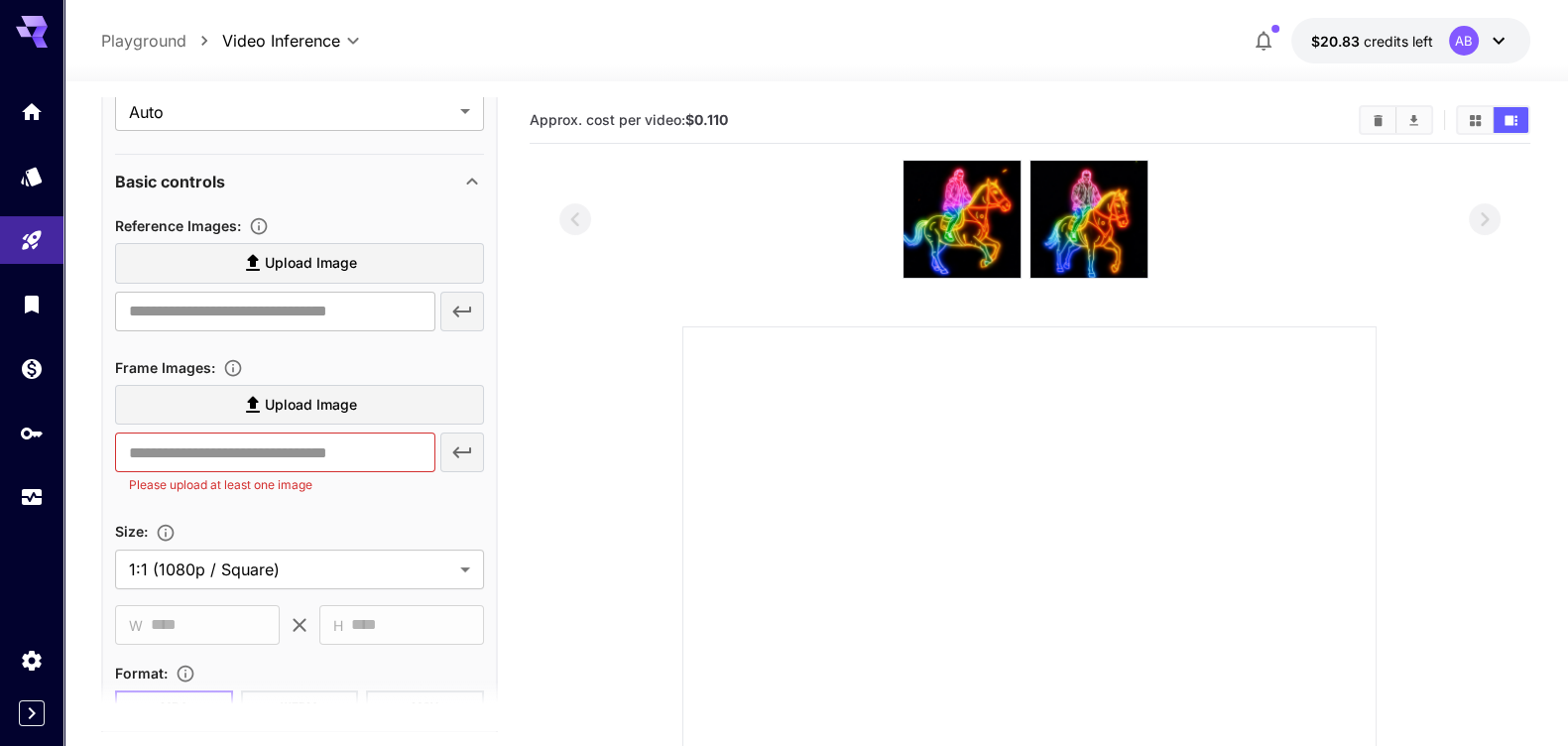 scroll, scrollTop: 495, scrollLeft: 0, axis: vertical 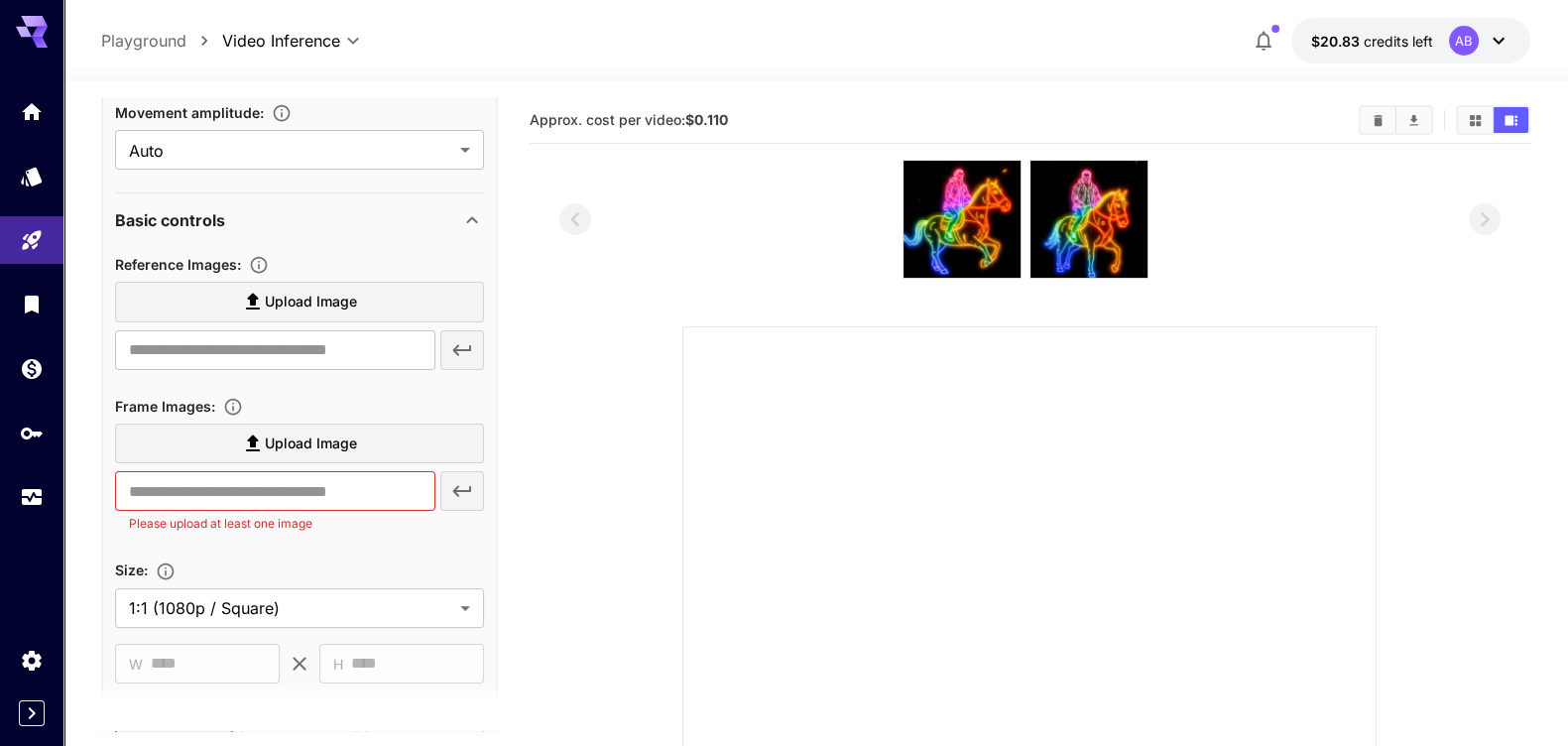 click on "**********" at bounding box center [300, 554] 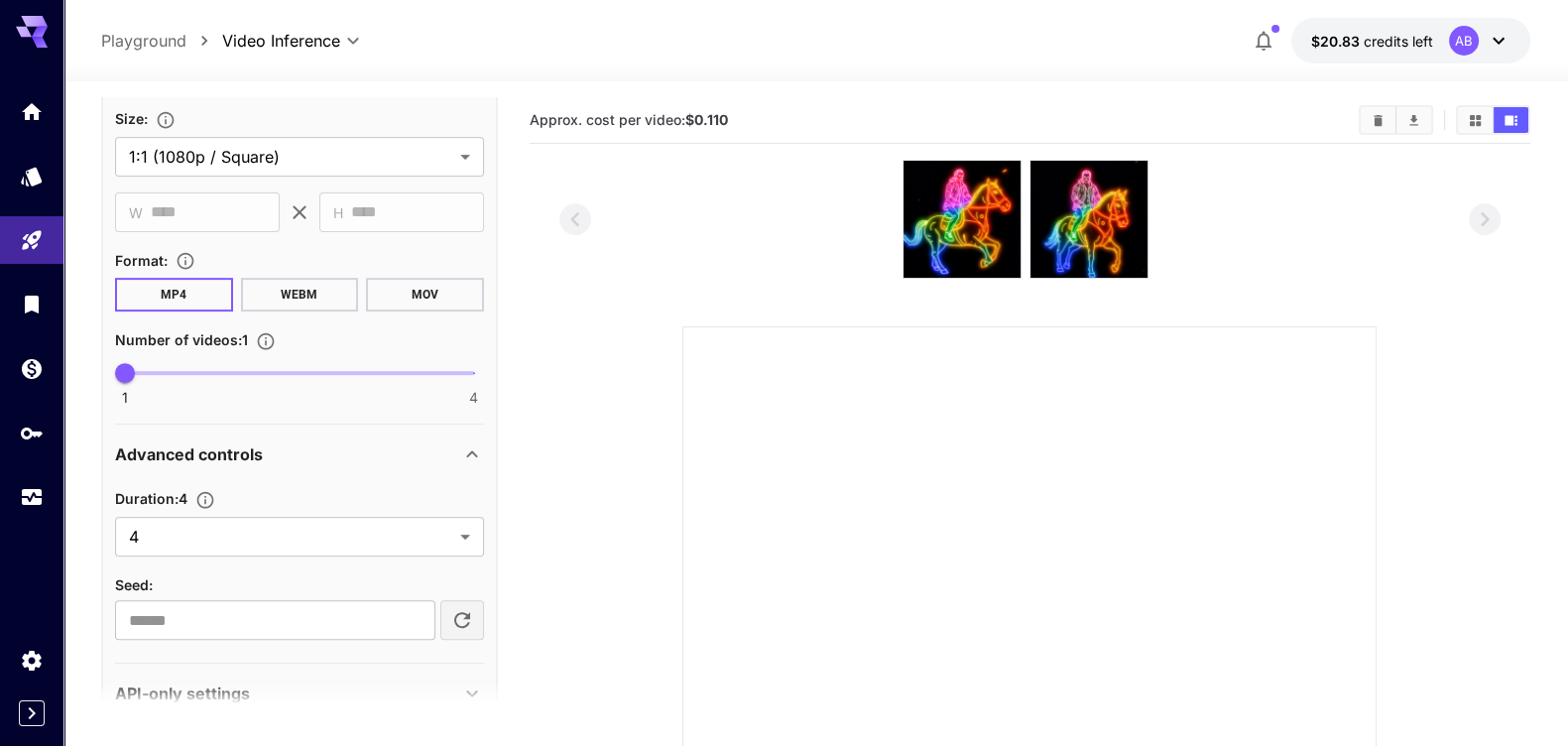 scroll, scrollTop: 985, scrollLeft: 0, axis: vertical 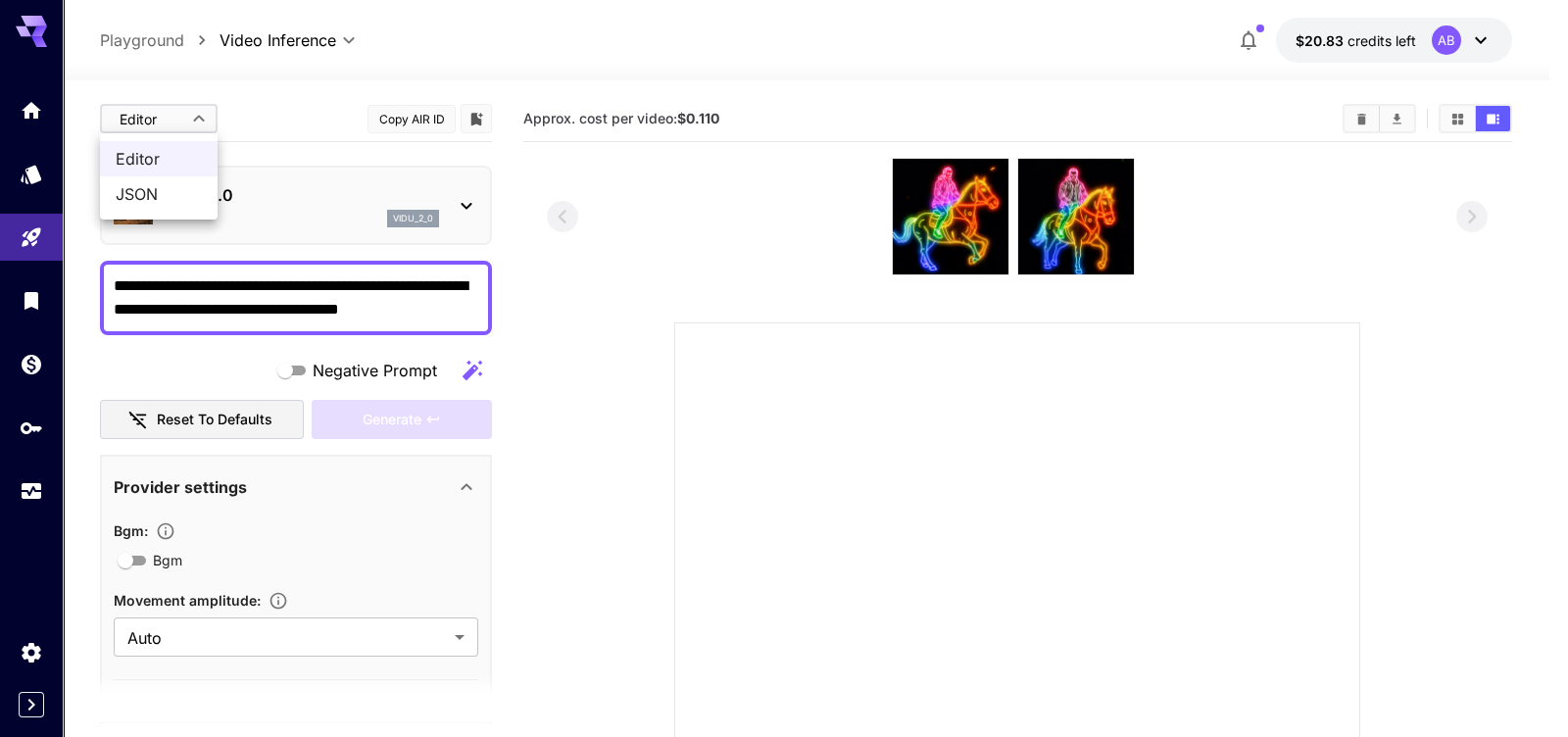 click on "**********" at bounding box center [784, 533] 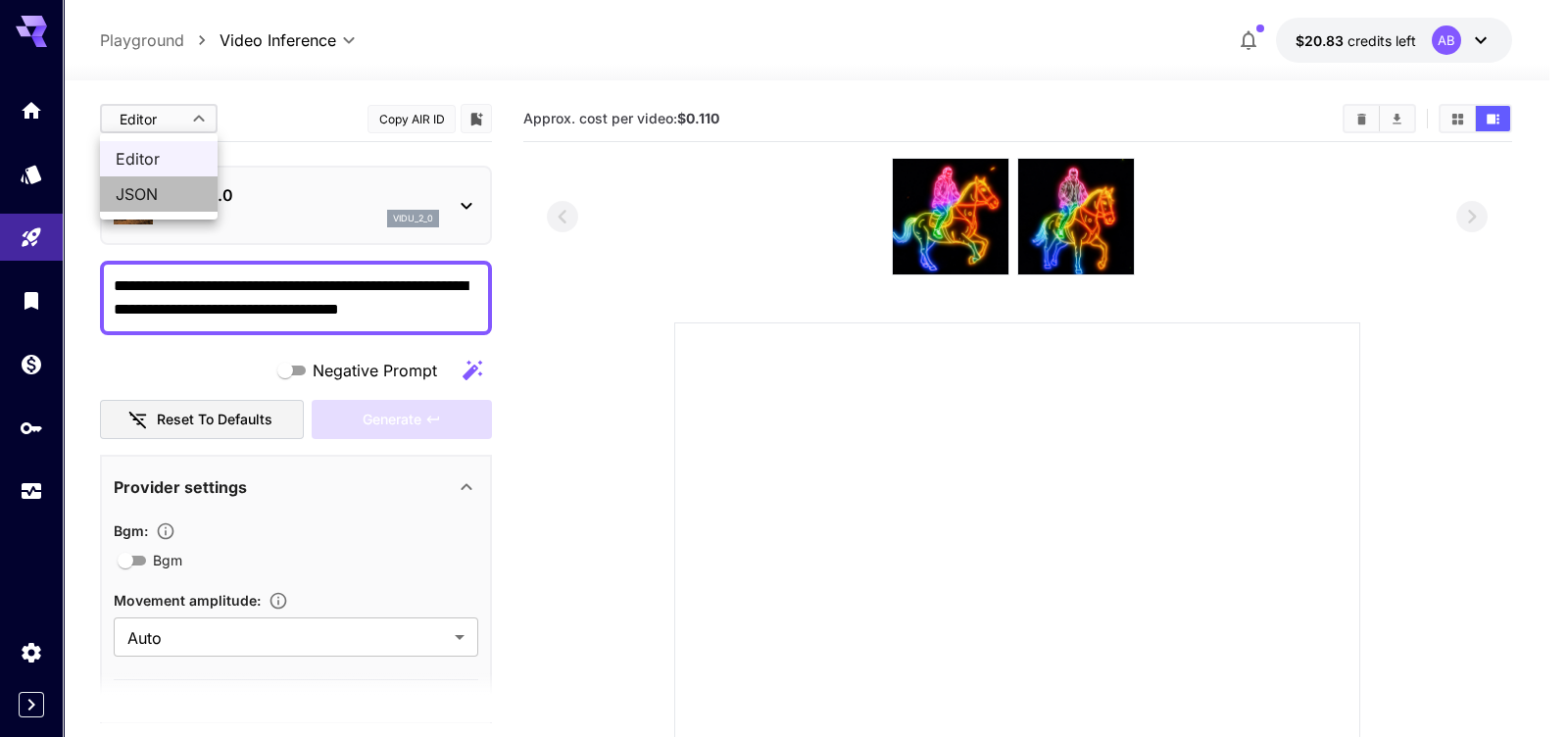 click on "JSON" at bounding box center [159, 194] 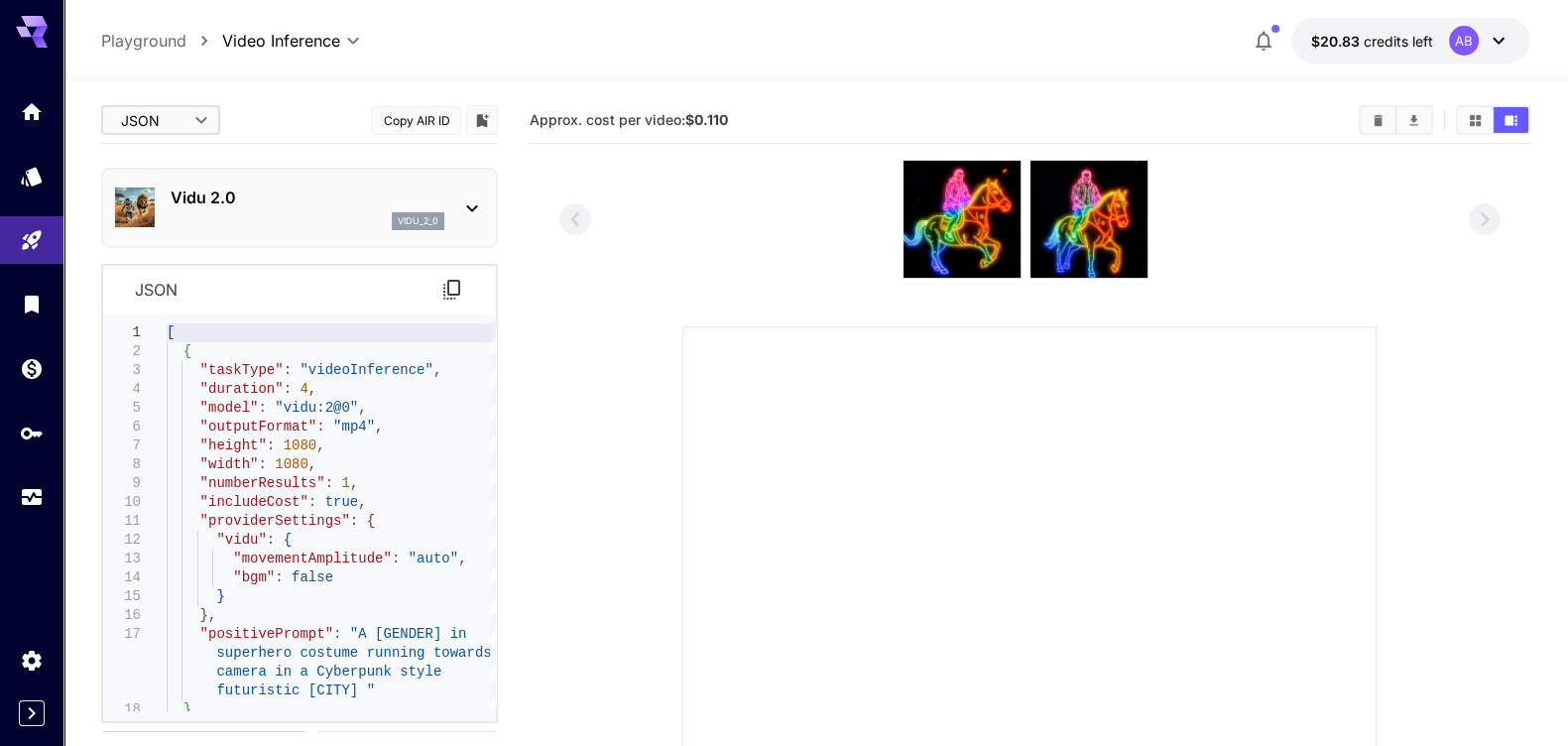 click on "Vidu 2.0" at bounding box center (307, 197) 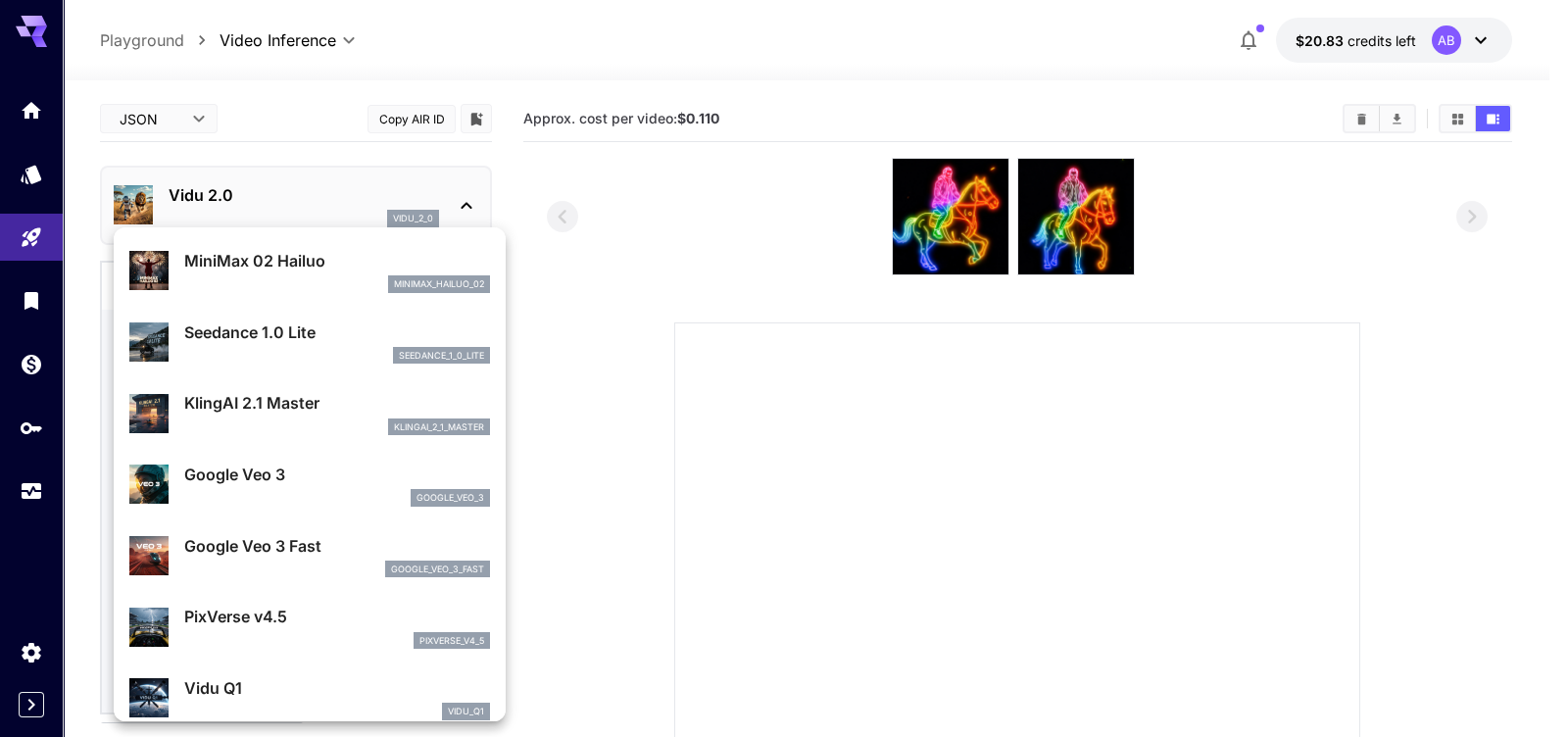 click on "Seedance 1.0 Lite" at bounding box center (337, 332) 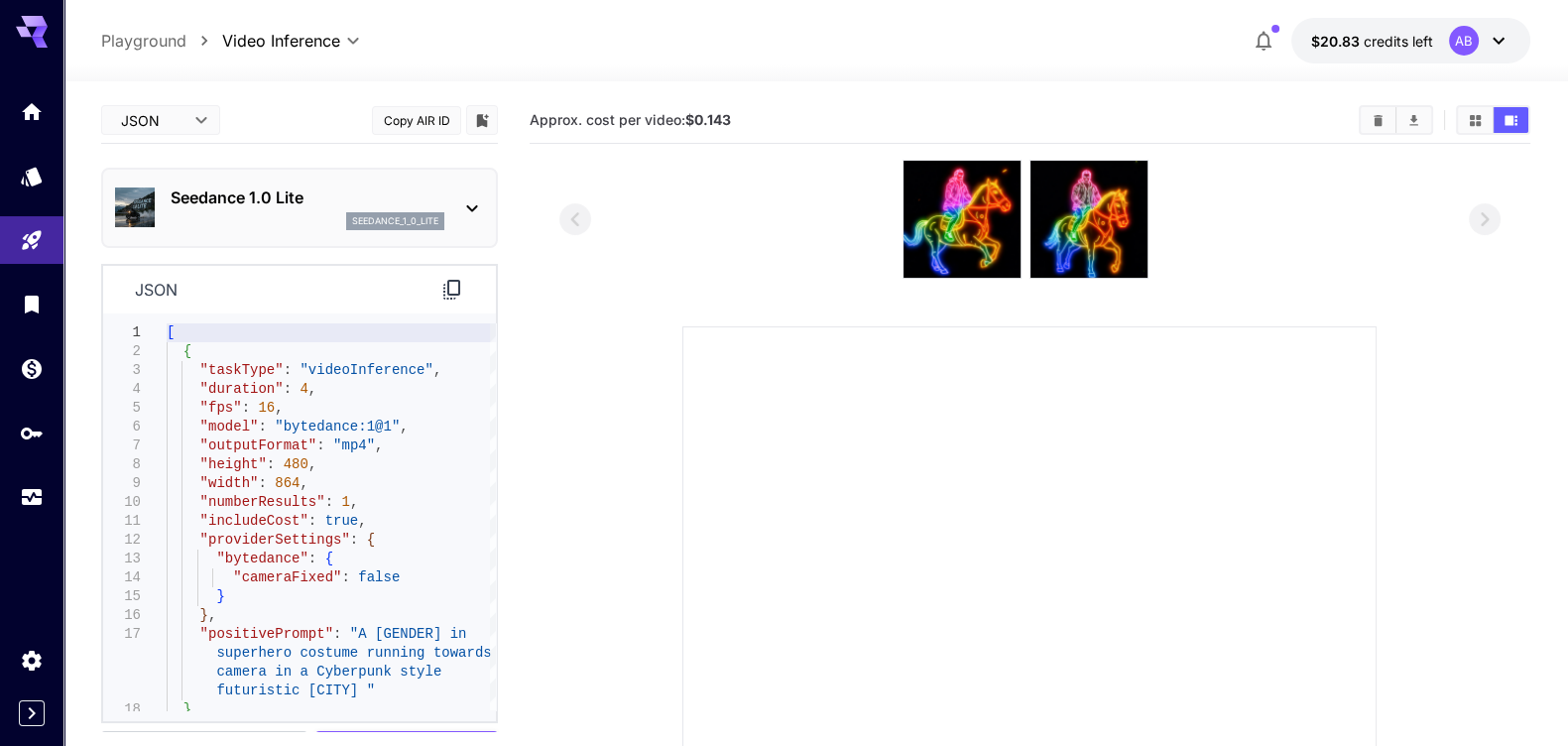 click on "JSON **** ​ Copy AIR ID Seedance 1.0 Lite seedance_1_0_lite json 1 2 3 4 5 6 7 8 9 10 11 12 13 14 15 16 17 18 [    {      "taskType" :   "videoInference" ,      "duration" :   4 ,      "fps" :   16 ,      "model" :   "bytedance:1@1" ,      "outputFormat" :   "mp4" ,      "height" :   480 ,      "width" :   864 ,      "numberResults" :   1 ,      "includeCost" :   true ,      "providerSettings" :   {        "bytedance" :   {          "cameraFixed" :   false        }      } ,      "positivePrompt" :   "A woman in         superhero costume running towards         camera in a Cyberpunk style         futuristic New york city "    } Reset to defaults Generate" at bounding box center [300, 435] 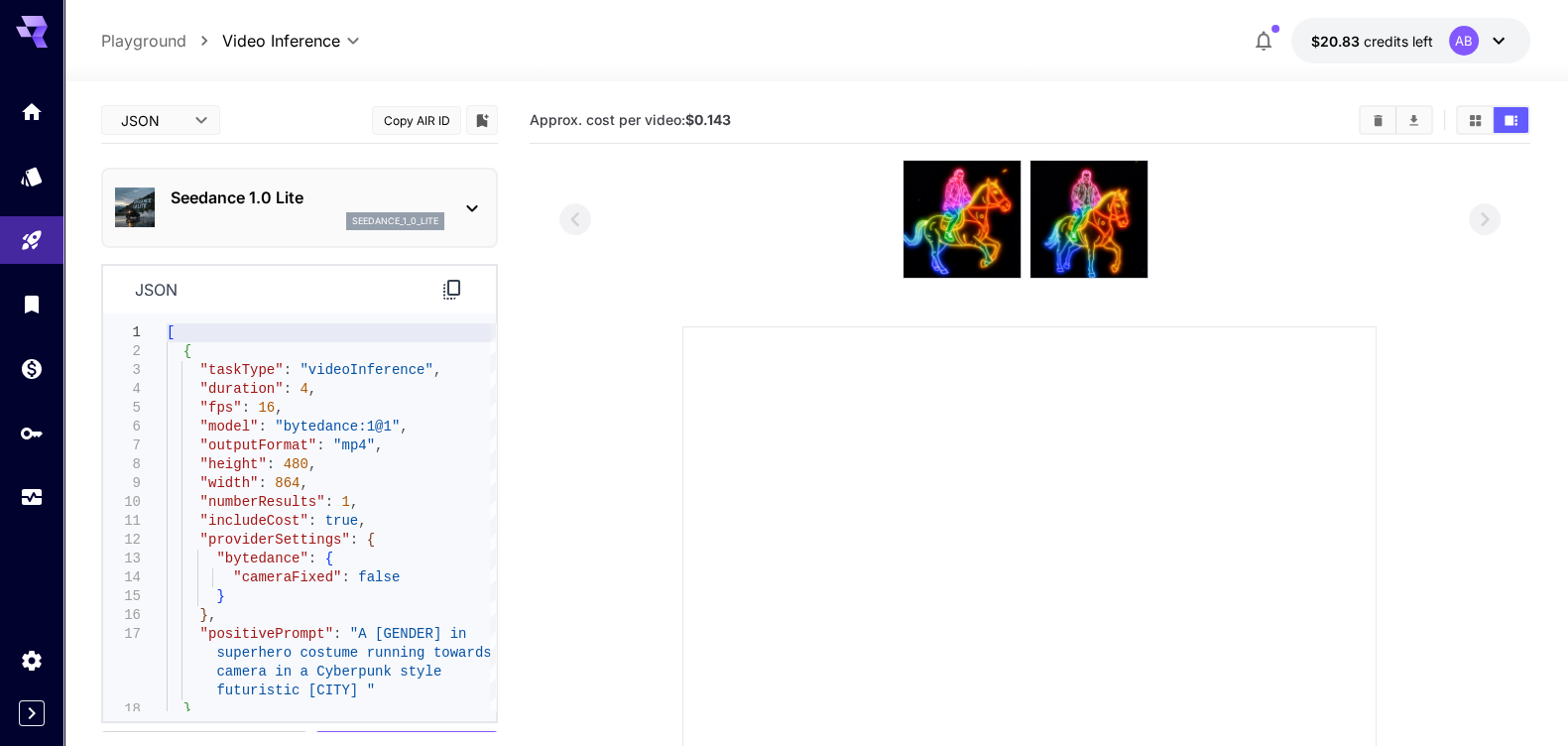click on "Seedance 1.0 Lite" at bounding box center [307, 197] 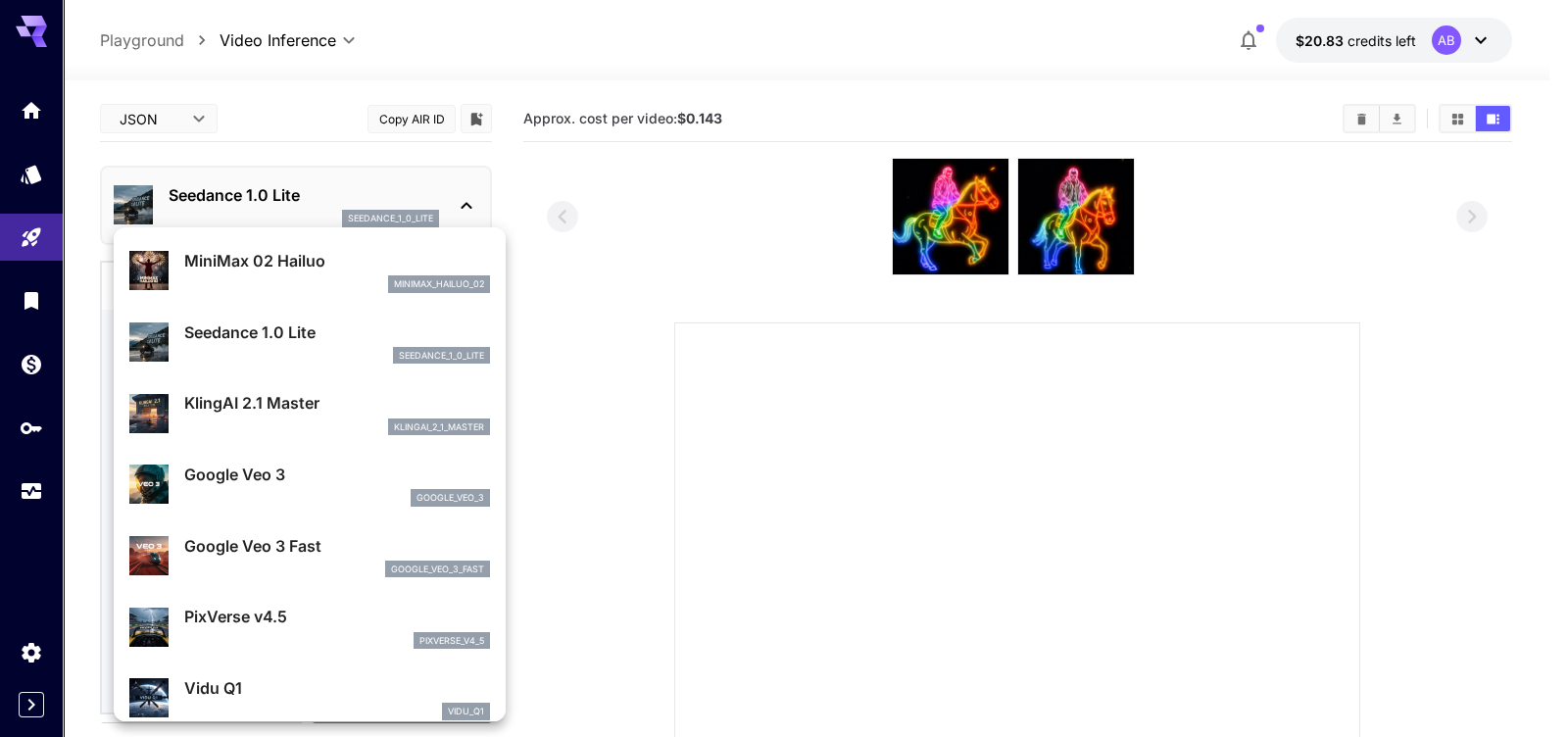 click at bounding box center (784, 368) 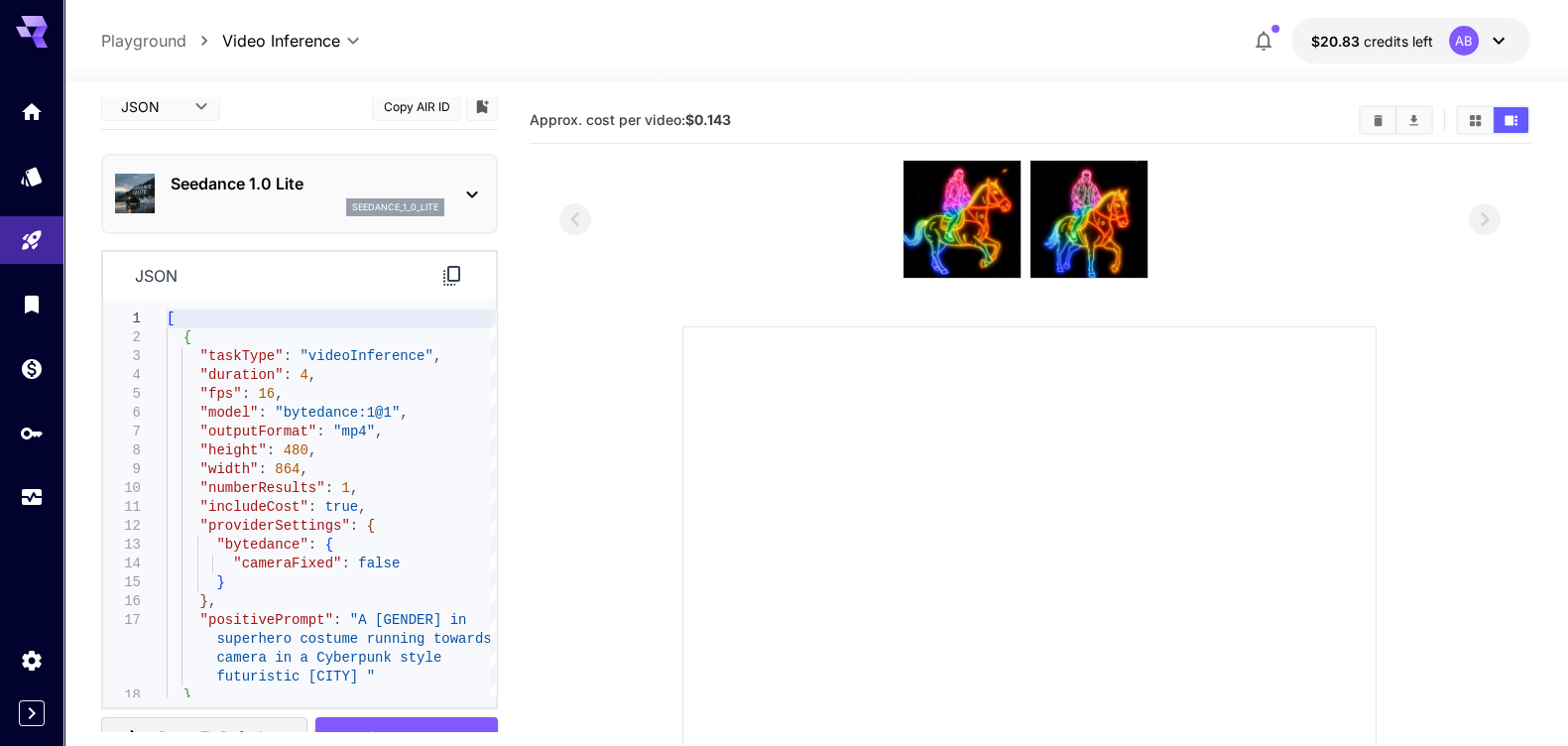 scroll, scrollTop: 39, scrollLeft: 0, axis: vertical 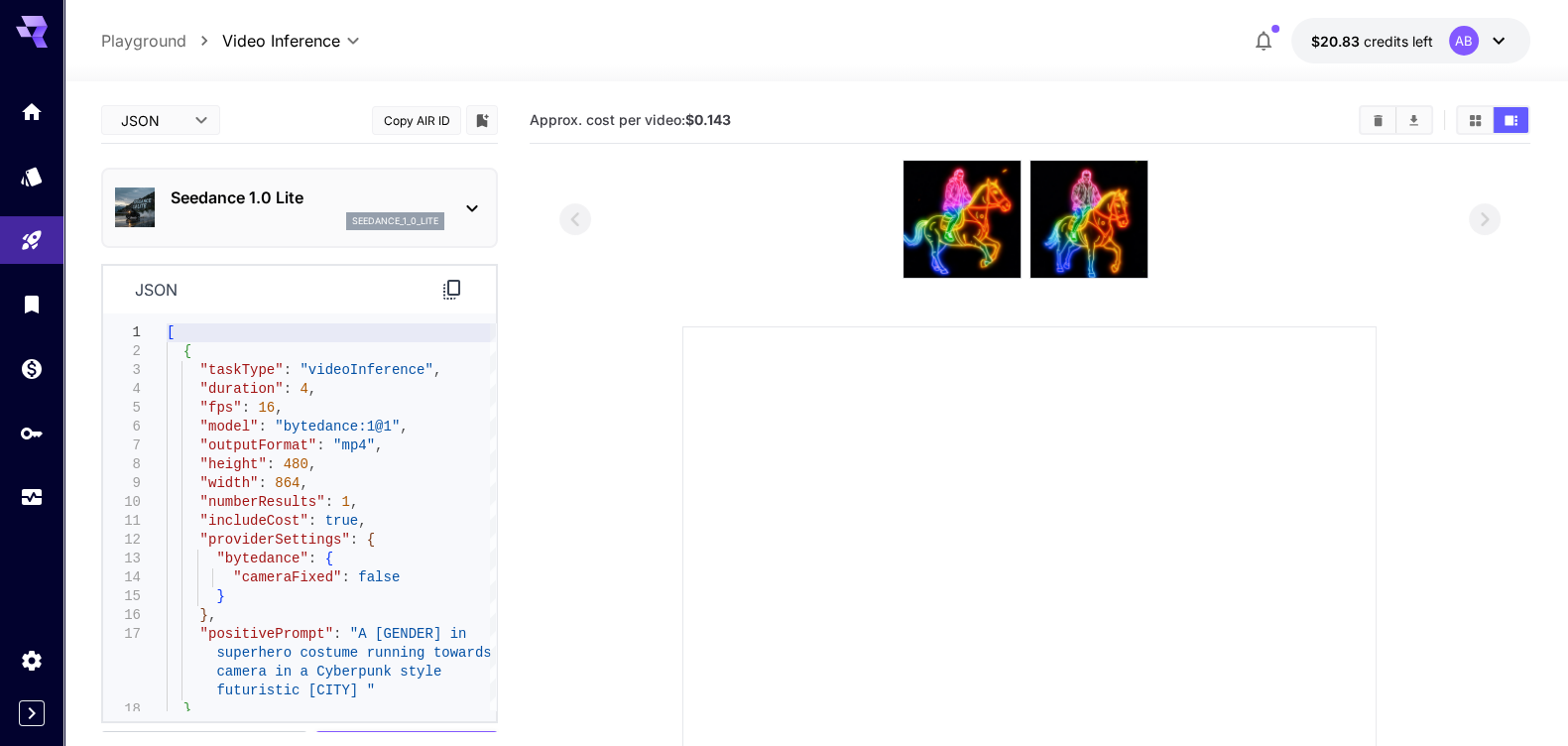 click on "**********" at bounding box center [784, 540] 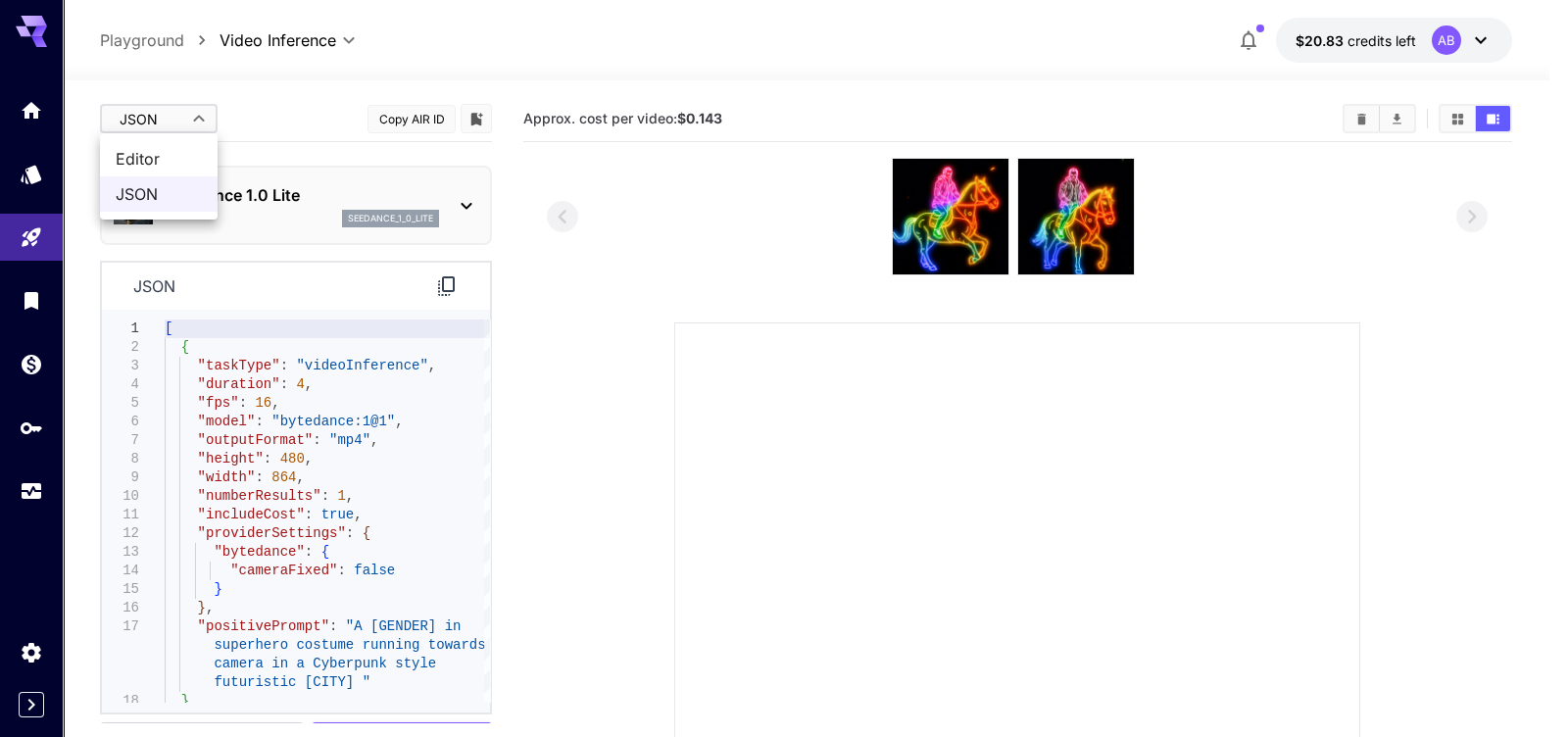 click on "Editor" at bounding box center (159, 159) 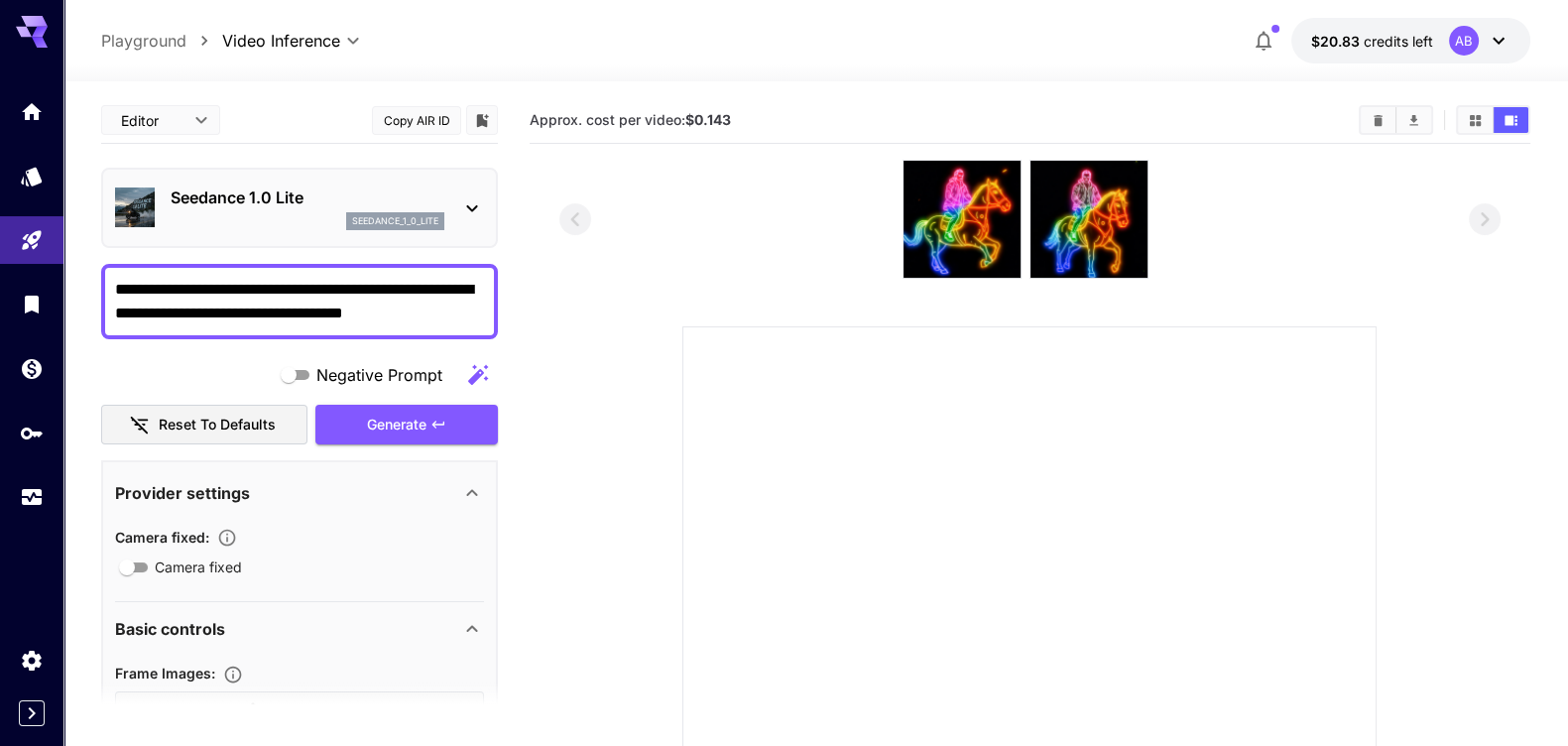 click on "**********" at bounding box center (300, 803) 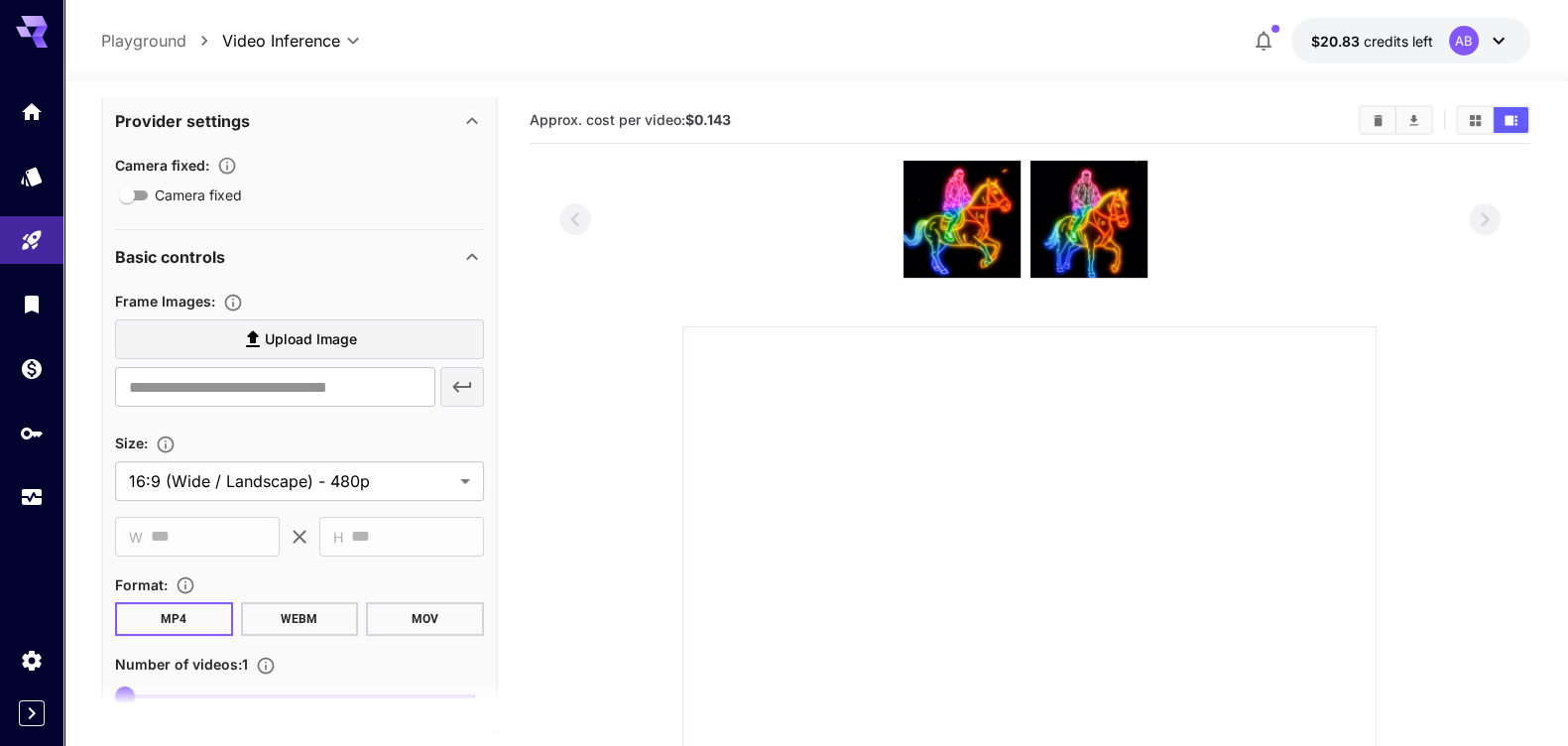 scroll, scrollTop: 123, scrollLeft: 0, axis: vertical 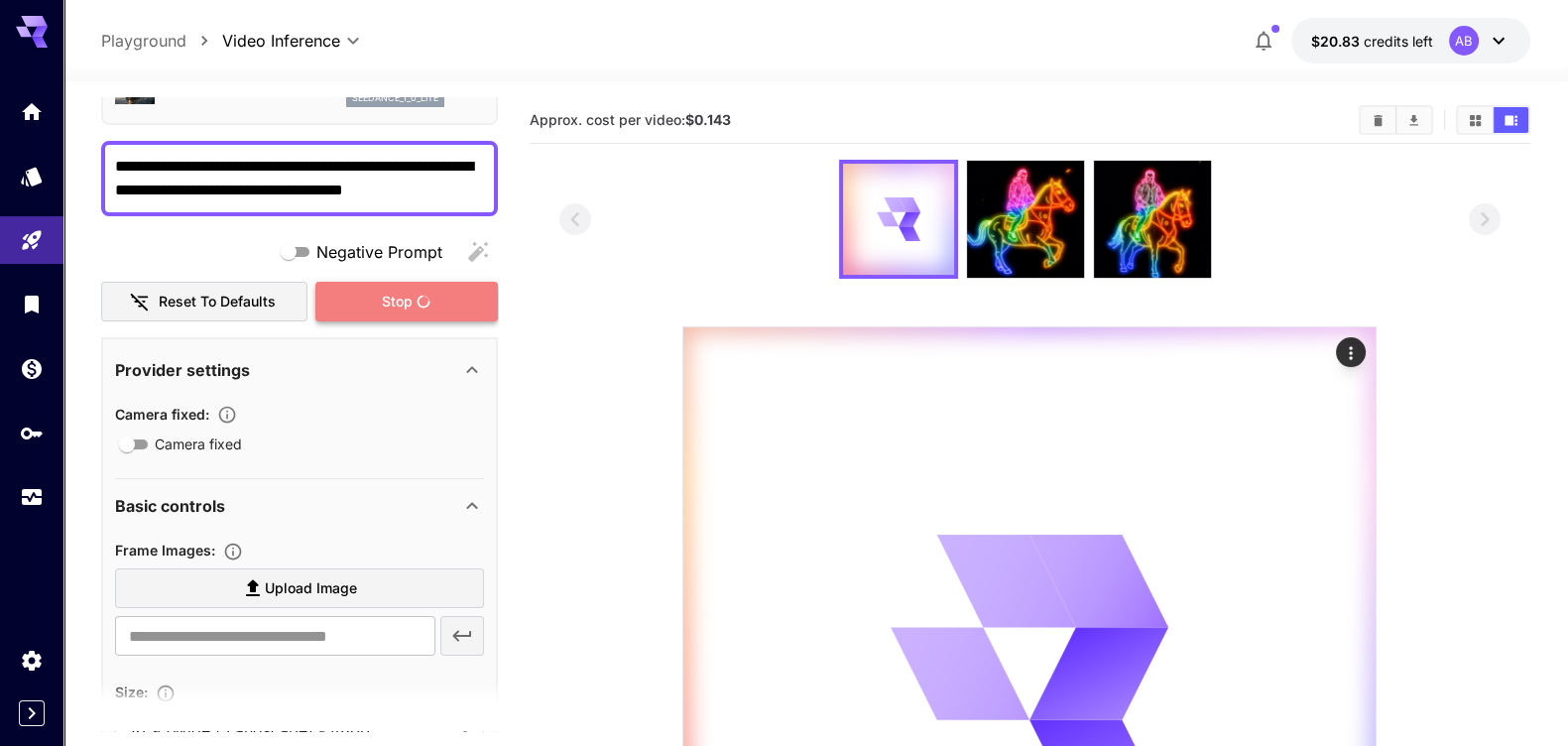 click on "Stop" at bounding box center [407, 302] 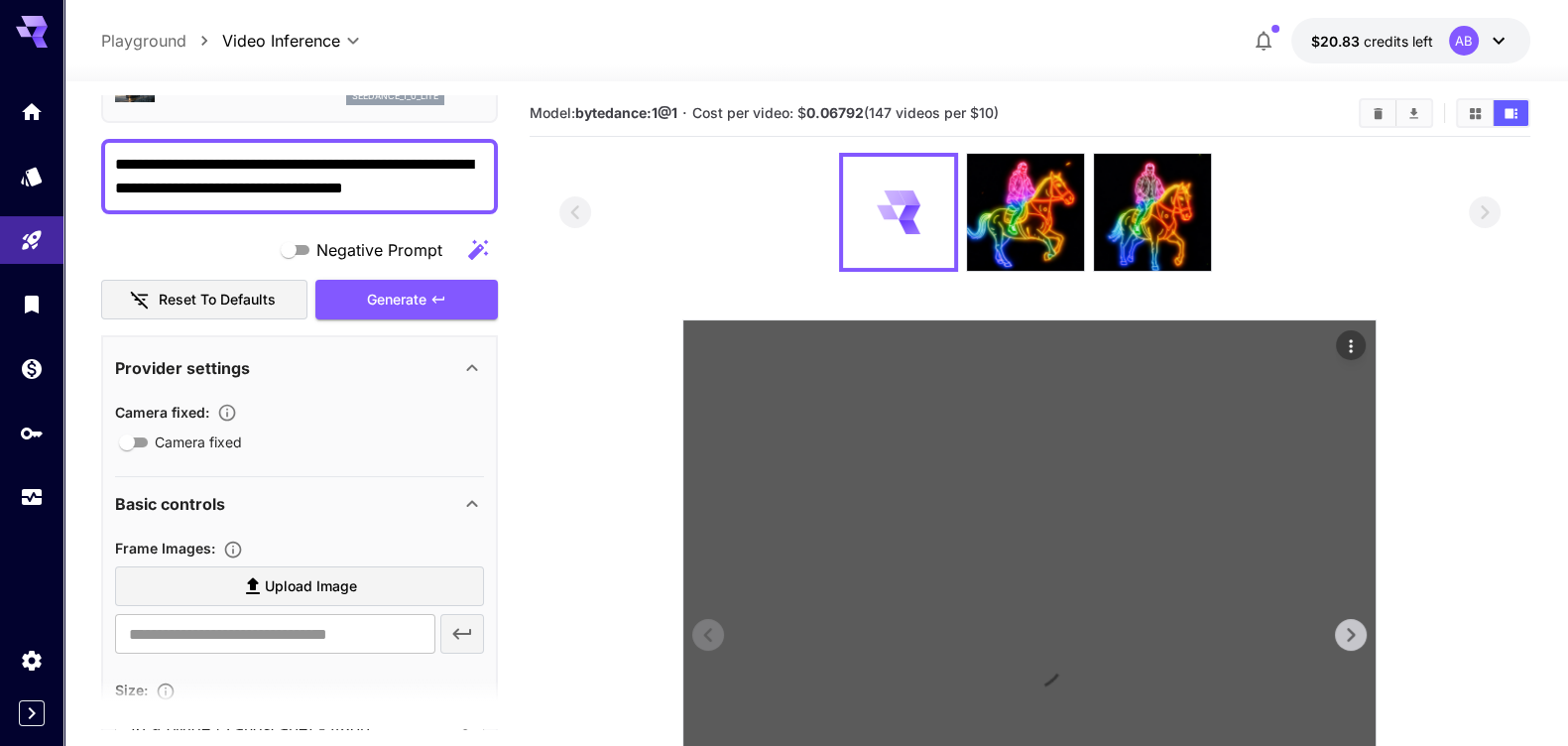 scroll, scrollTop: 0, scrollLeft: 0, axis: both 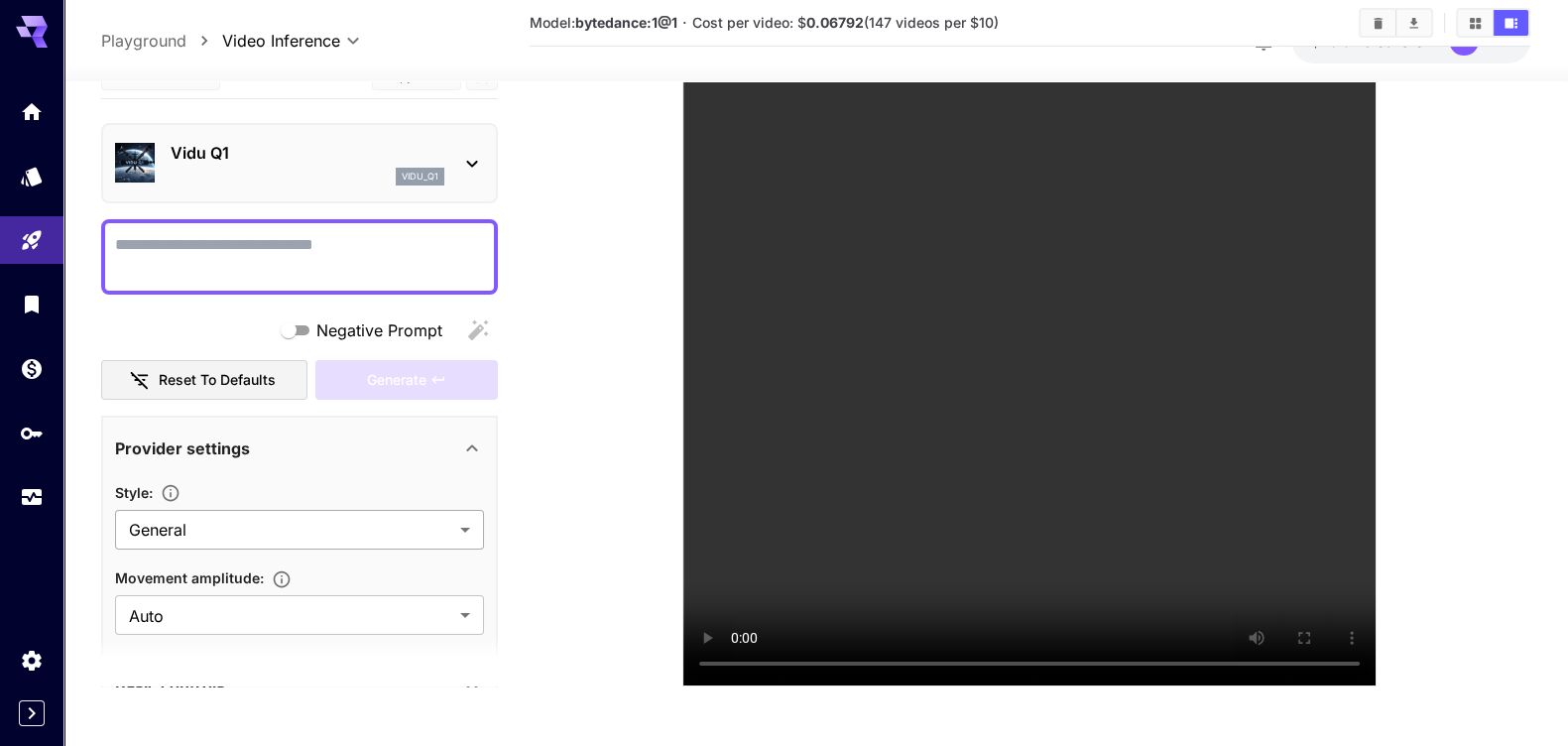 click on "**********" at bounding box center (784, 205) 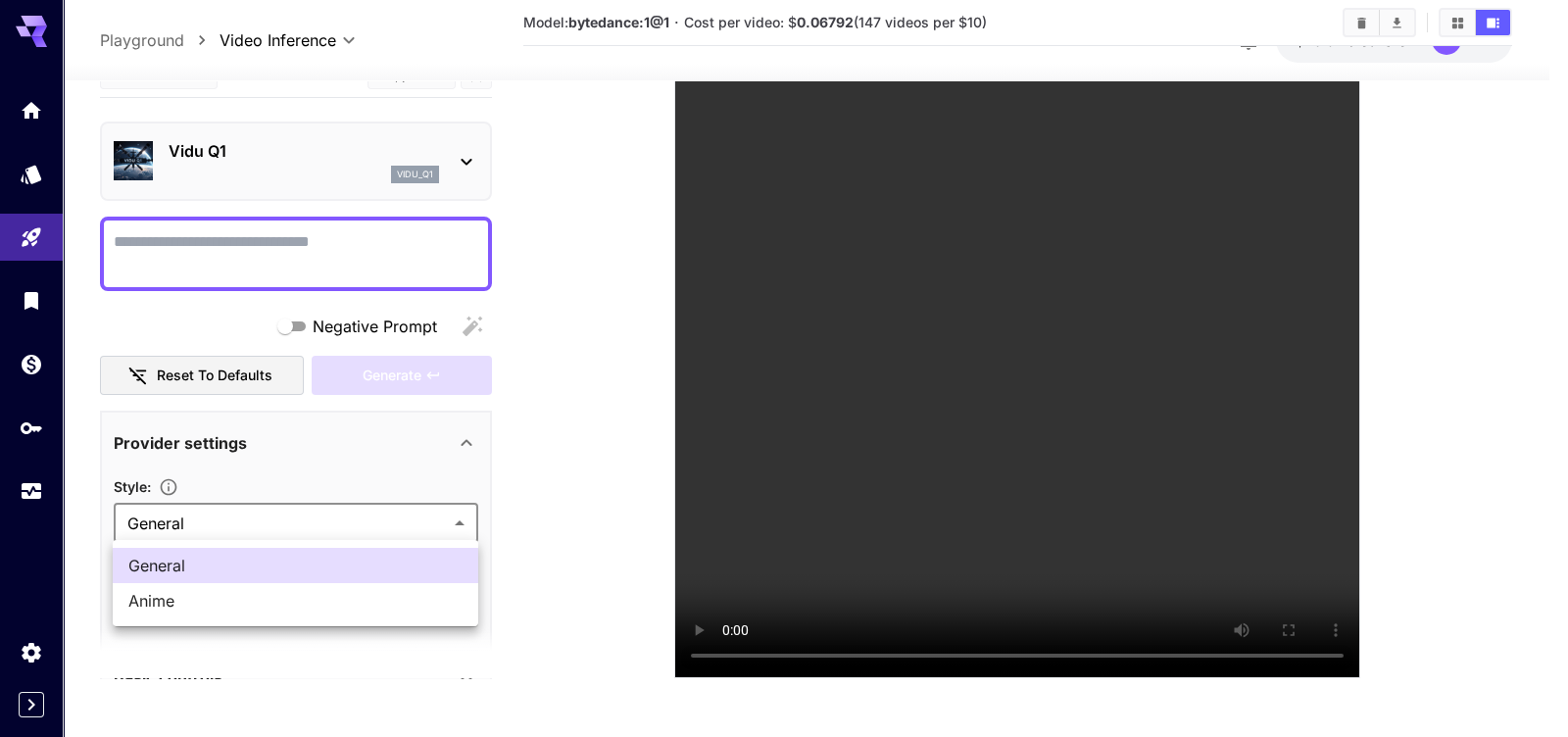 click at bounding box center [784, 368] 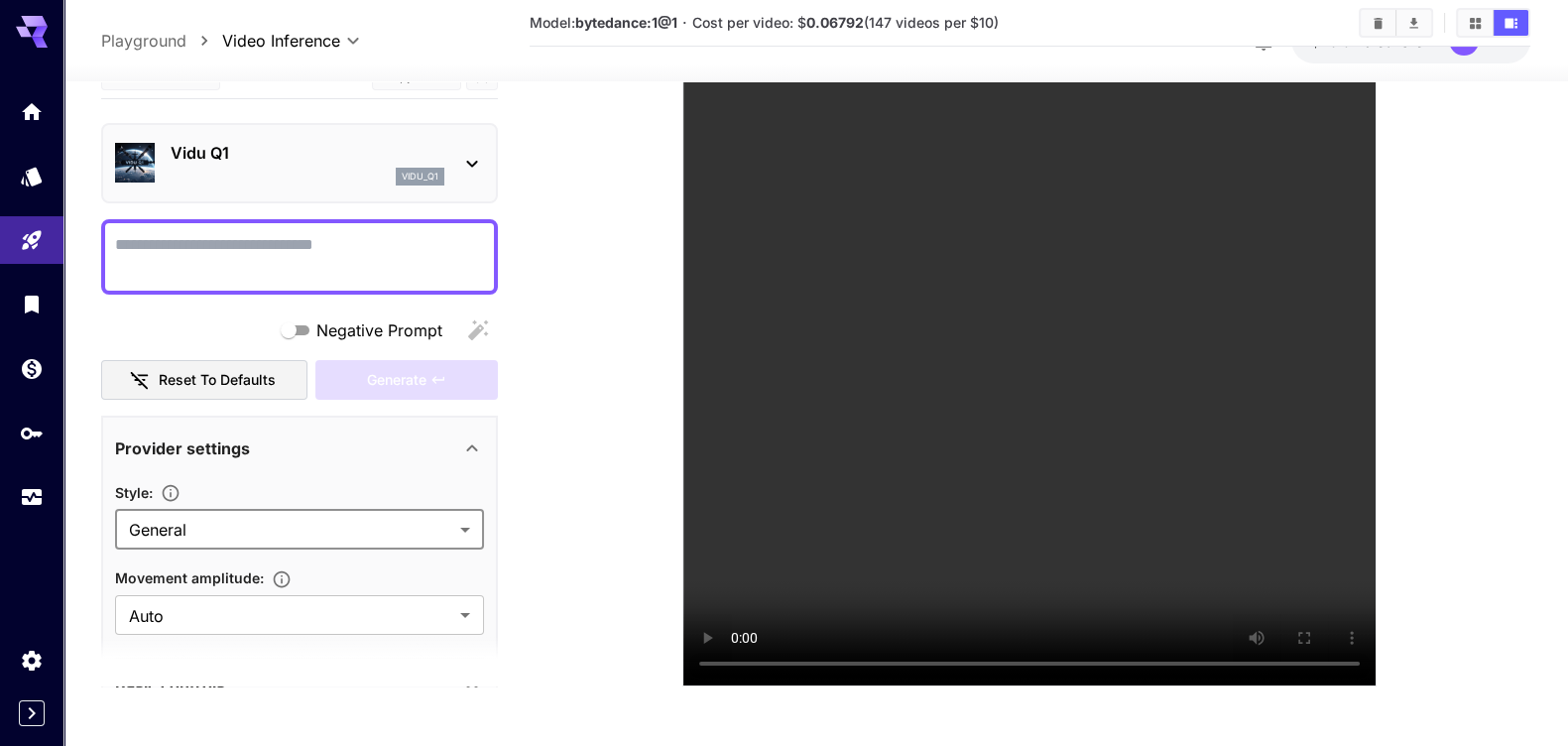 click 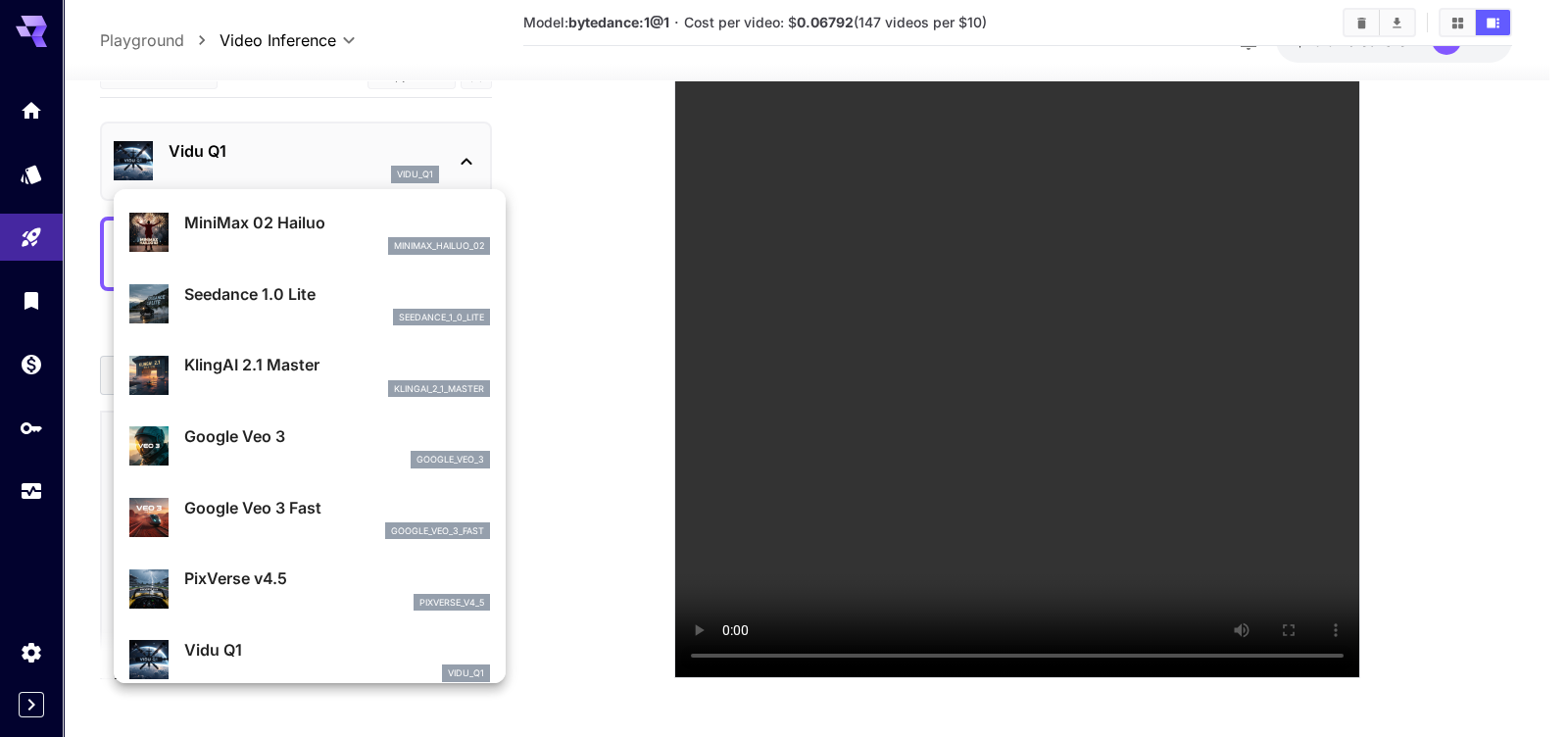 click at bounding box center (784, 368) 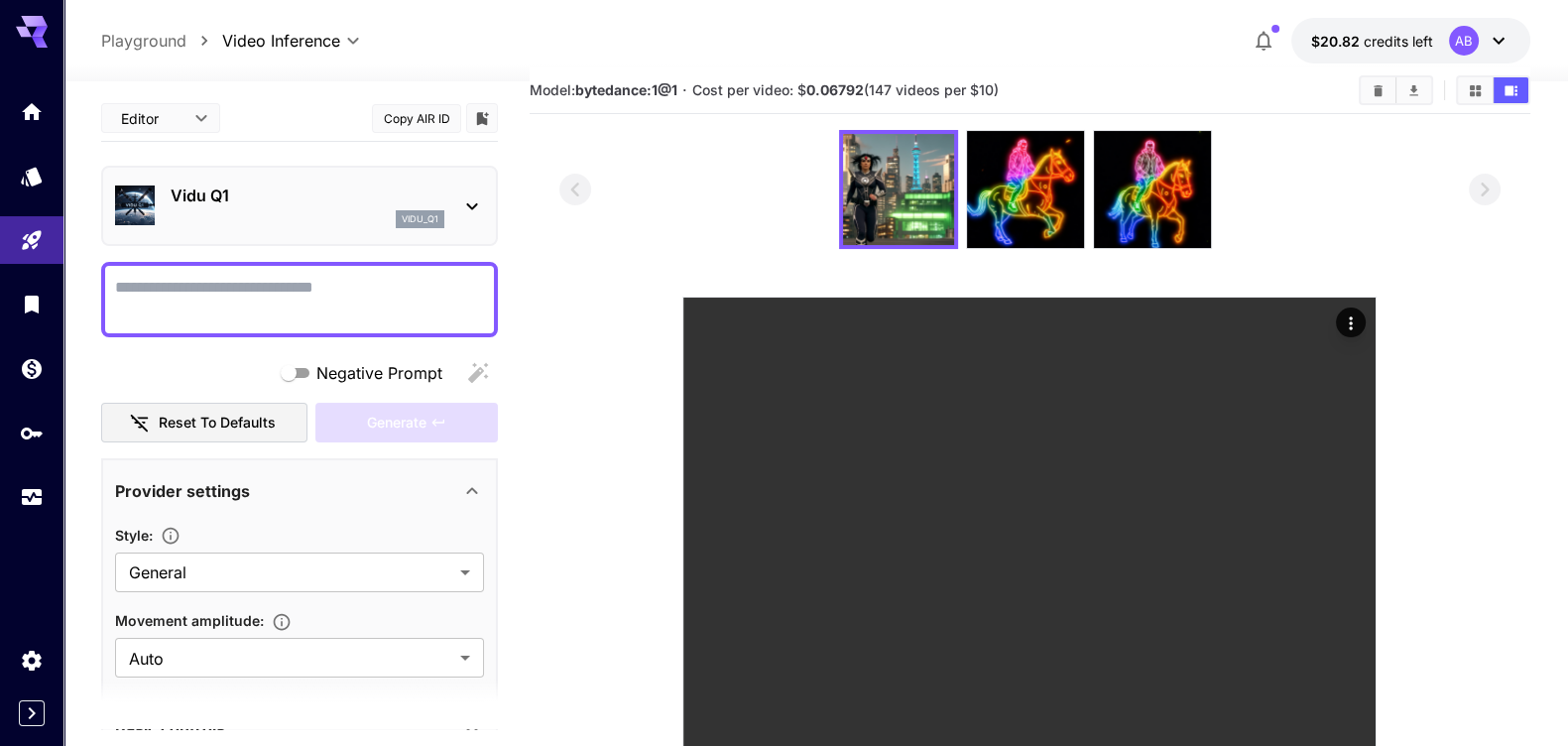 scroll, scrollTop: 0, scrollLeft: 0, axis: both 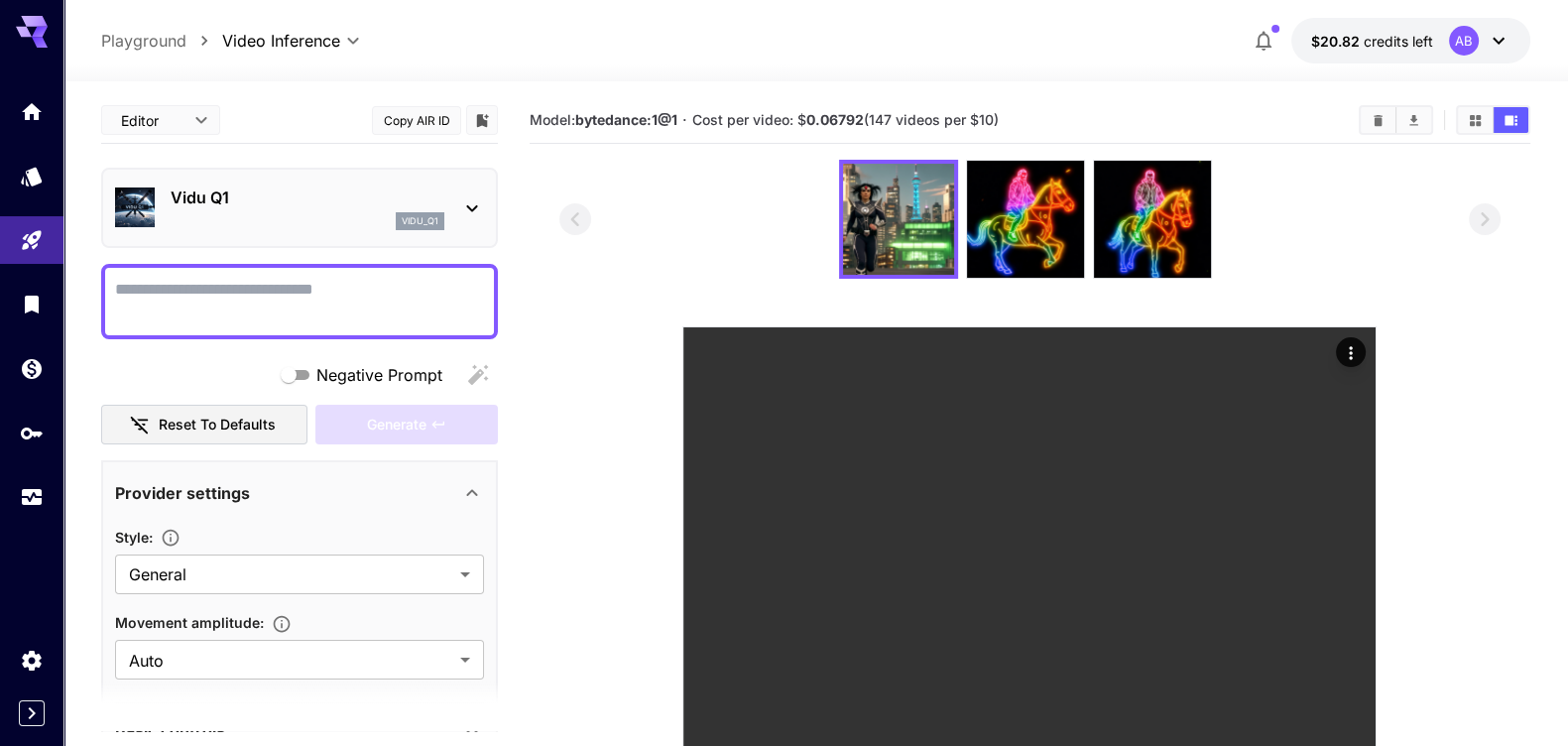 click on "**********" at bounding box center [784, 540] 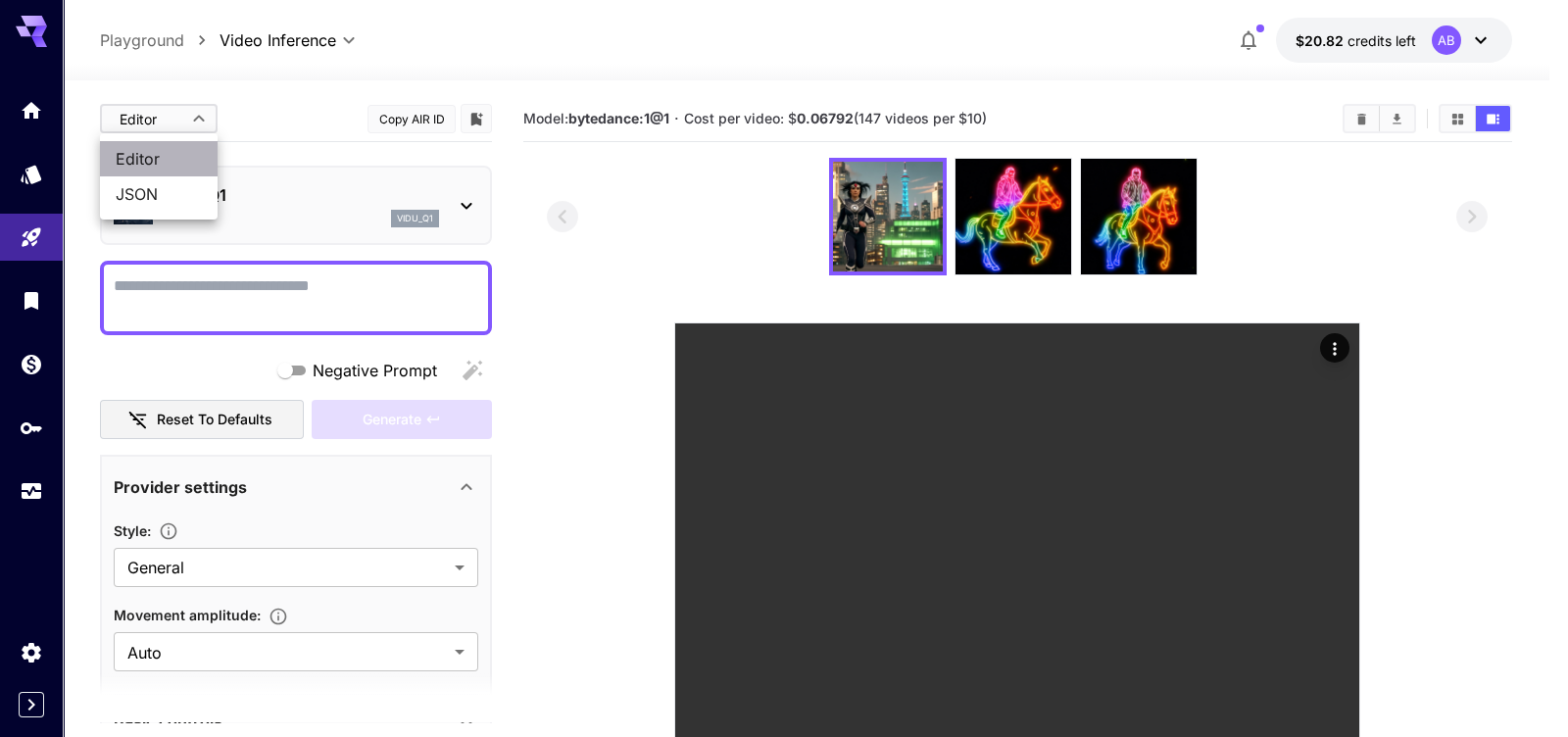 click on "Editor" at bounding box center [159, 159] 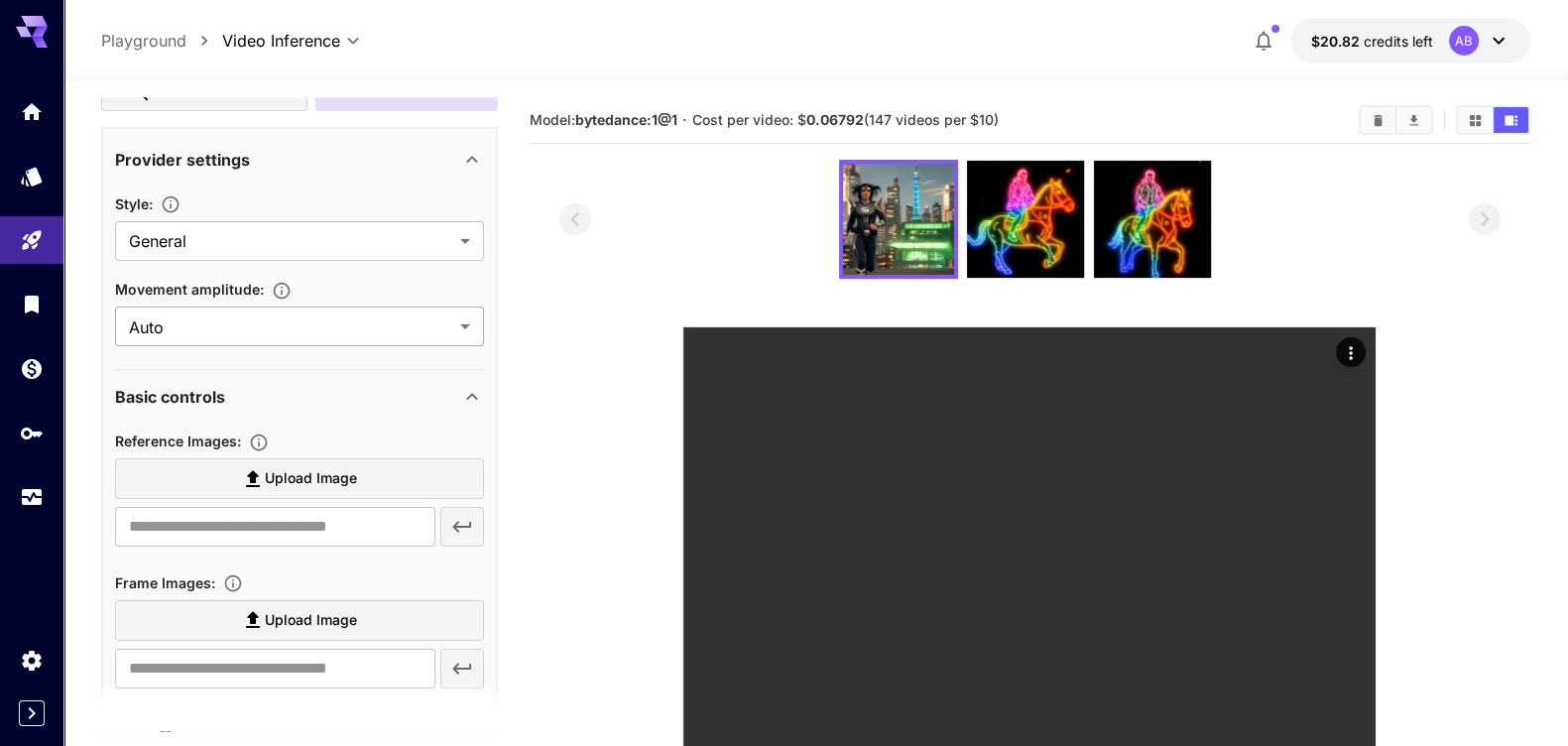 scroll, scrollTop: 372, scrollLeft: 0, axis: vertical 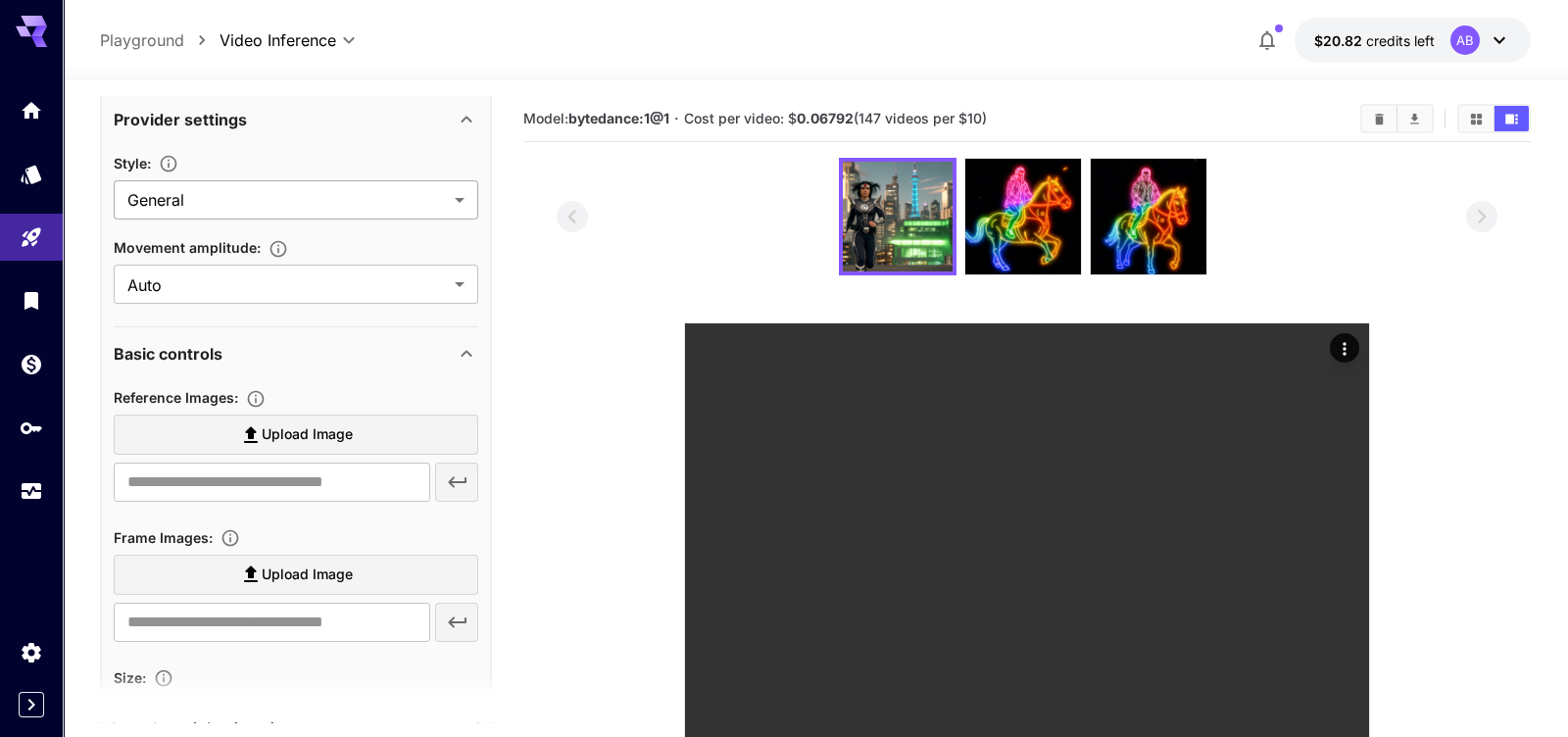 click on "**********" at bounding box center [784, 533] 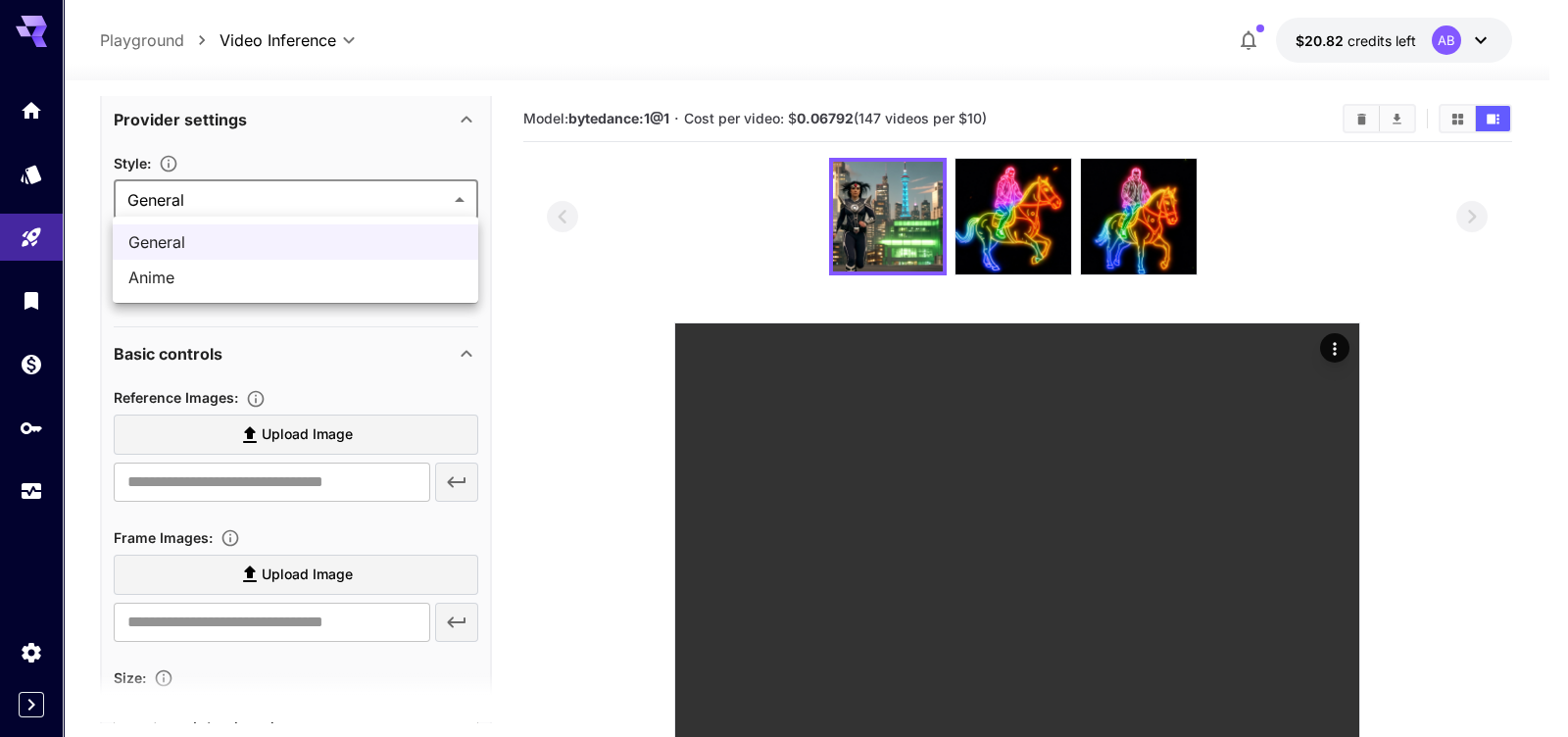 click at bounding box center (784, 368) 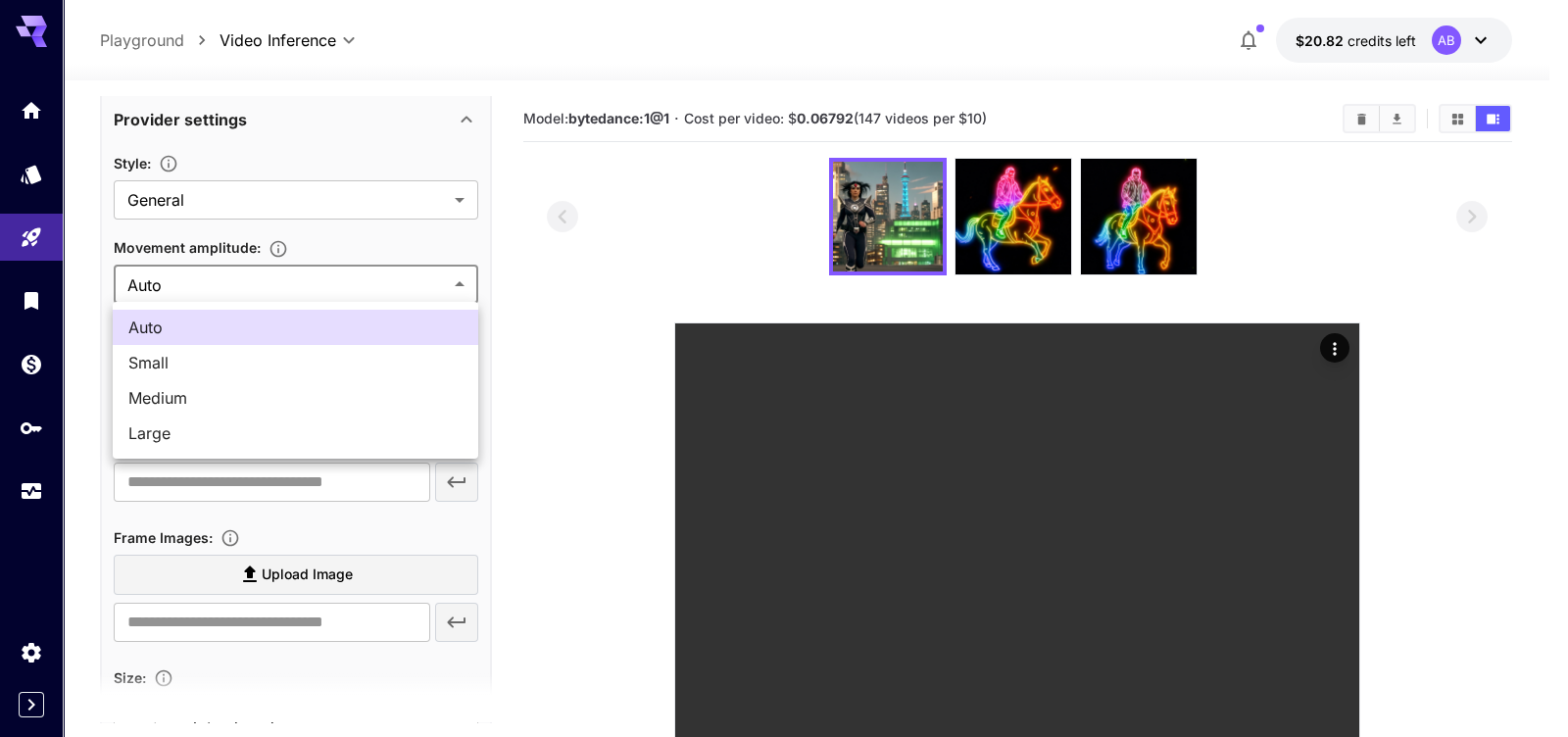 click on "**********" at bounding box center (784, 533) 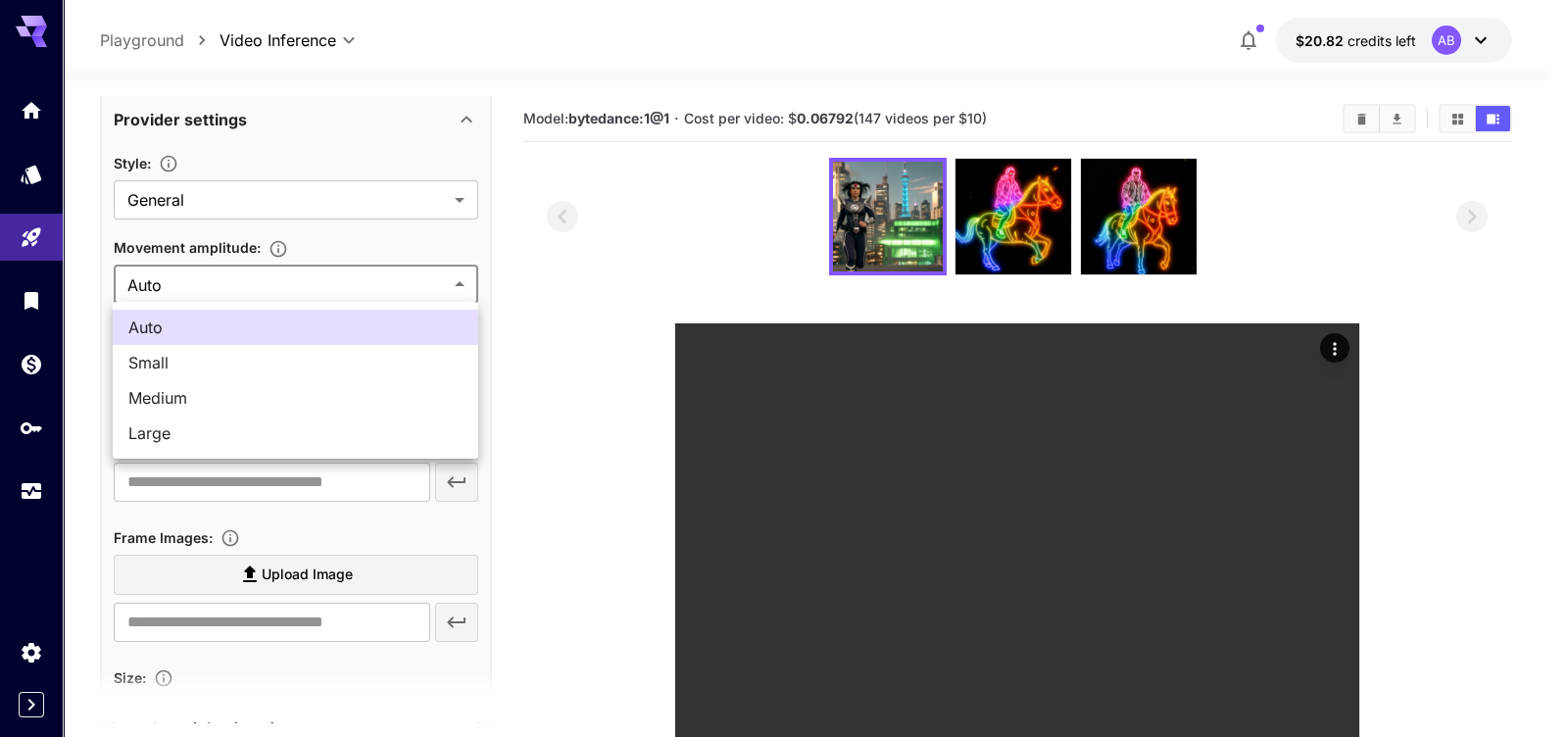 click at bounding box center [784, 368] 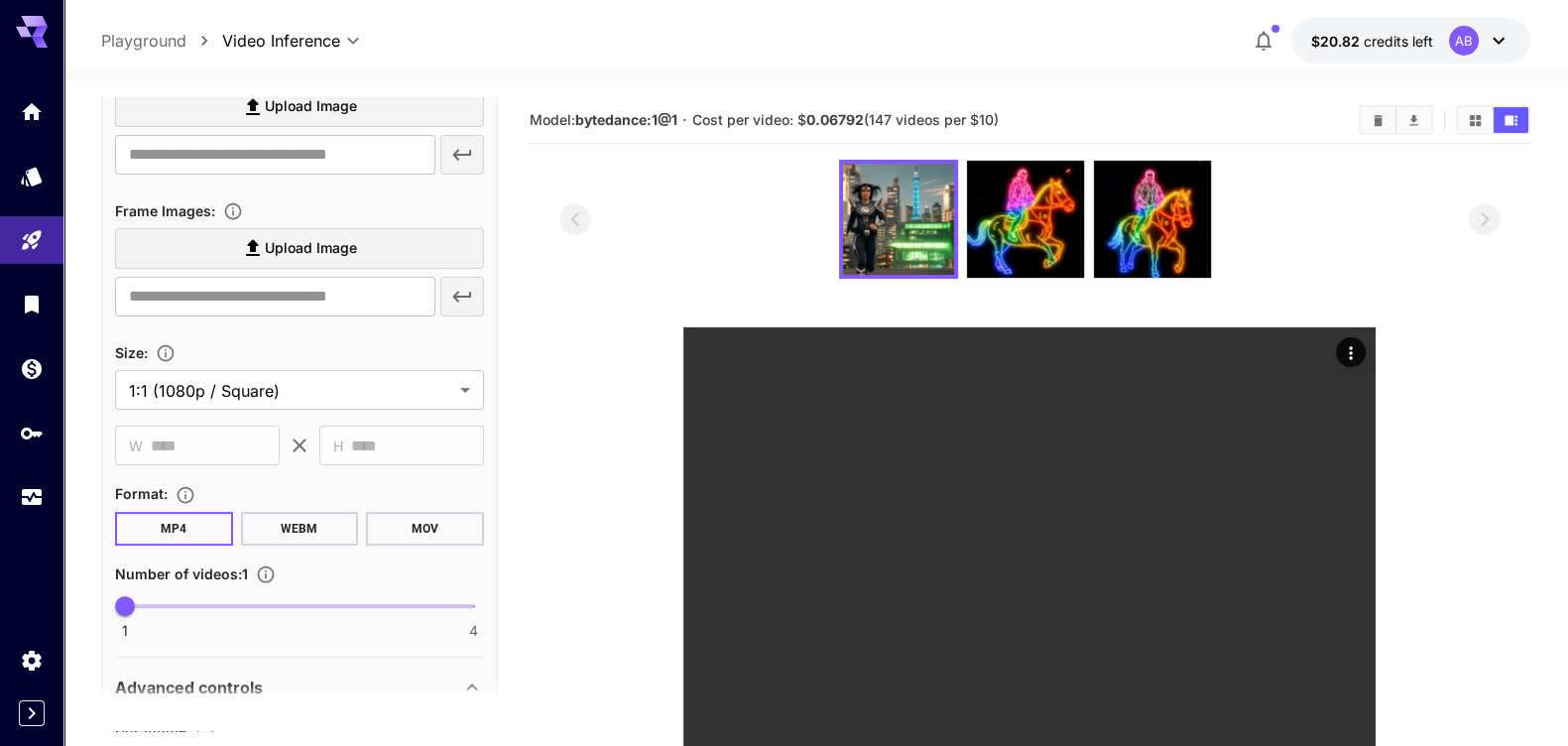 scroll, scrollTop: 744, scrollLeft: 0, axis: vertical 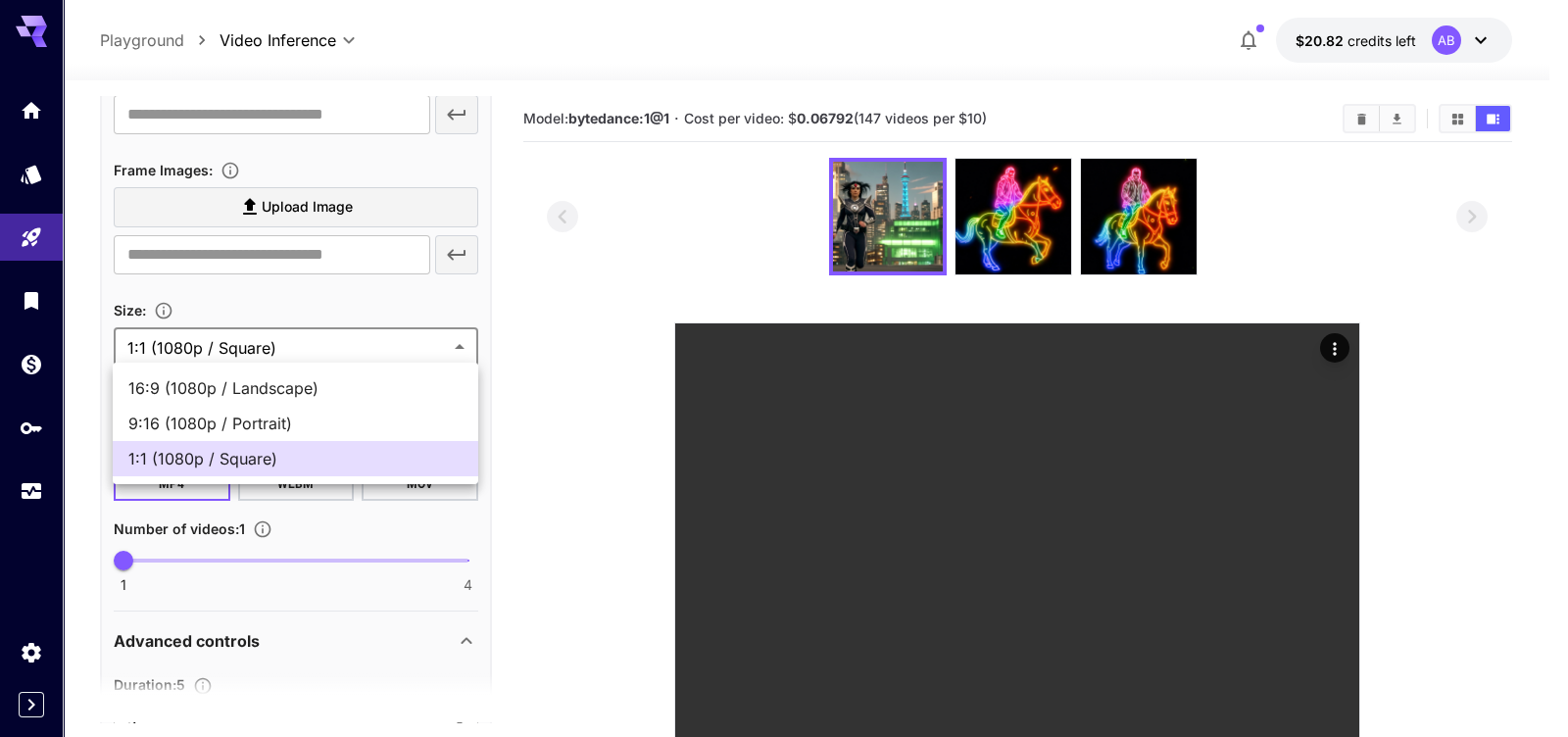 click on "**********" at bounding box center (784, 533) 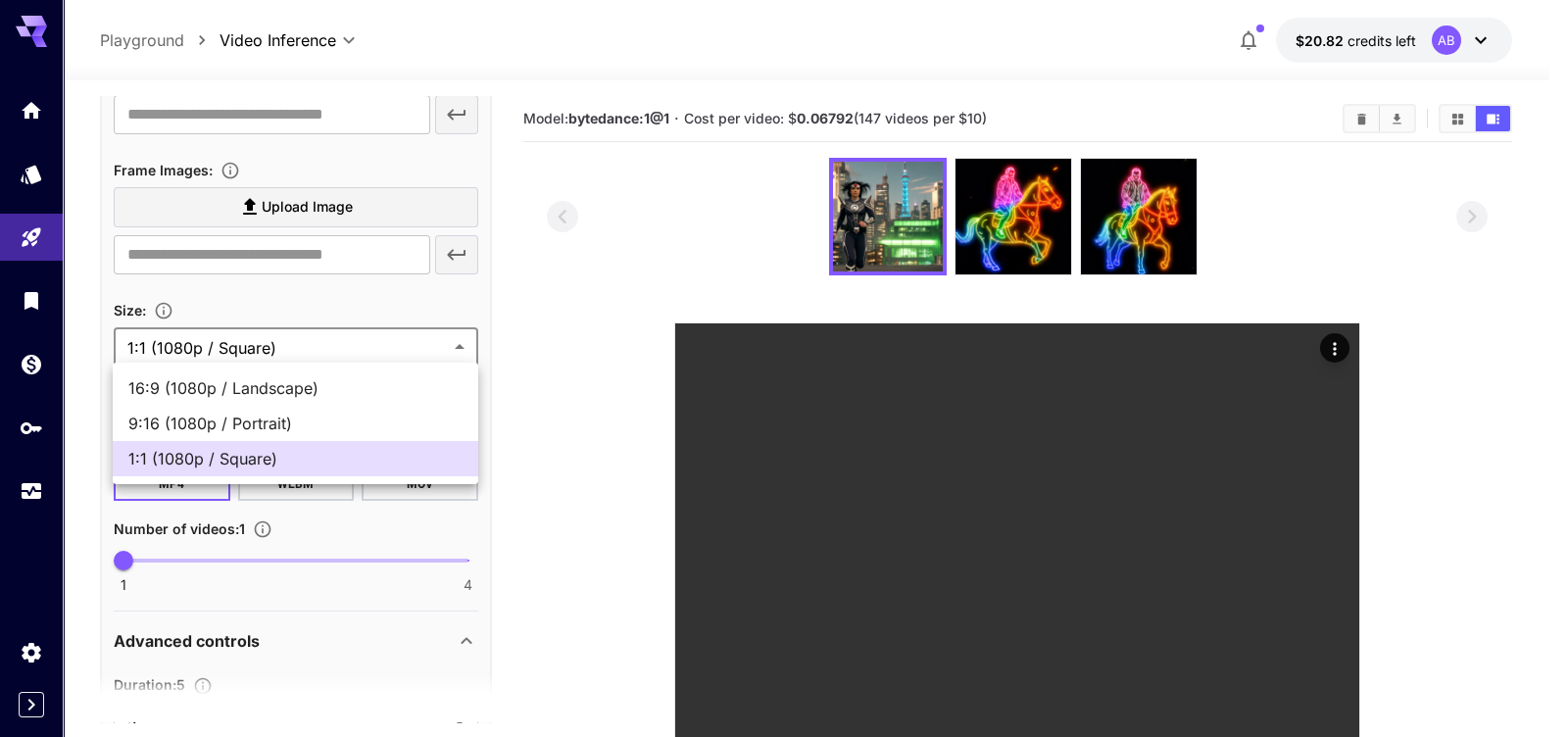 click at bounding box center (784, 368) 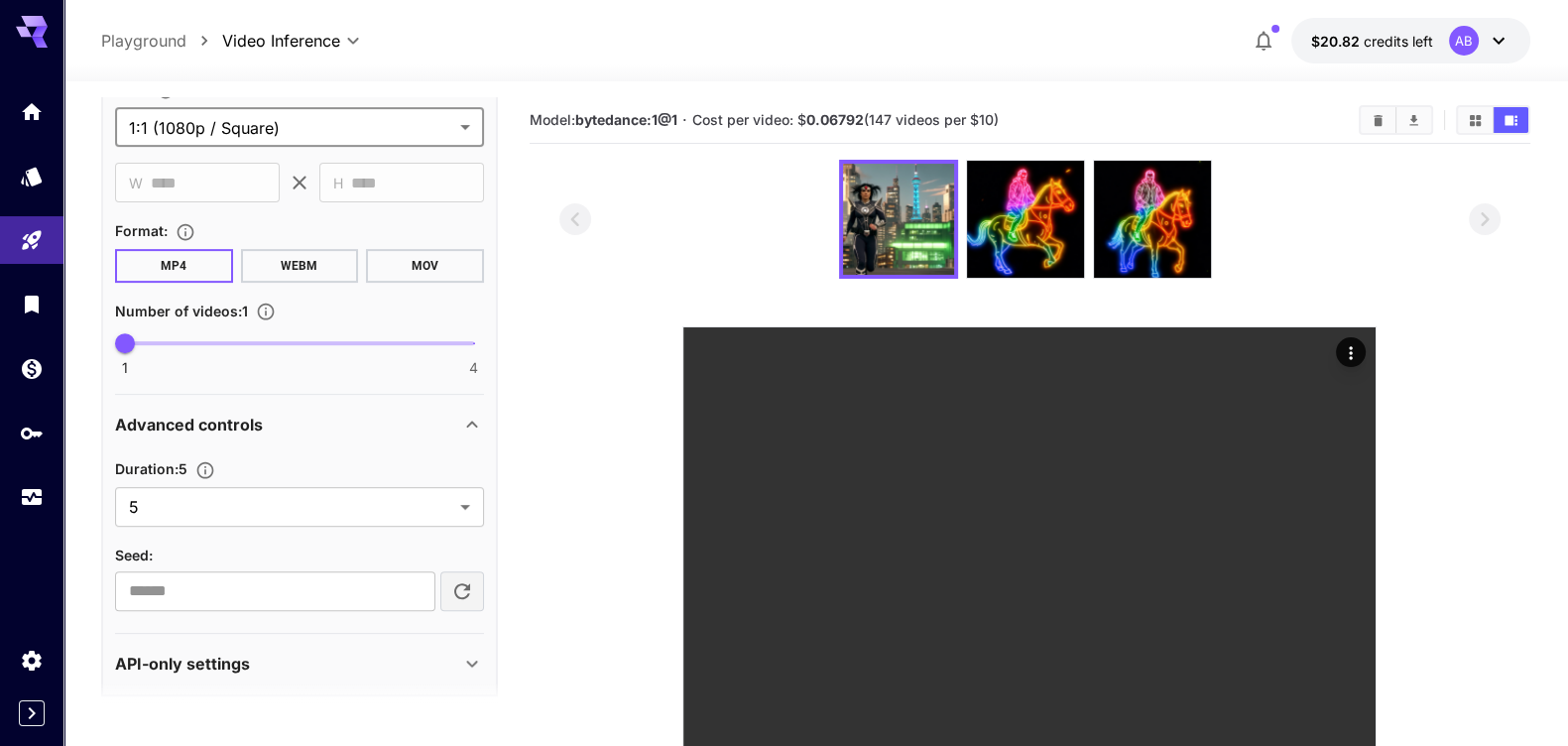 scroll, scrollTop: 977, scrollLeft: 0, axis: vertical 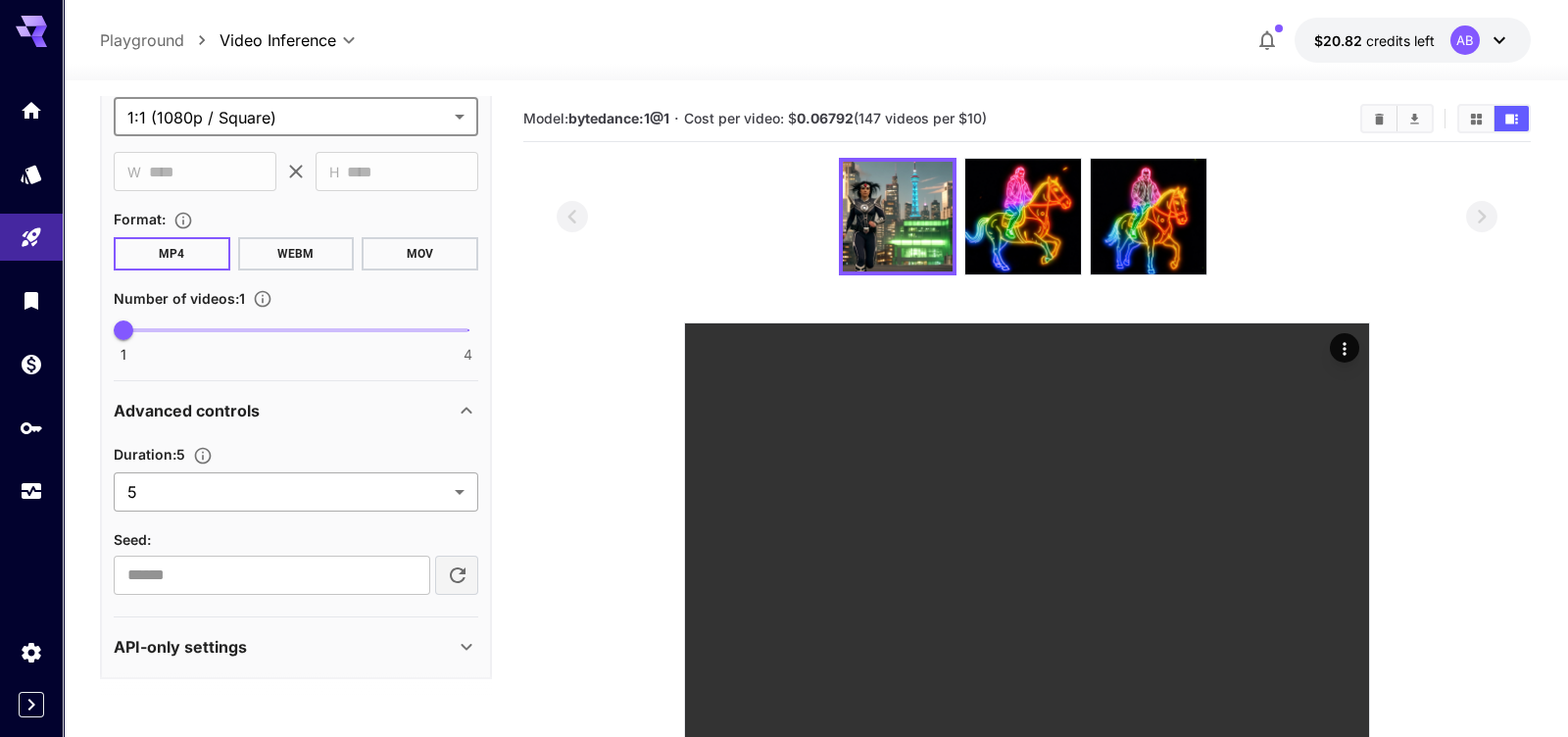 click on "**********" at bounding box center (784, 533) 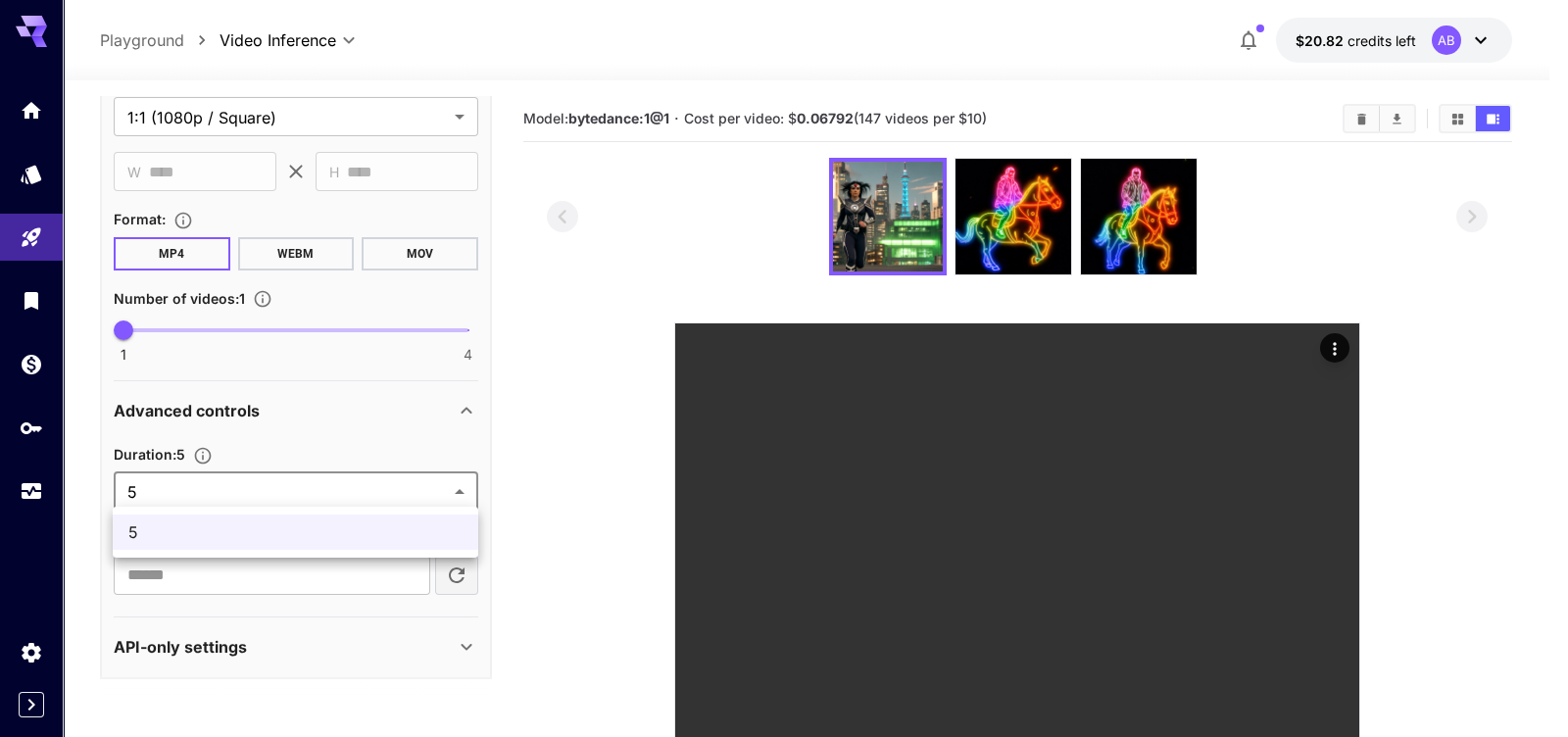click at bounding box center (784, 368) 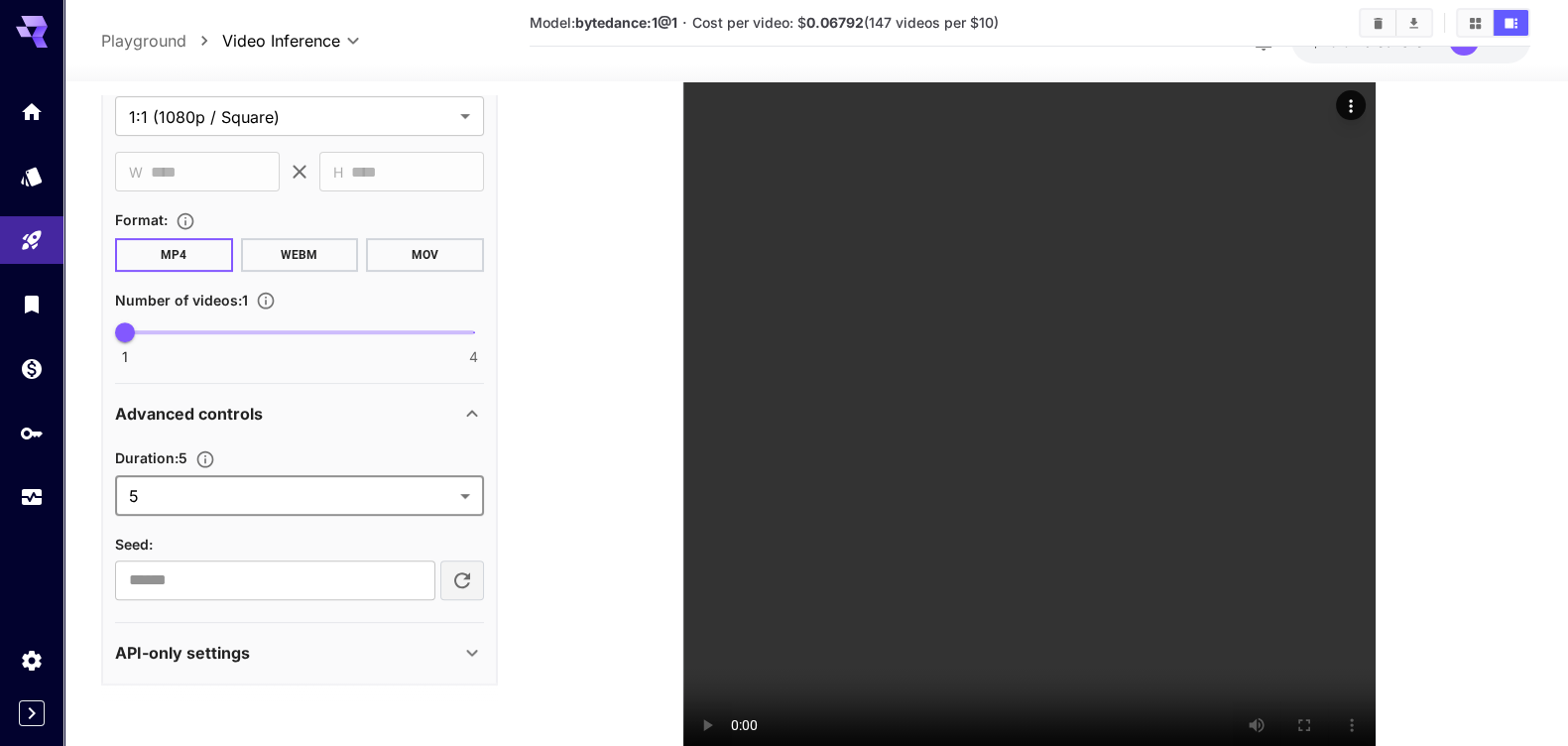 scroll, scrollTop: 334, scrollLeft: 0, axis: vertical 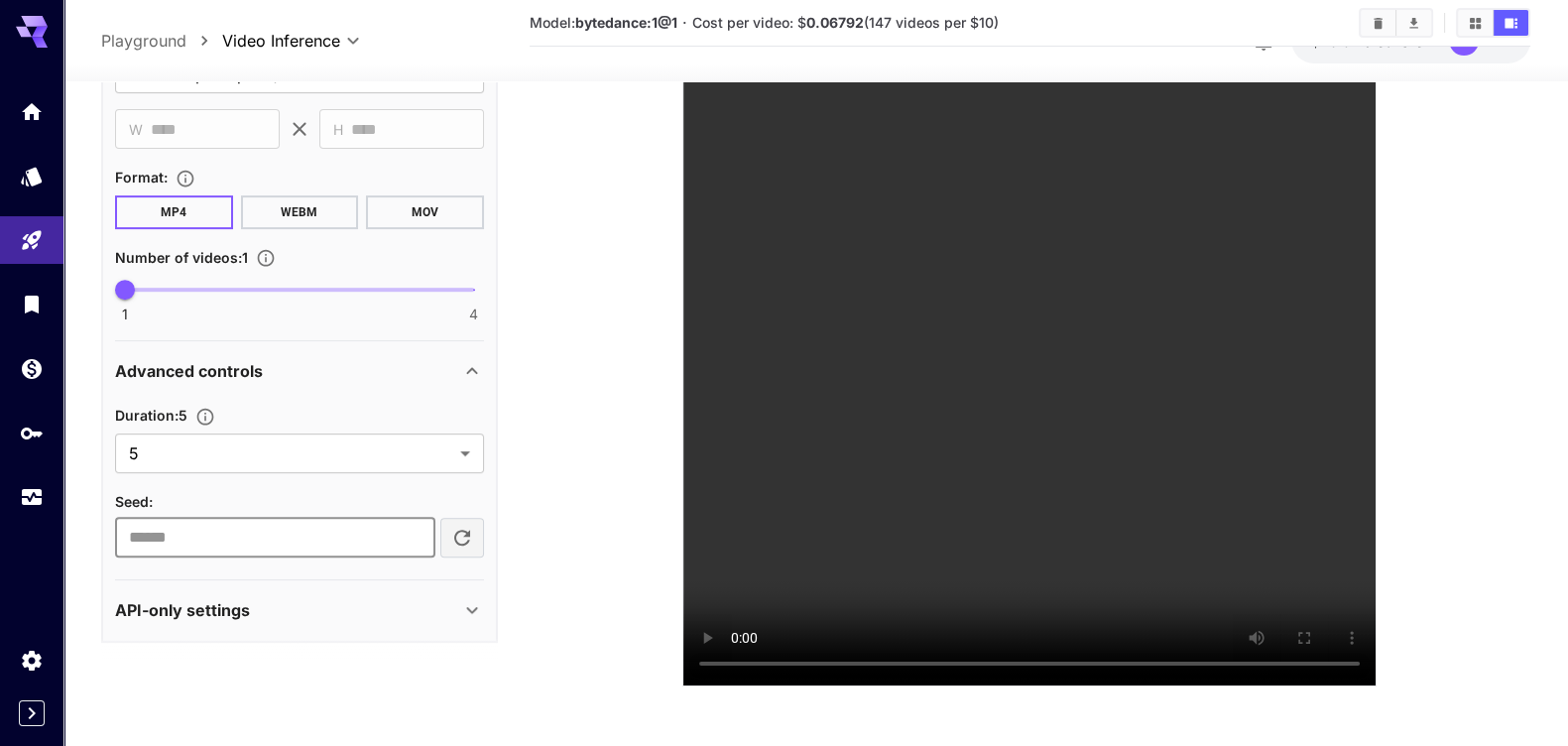 click at bounding box center [275, 537] 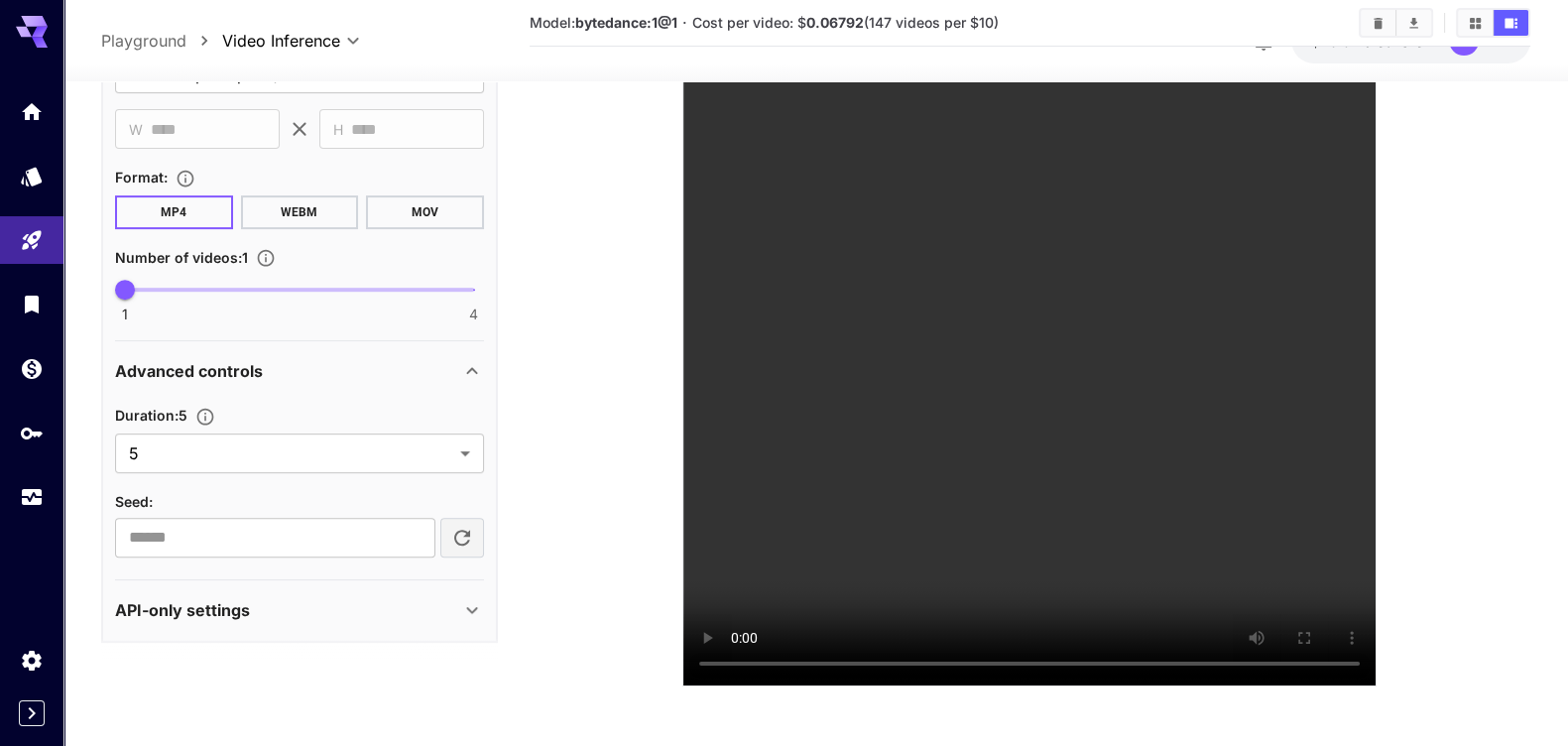 click on "Seed :" at bounding box center [300, 501] 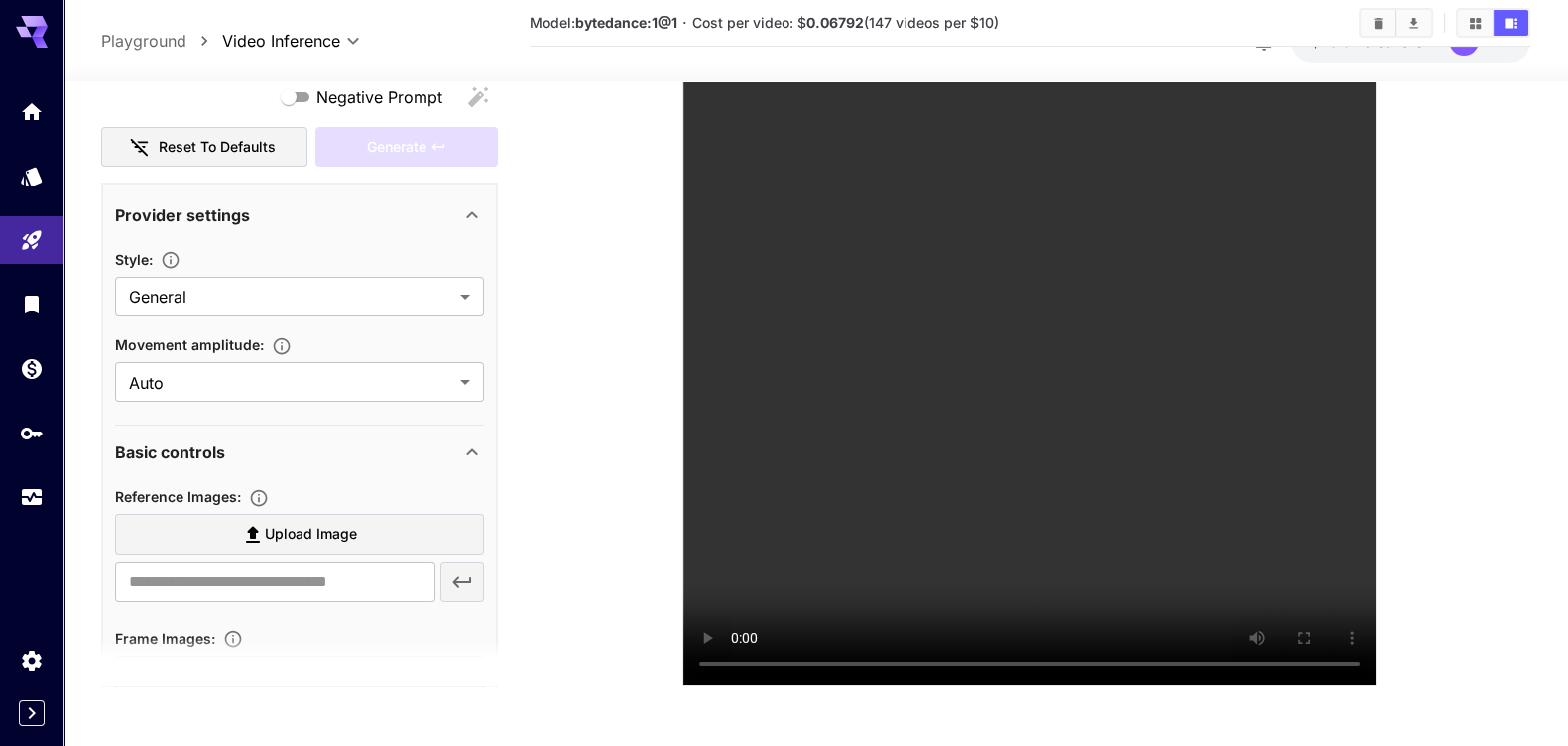 scroll, scrollTop: 0, scrollLeft: 0, axis: both 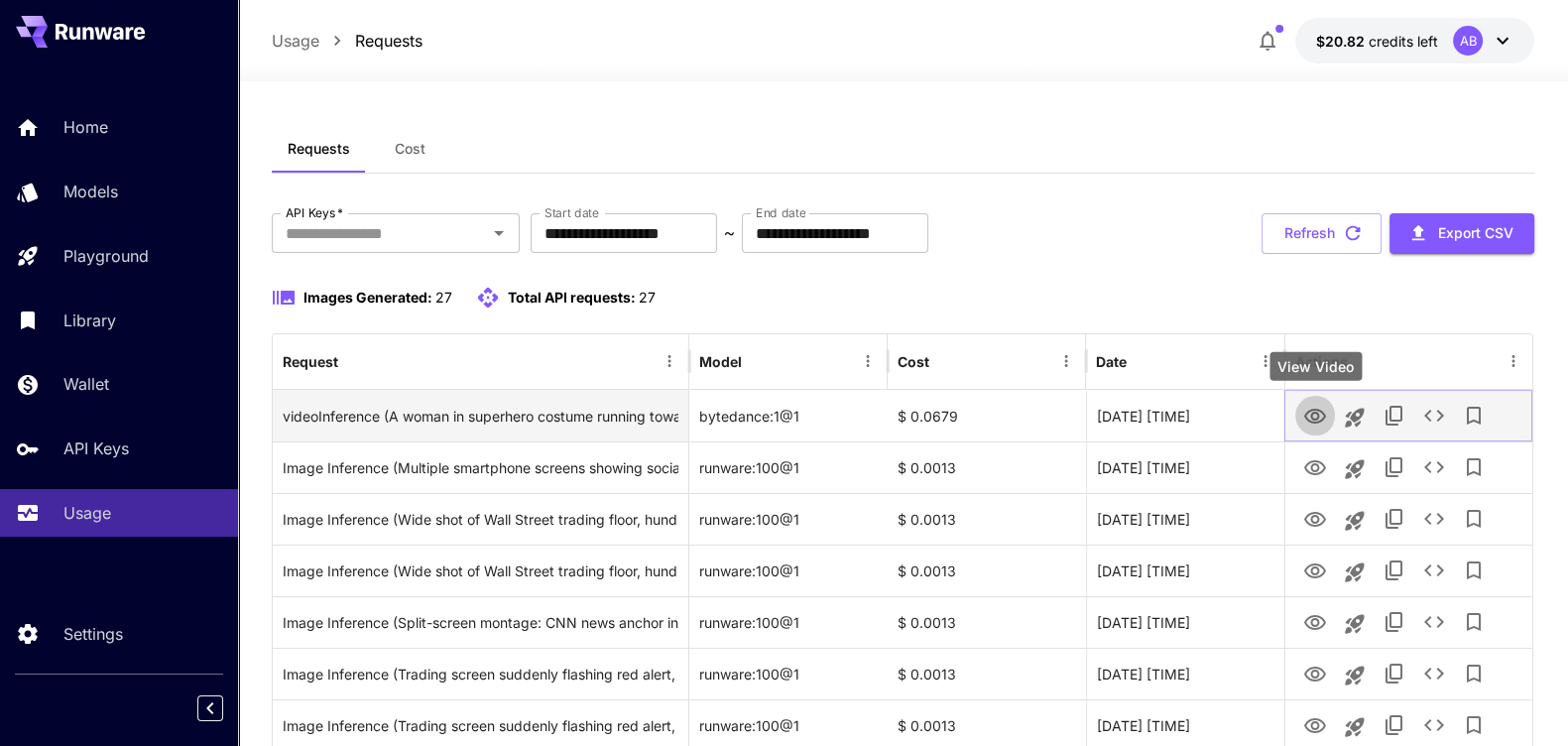click 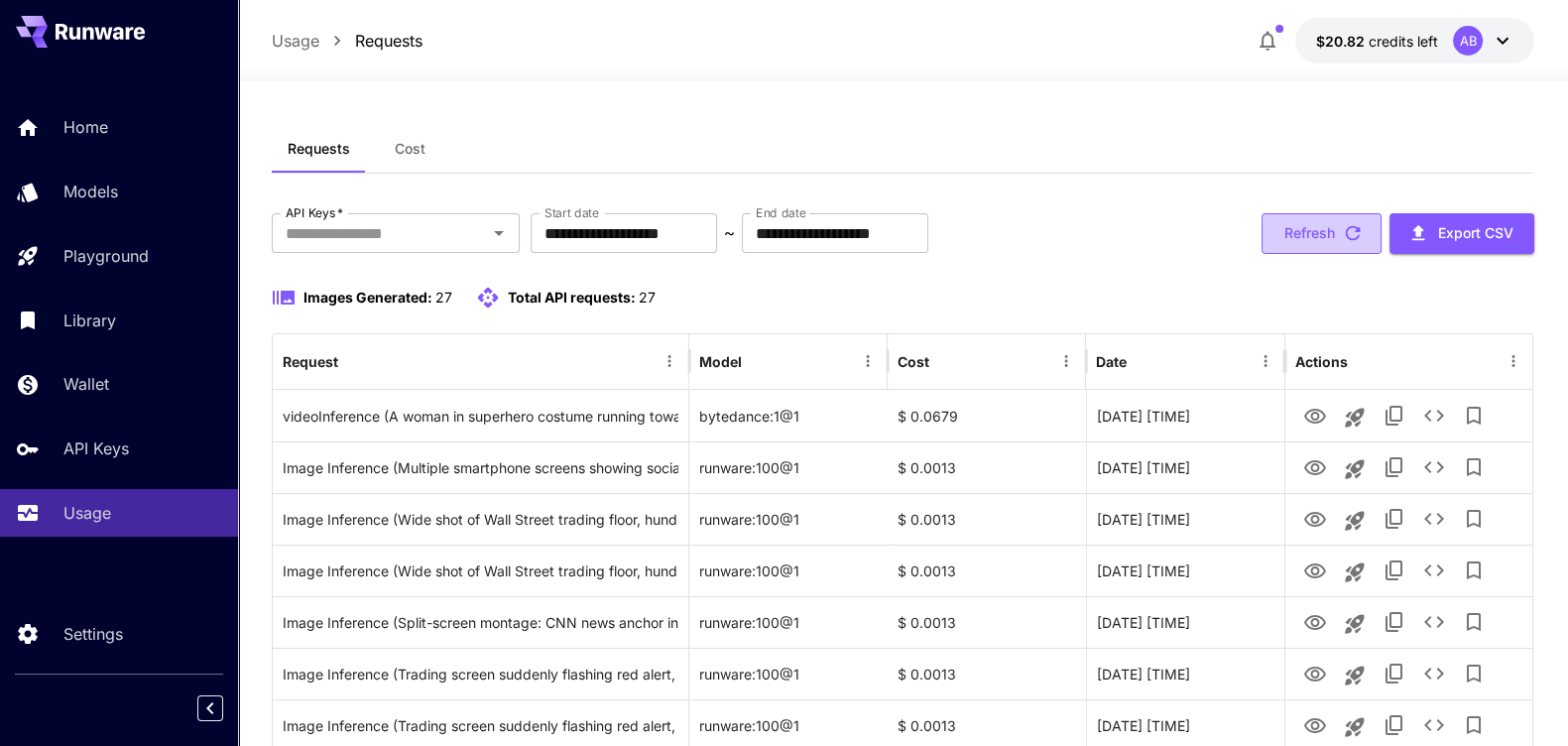 click on "Refresh" at bounding box center [1321, 233] 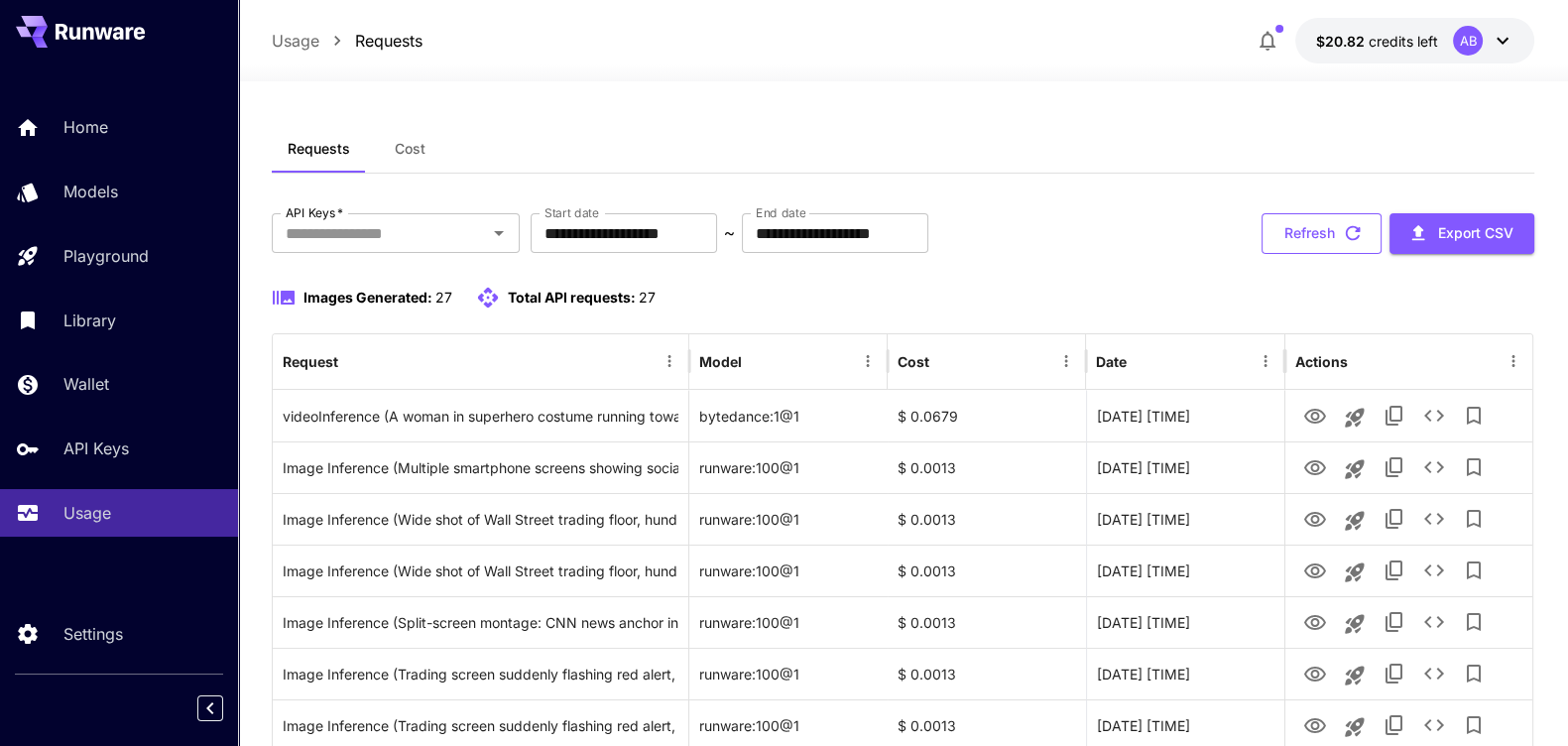click on "Refresh" at bounding box center [1321, 233] 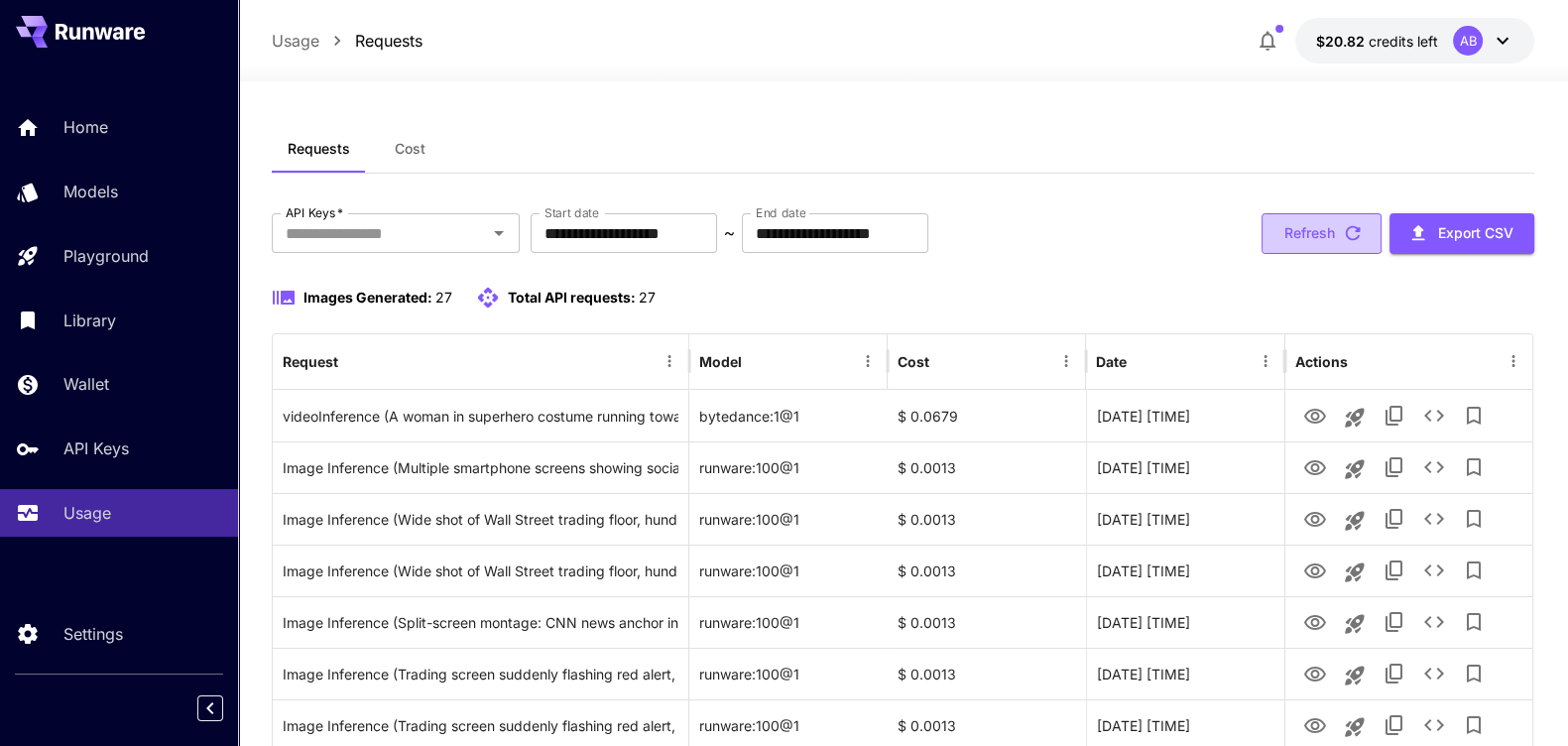 click on "Refresh" at bounding box center [1321, 233] 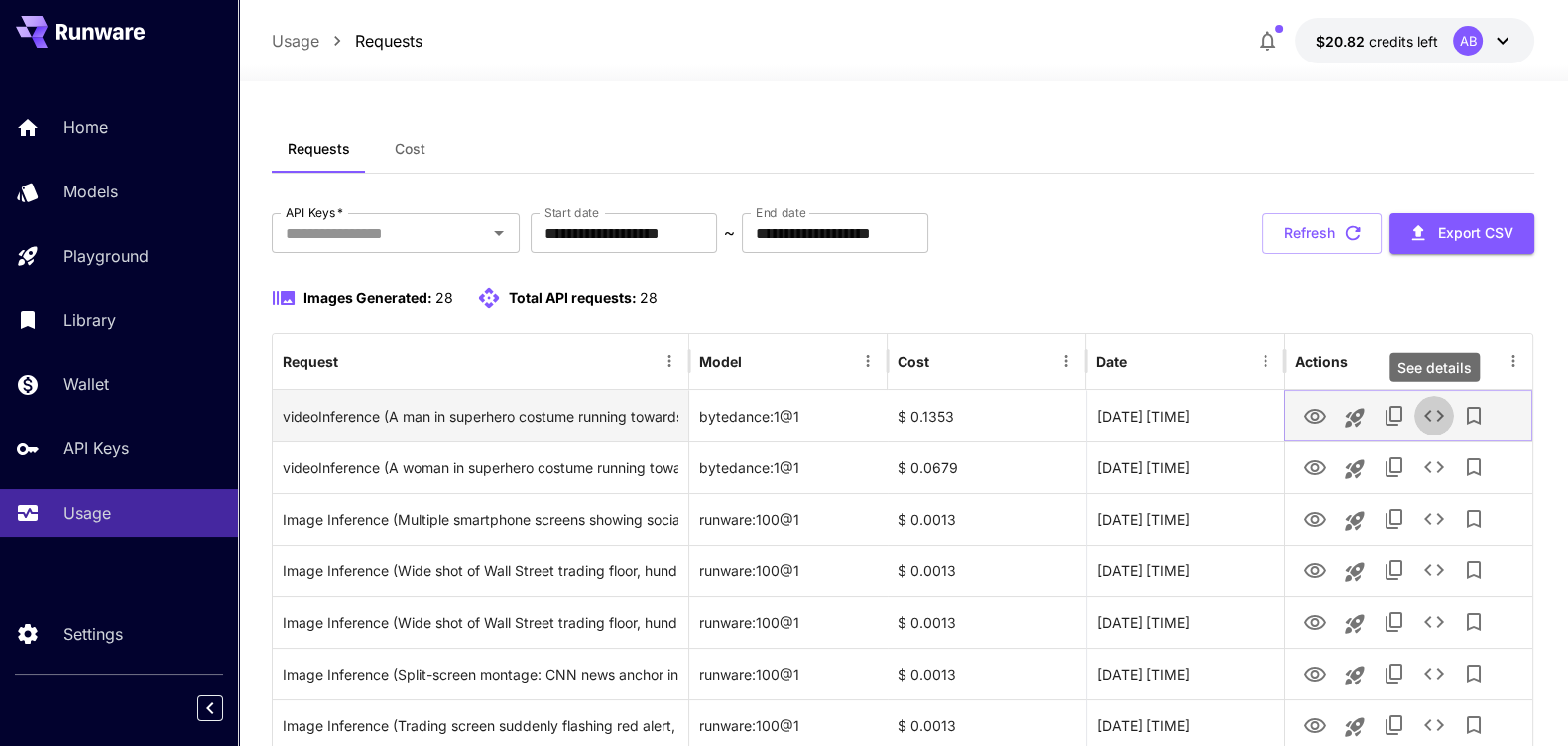 click 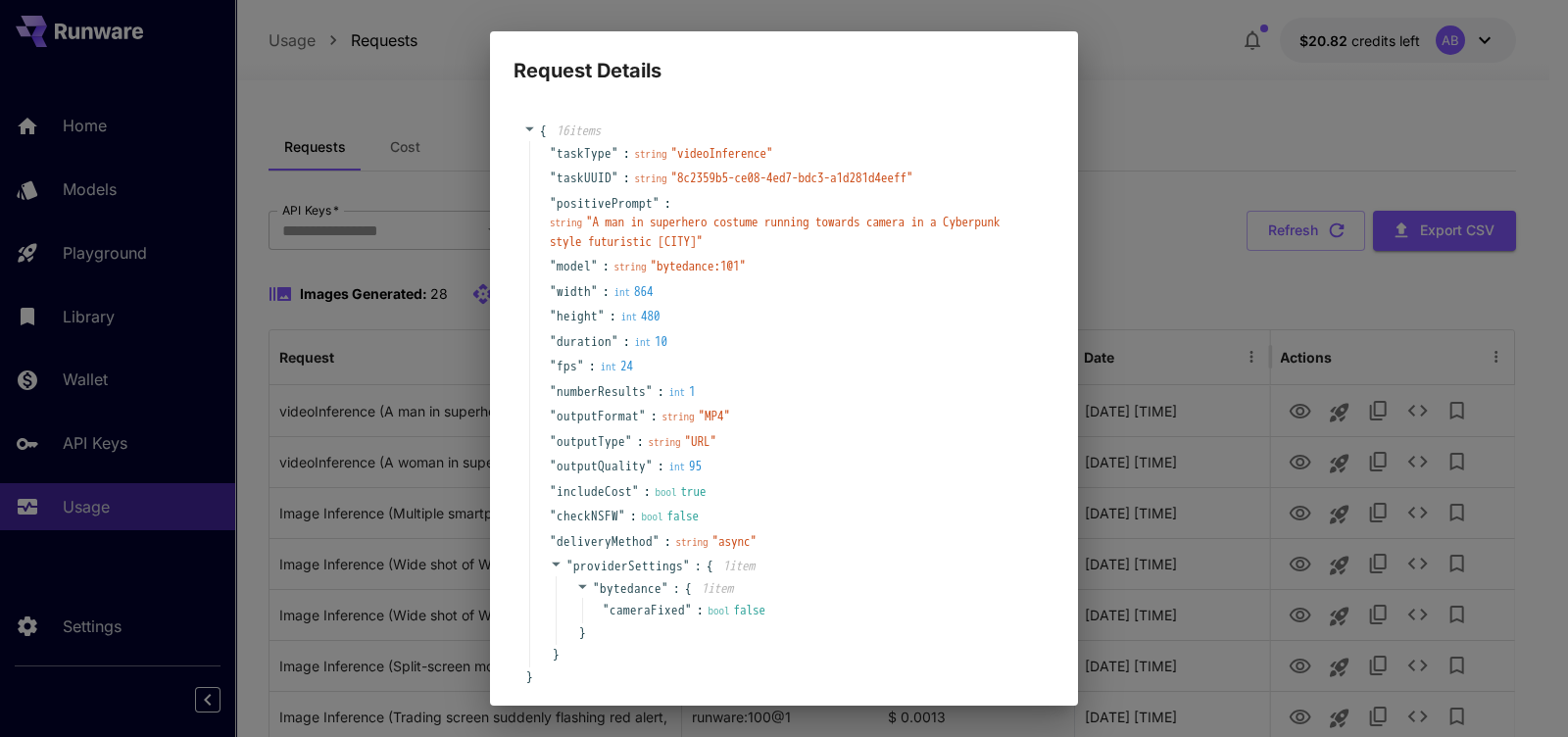 scroll, scrollTop: 97, scrollLeft: 0, axis: vertical 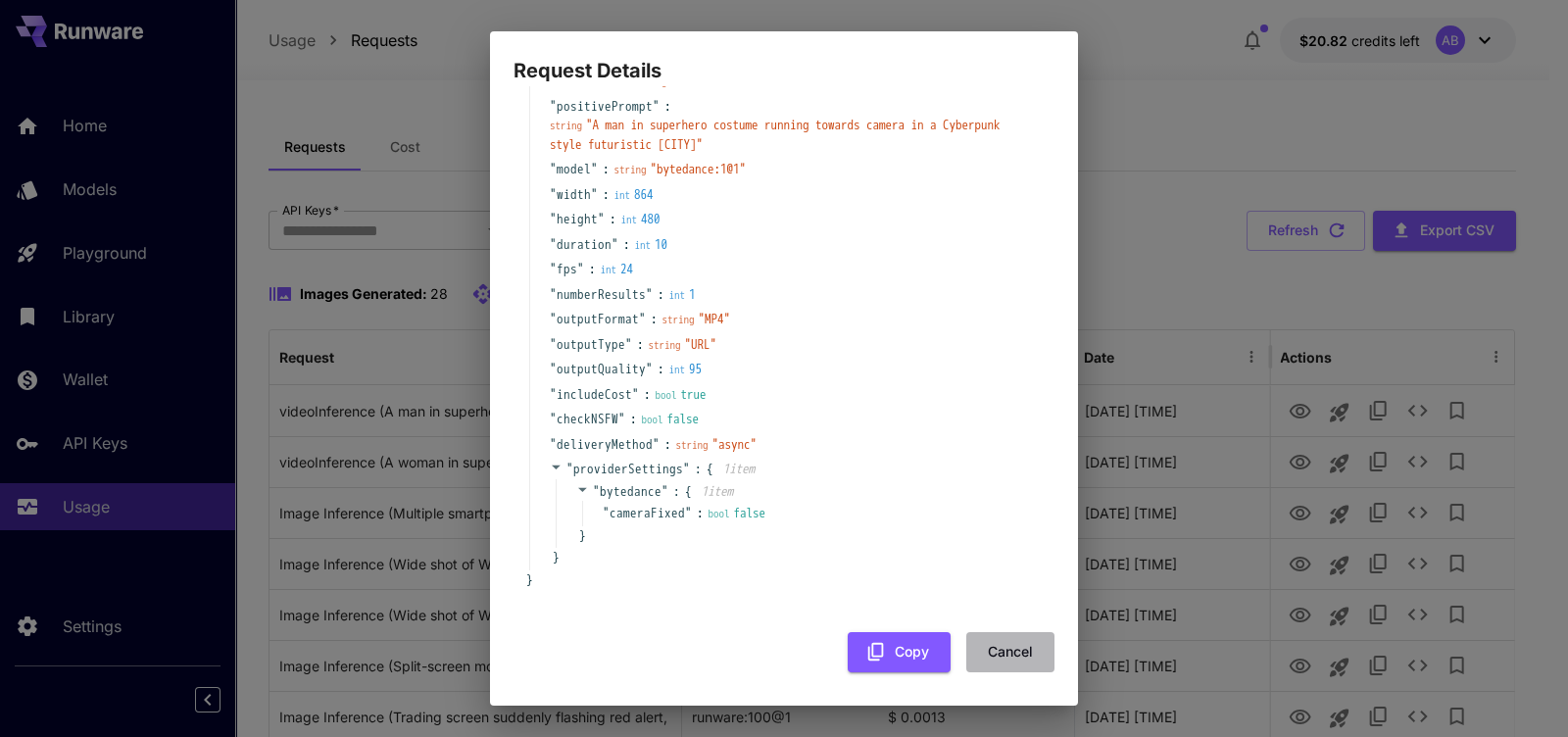 click on "Cancel" at bounding box center [1010, 652] 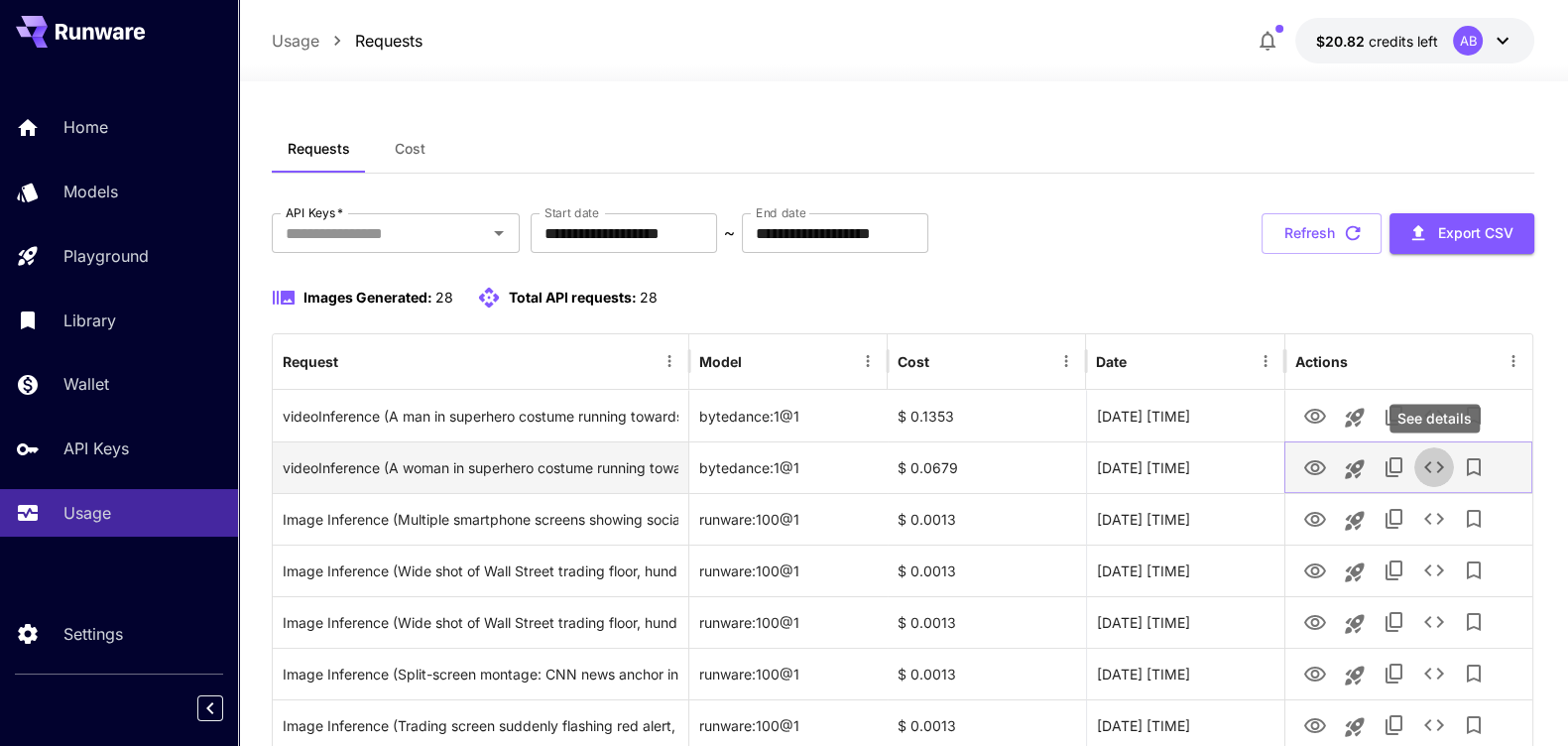 click 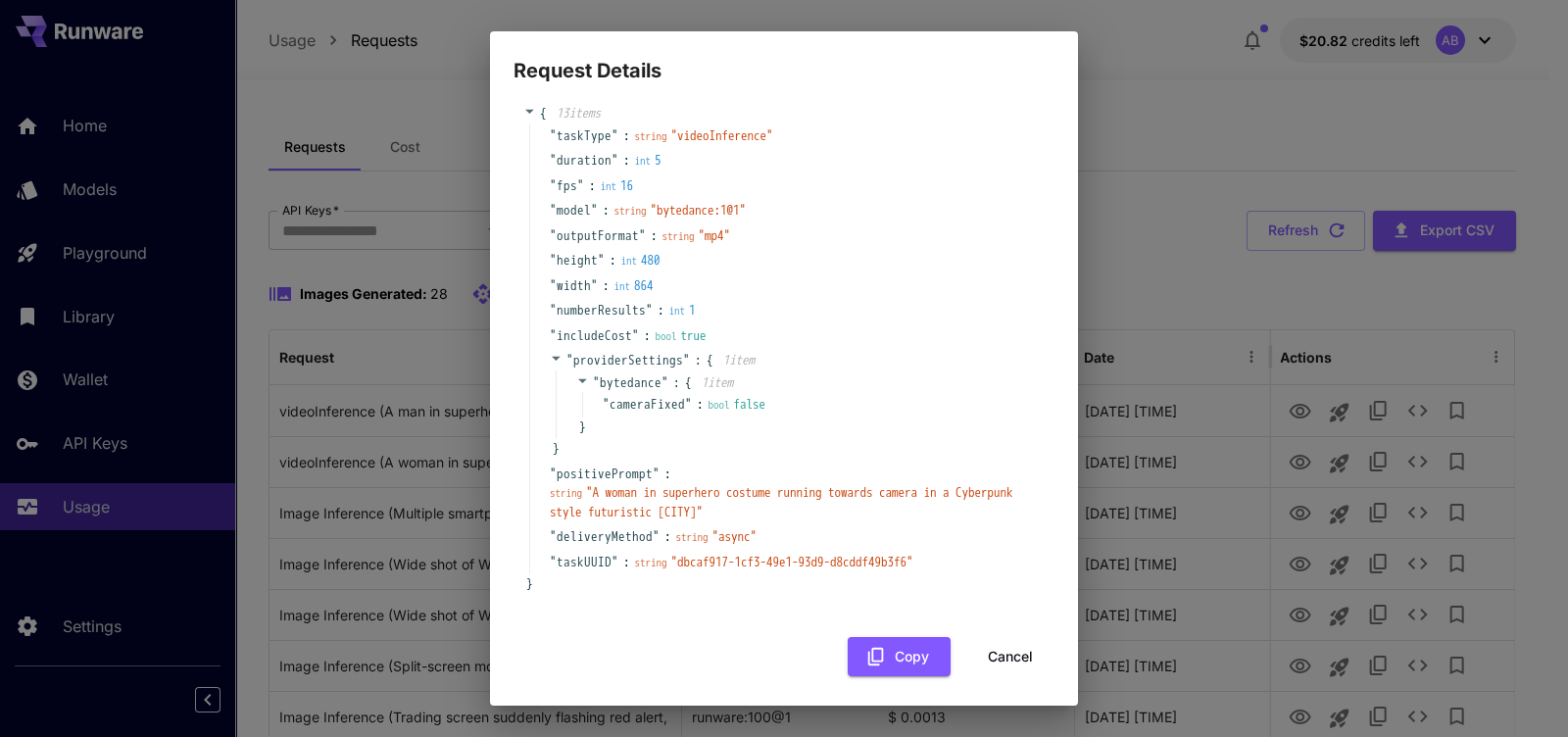 scroll, scrollTop: 23, scrollLeft: 0, axis: vertical 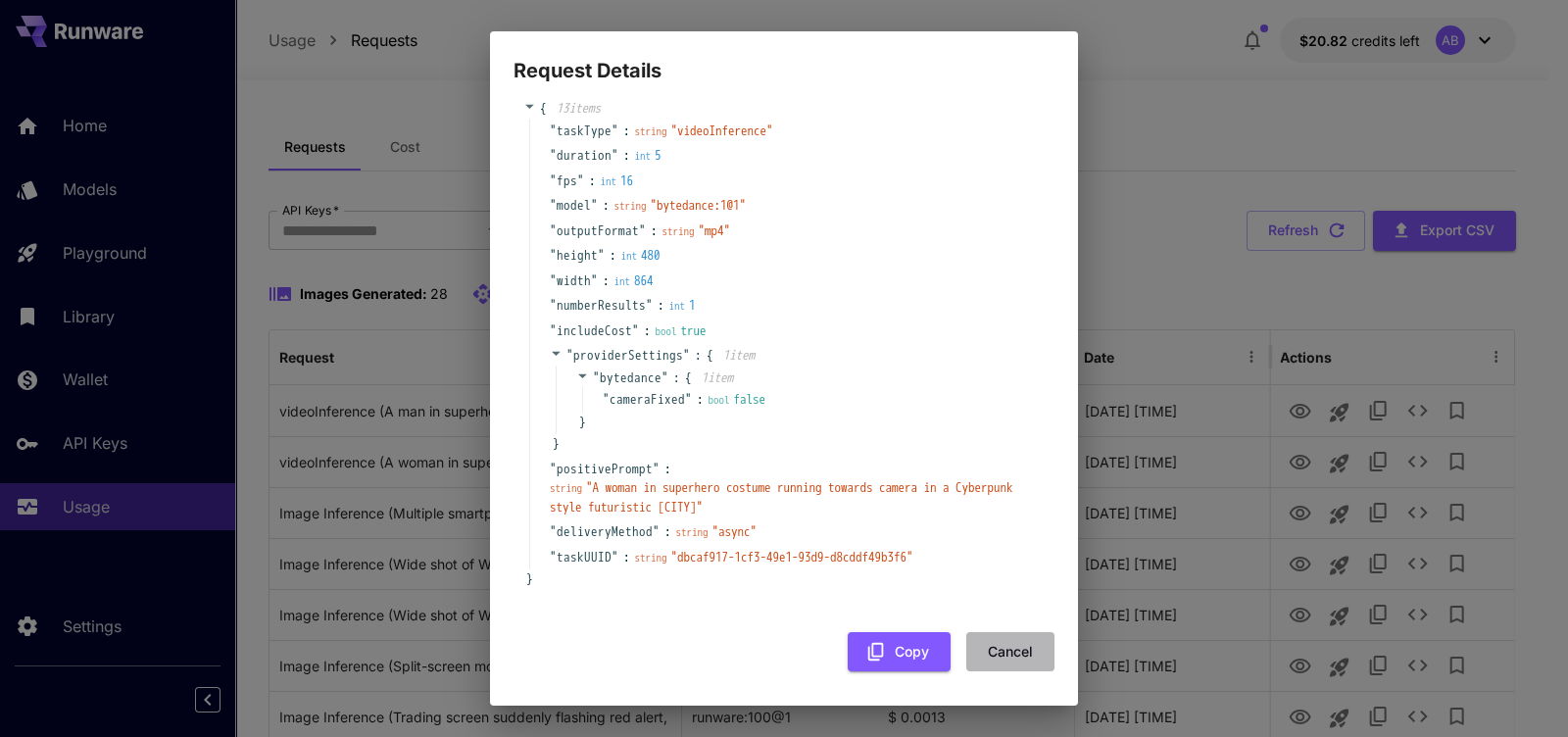 click on "Cancel" at bounding box center (1010, 652) 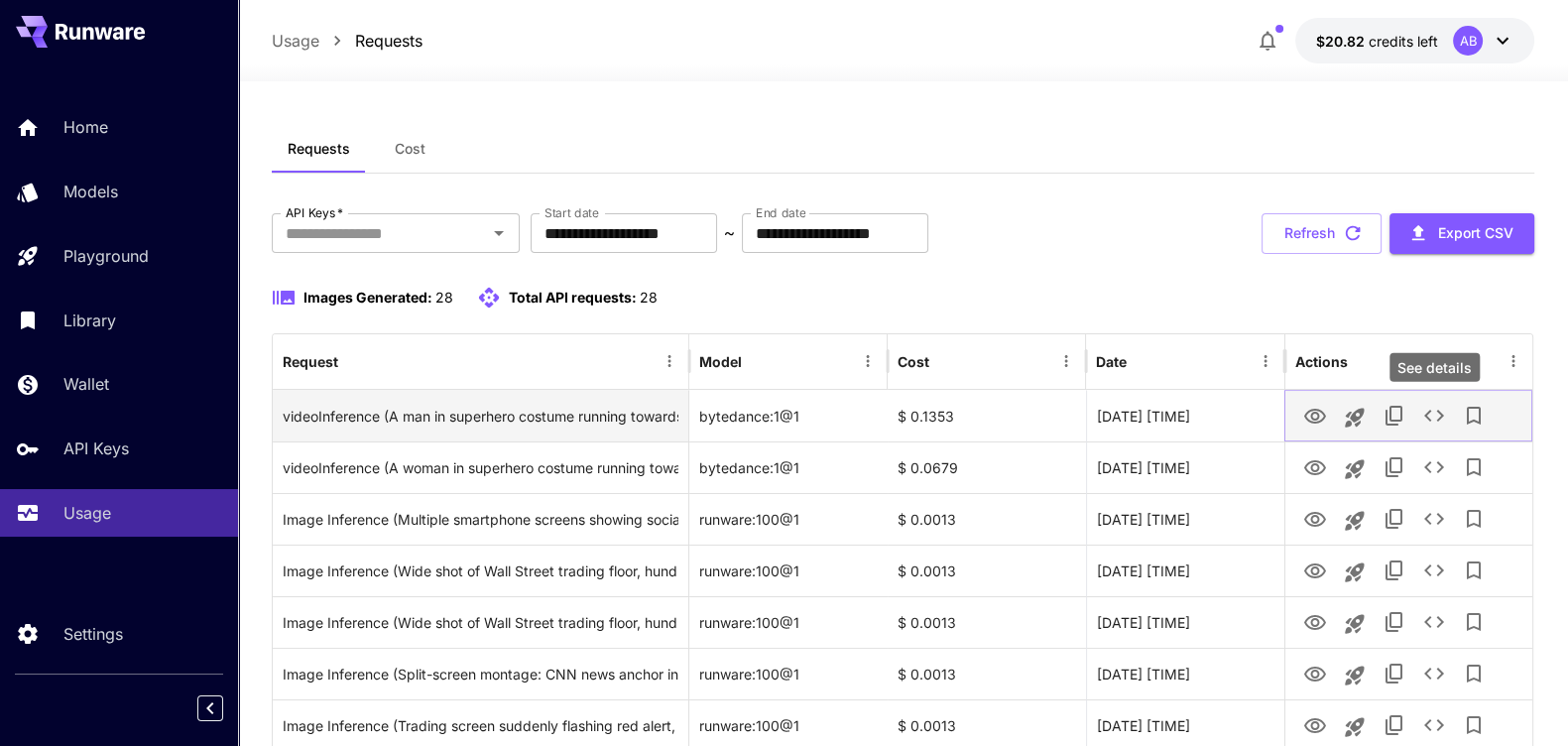 click 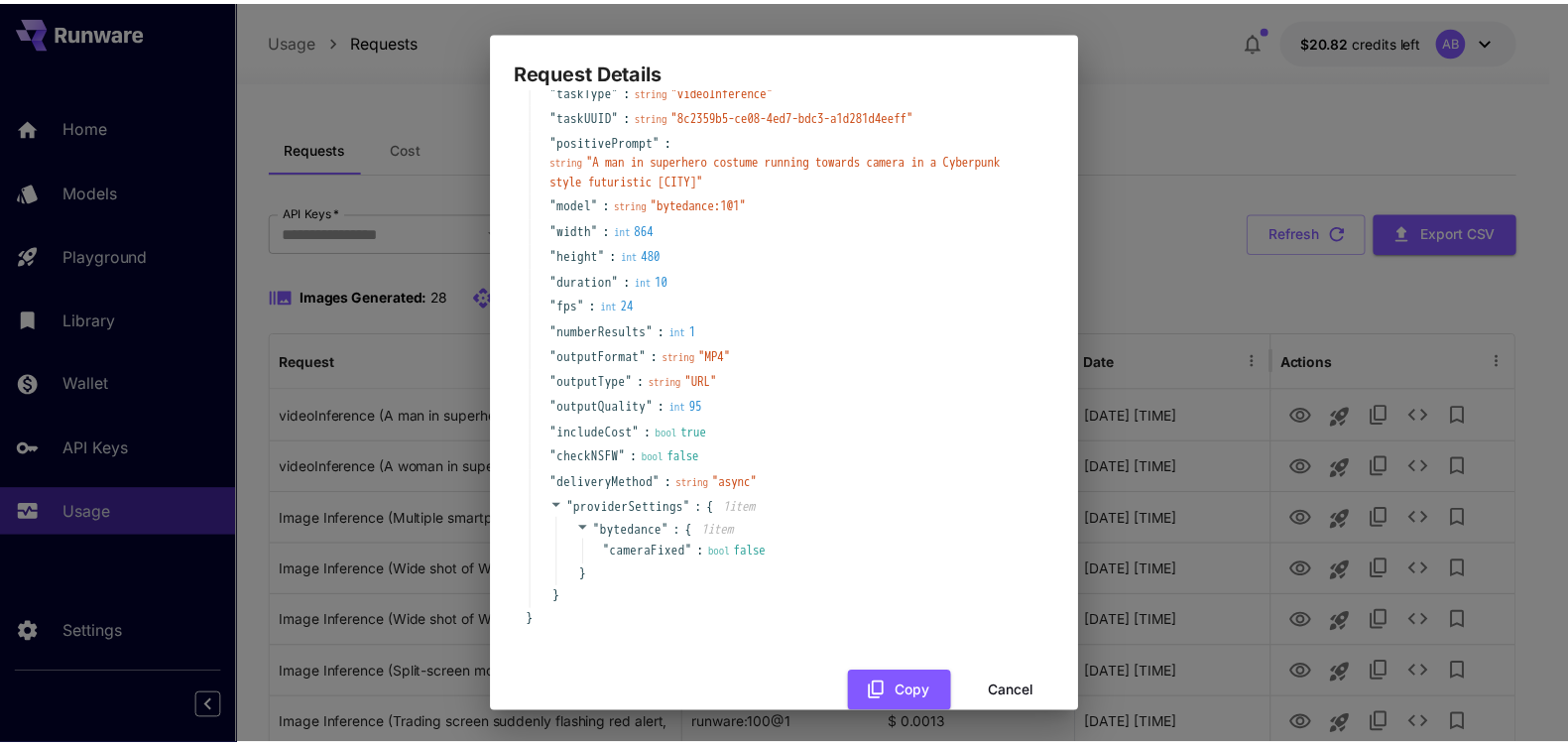 scroll, scrollTop: 98, scrollLeft: 0, axis: vertical 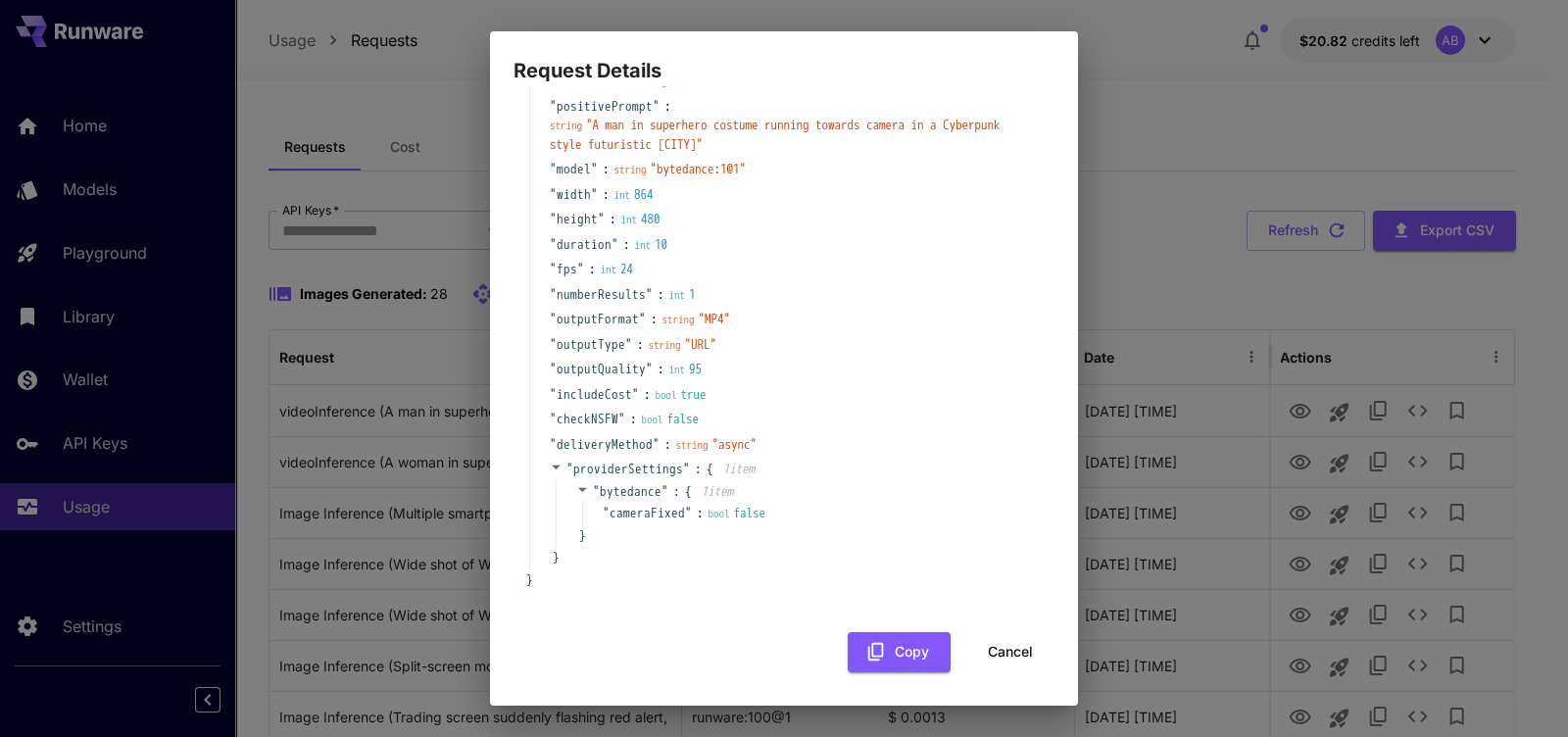 click on "Cancel" at bounding box center [1010, 652] 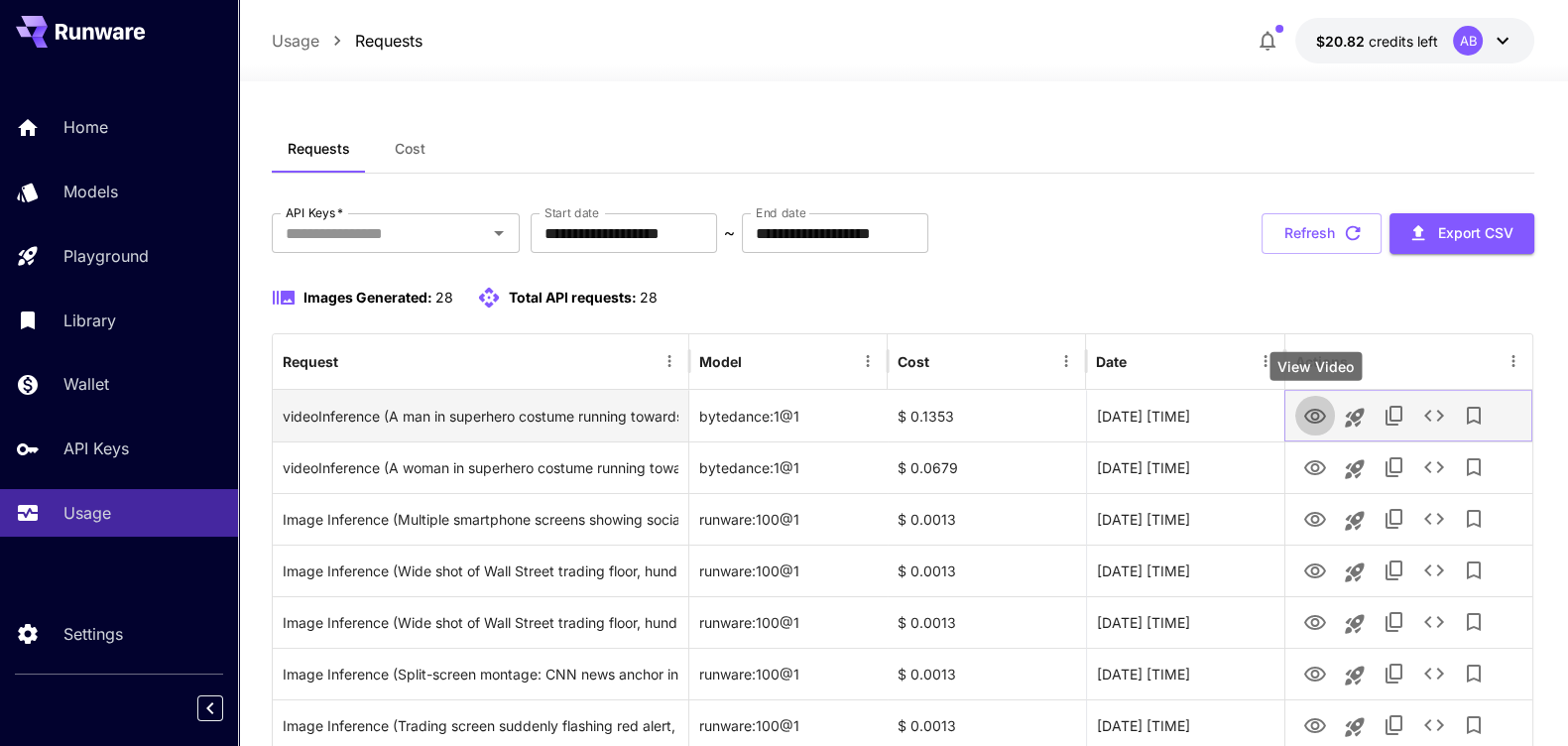 click 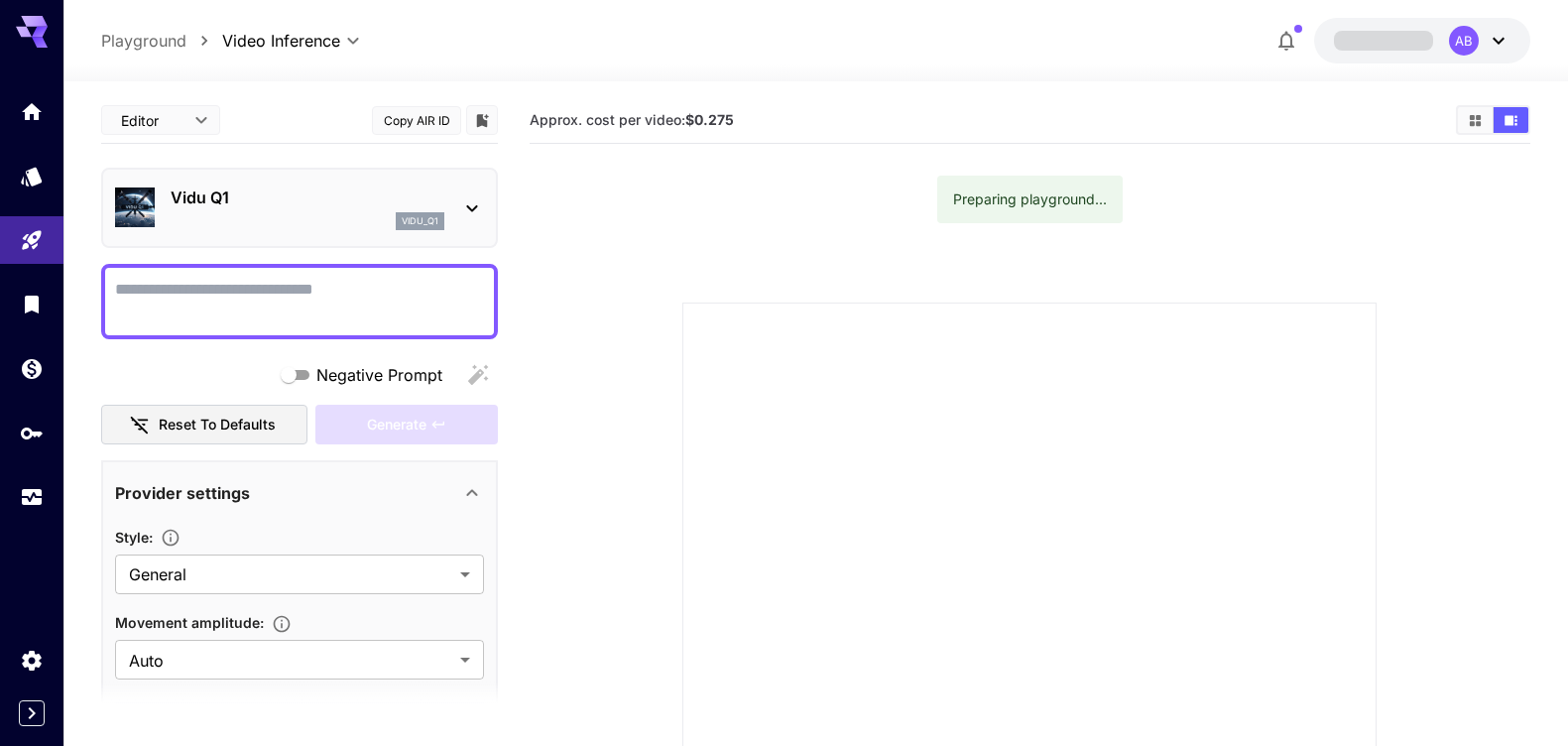 scroll, scrollTop: 0, scrollLeft: 0, axis: both 